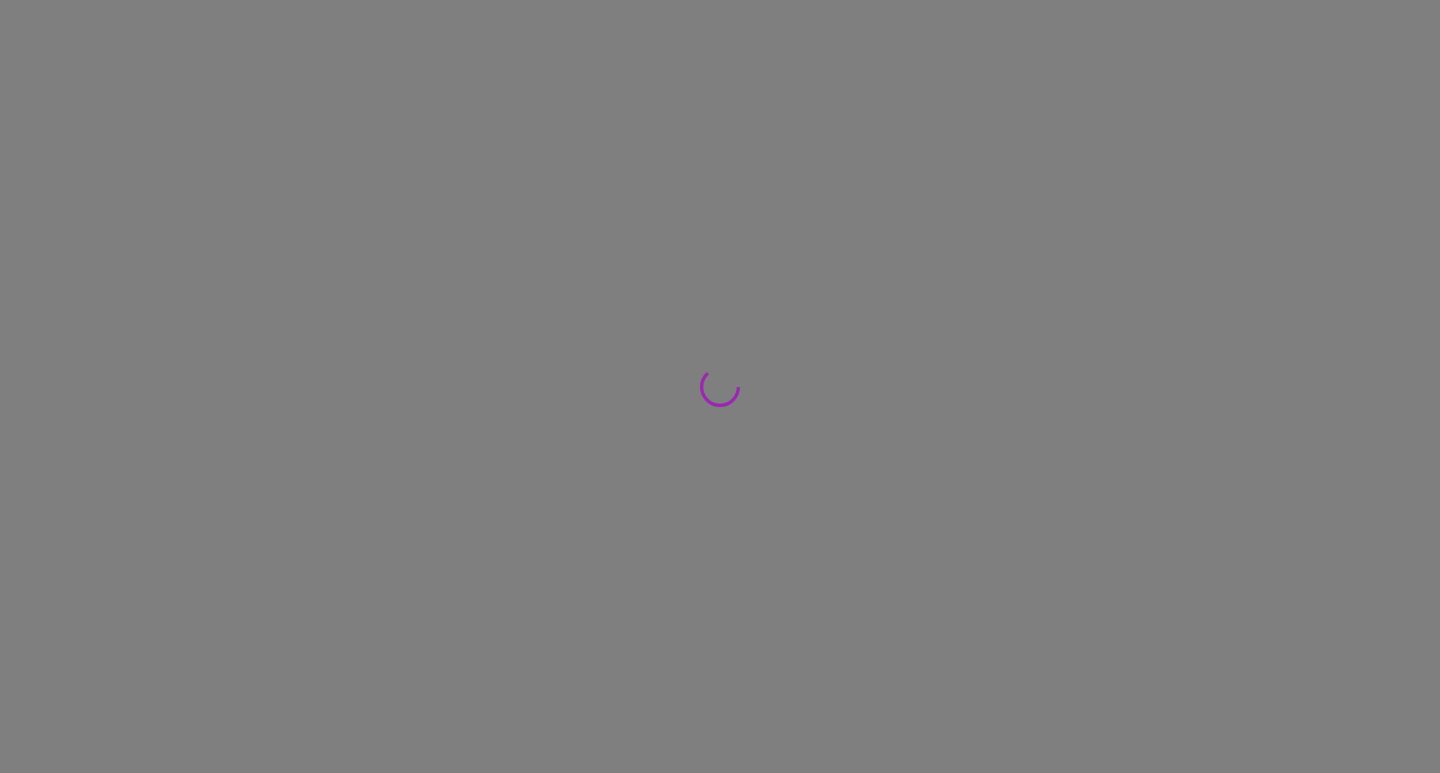 scroll, scrollTop: 0, scrollLeft: 0, axis: both 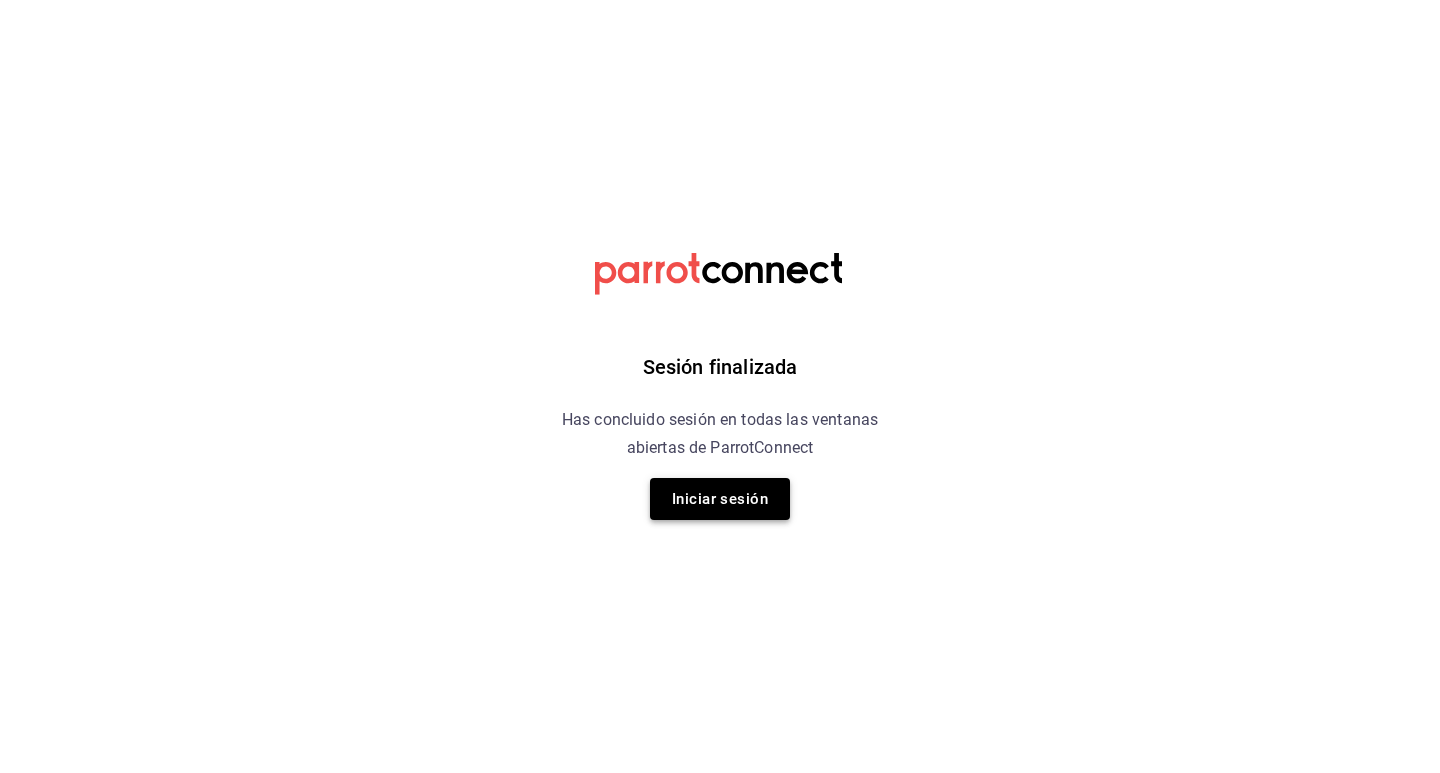 click on "Iniciar sesión" at bounding box center (720, 499) 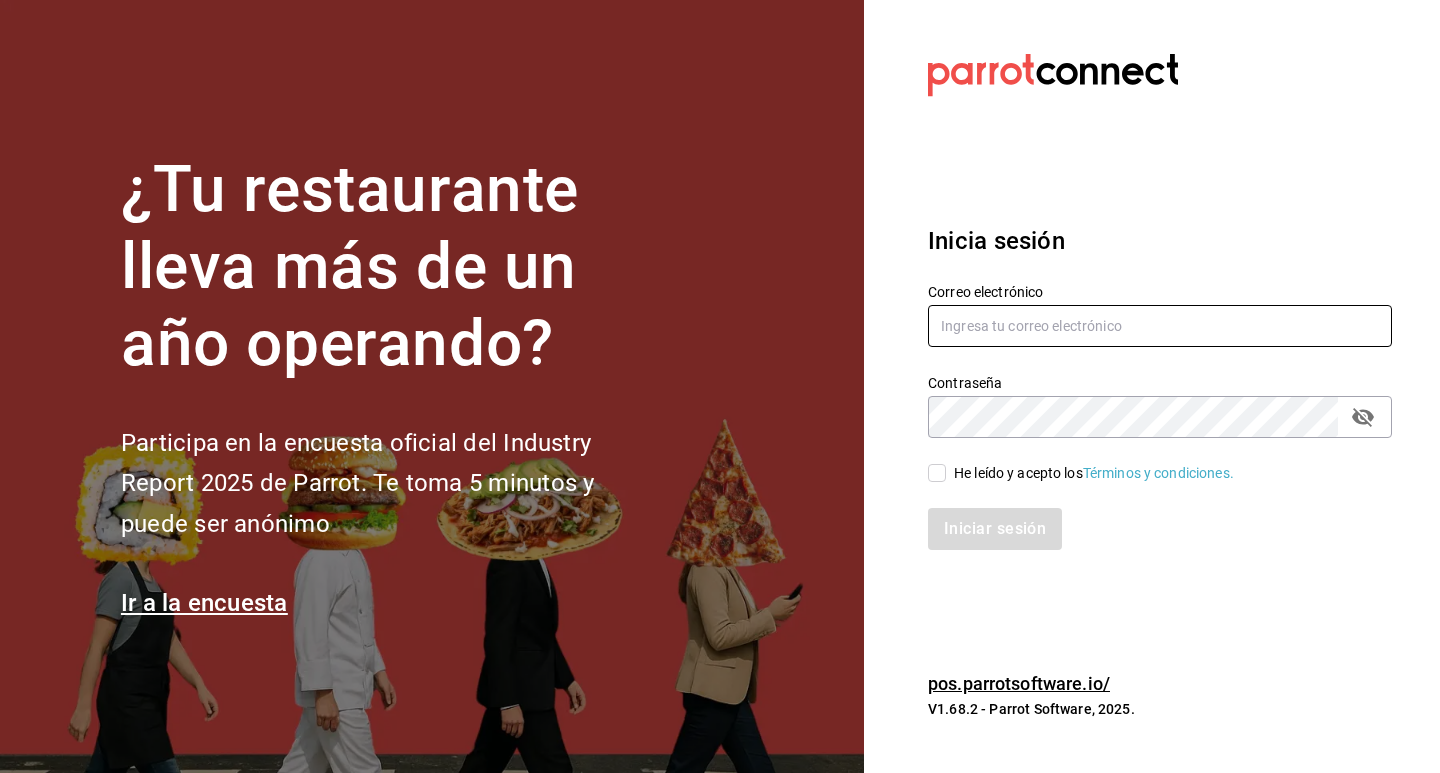 drag, startPoint x: 965, startPoint y: 326, endPoint x: 744, endPoint y: 284, distance: 224.95555 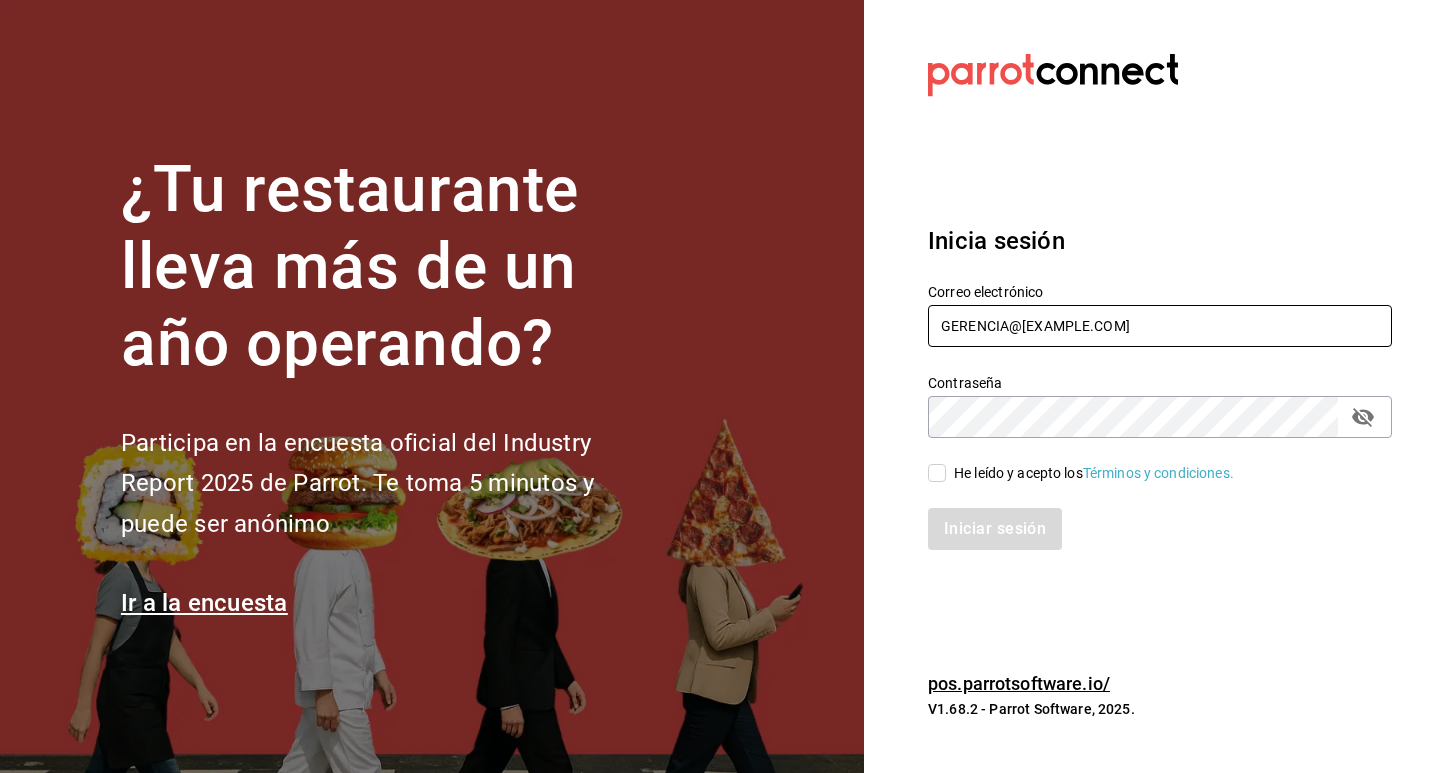 click on "GERENCIA@[EXAMPLE.COM]" at bounding box center (1160, 326) 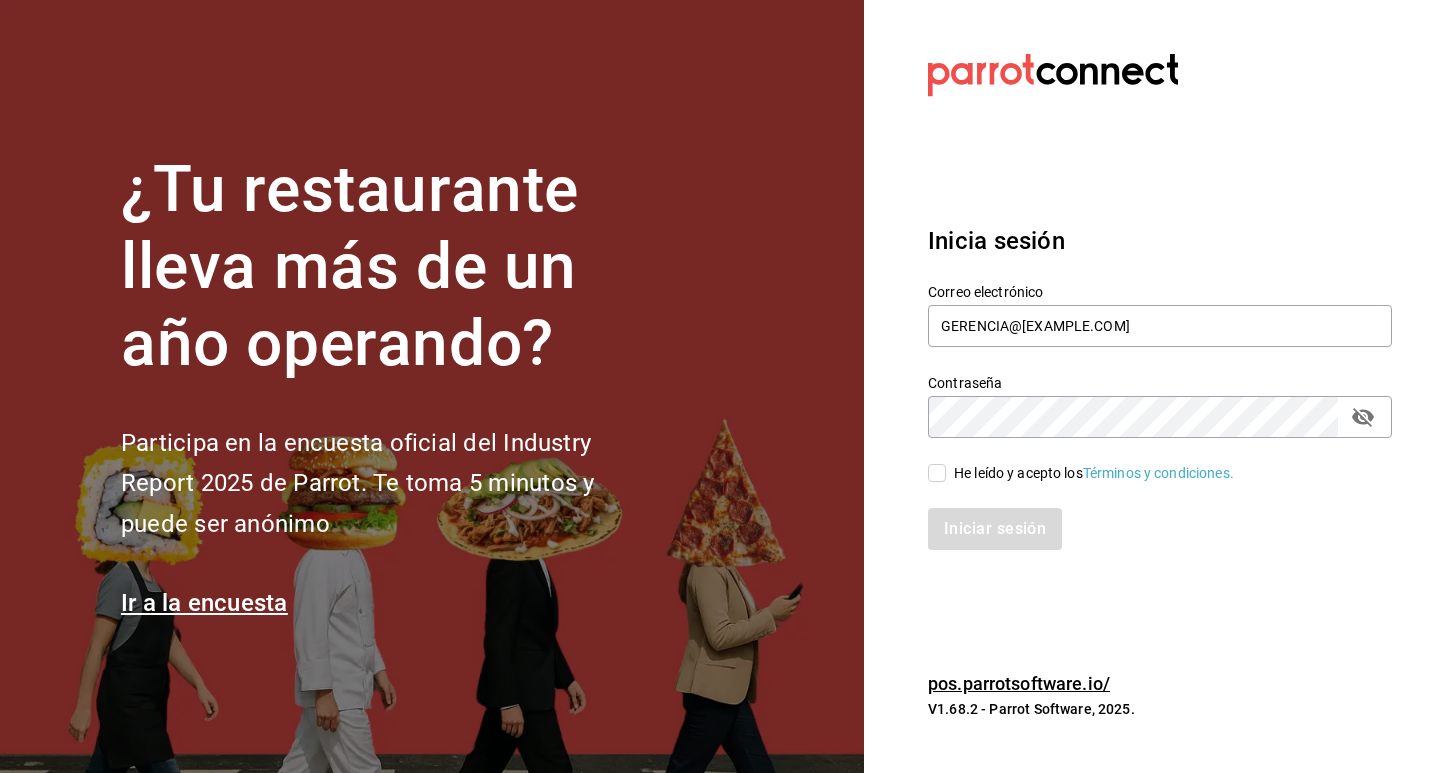 click on "He leído y acepto los  Términos y condiciones." at bounding box center (937, 473) 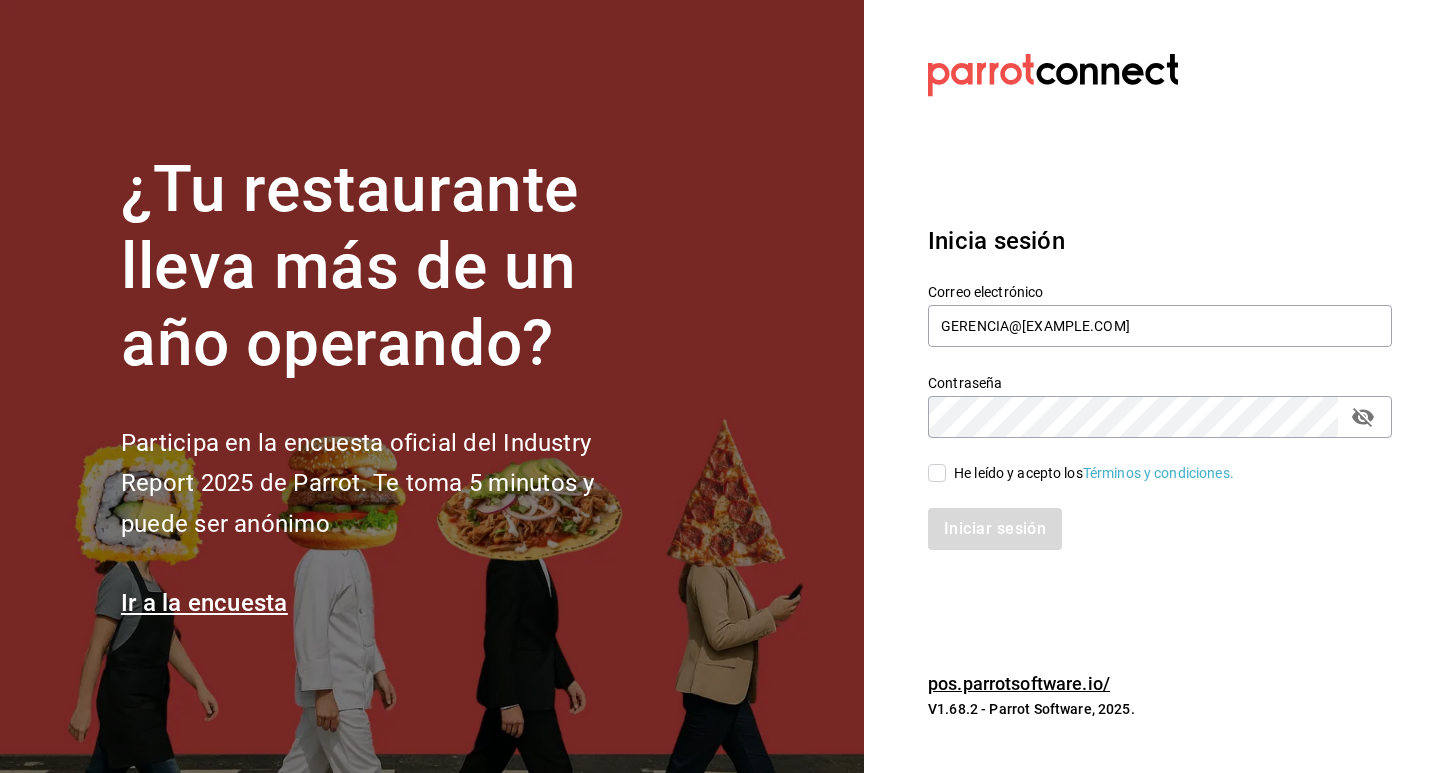 checkbox on "true" 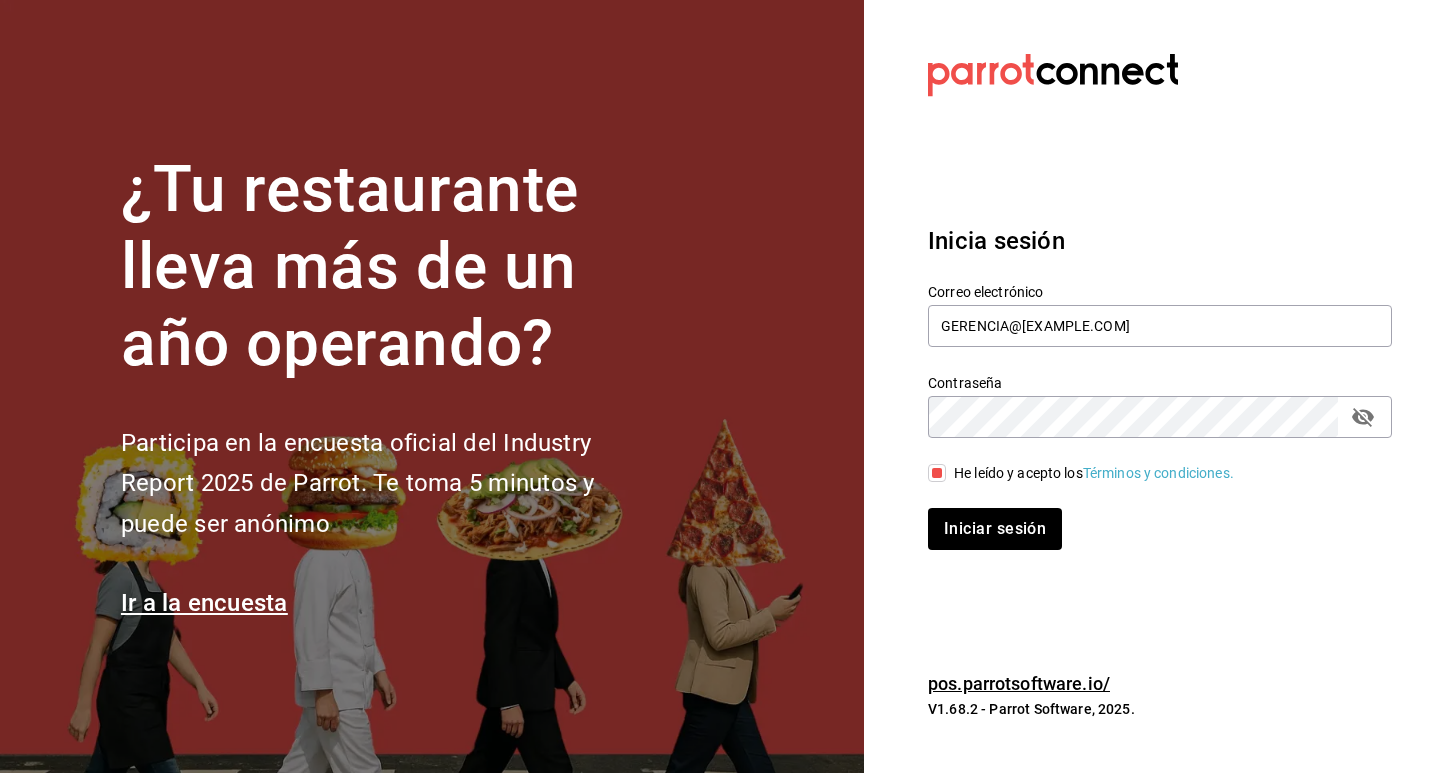 click on "Inicia sesión Correo electrónico GERENCIA@[EXAMPLE.COM] Contraseña Contraseña He leído y acepto los Términos y condiciones. Iniciar sesión" at bounding box center [1160, 386] 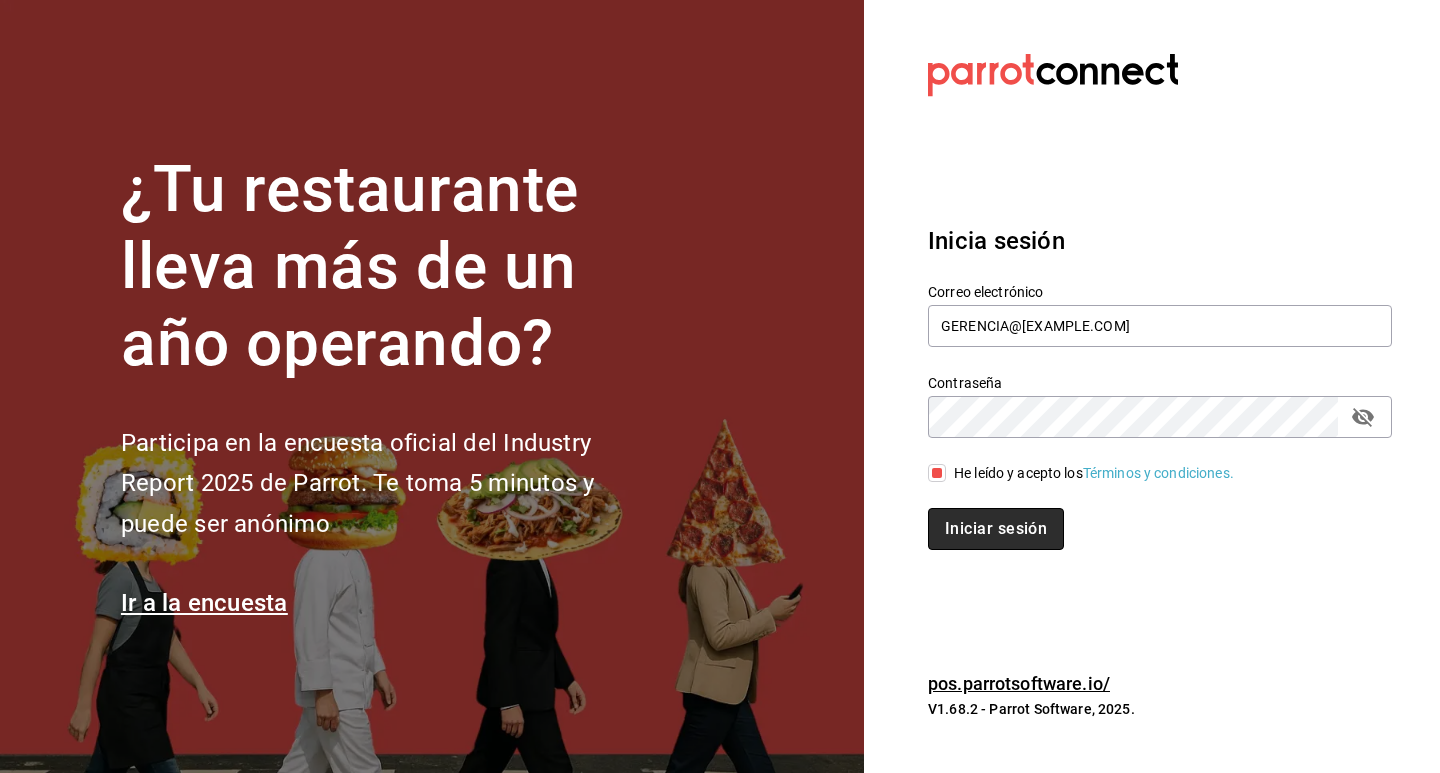 click on "Iniciar sesión" at bounding box center [996, 529] 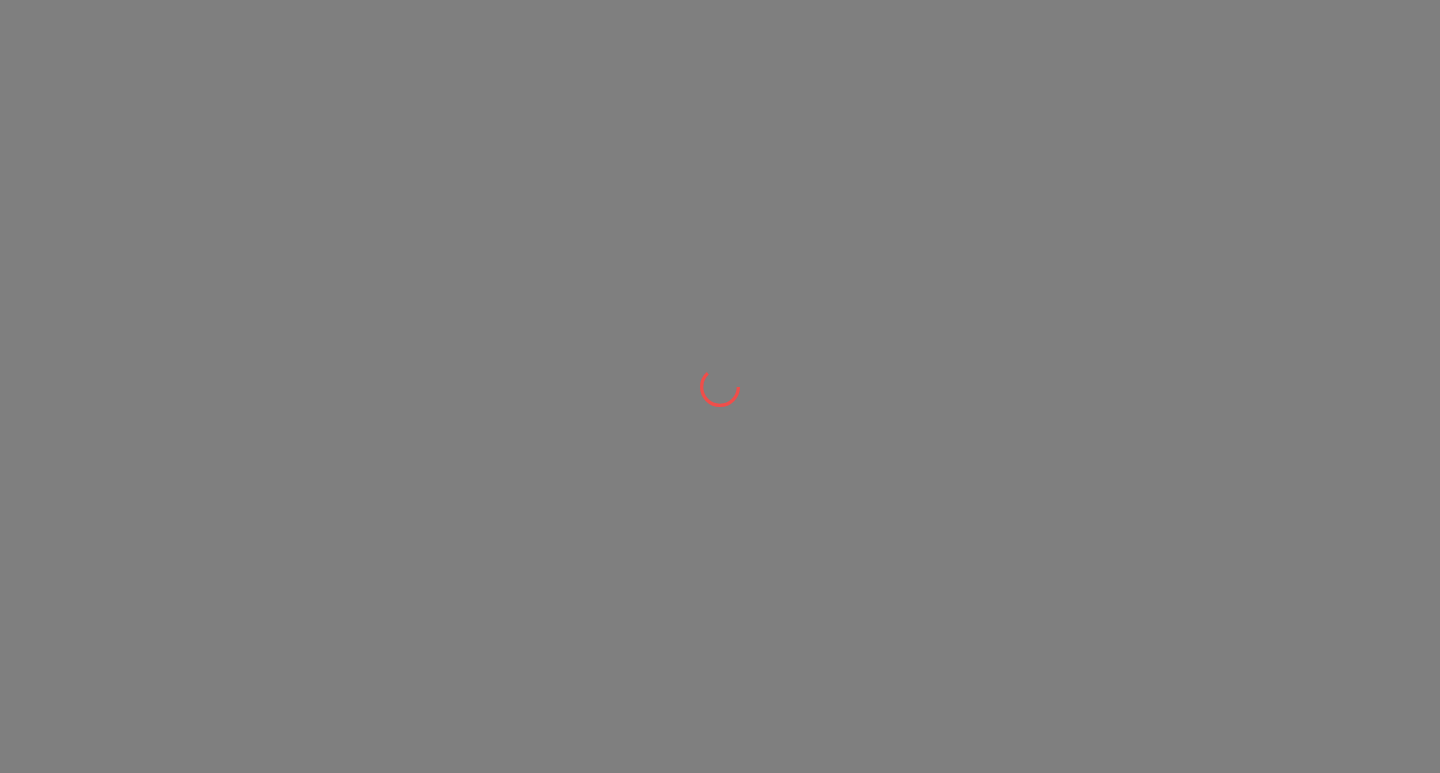 scroll, scrollTop: 0, scrollLeft: 0, axis: both 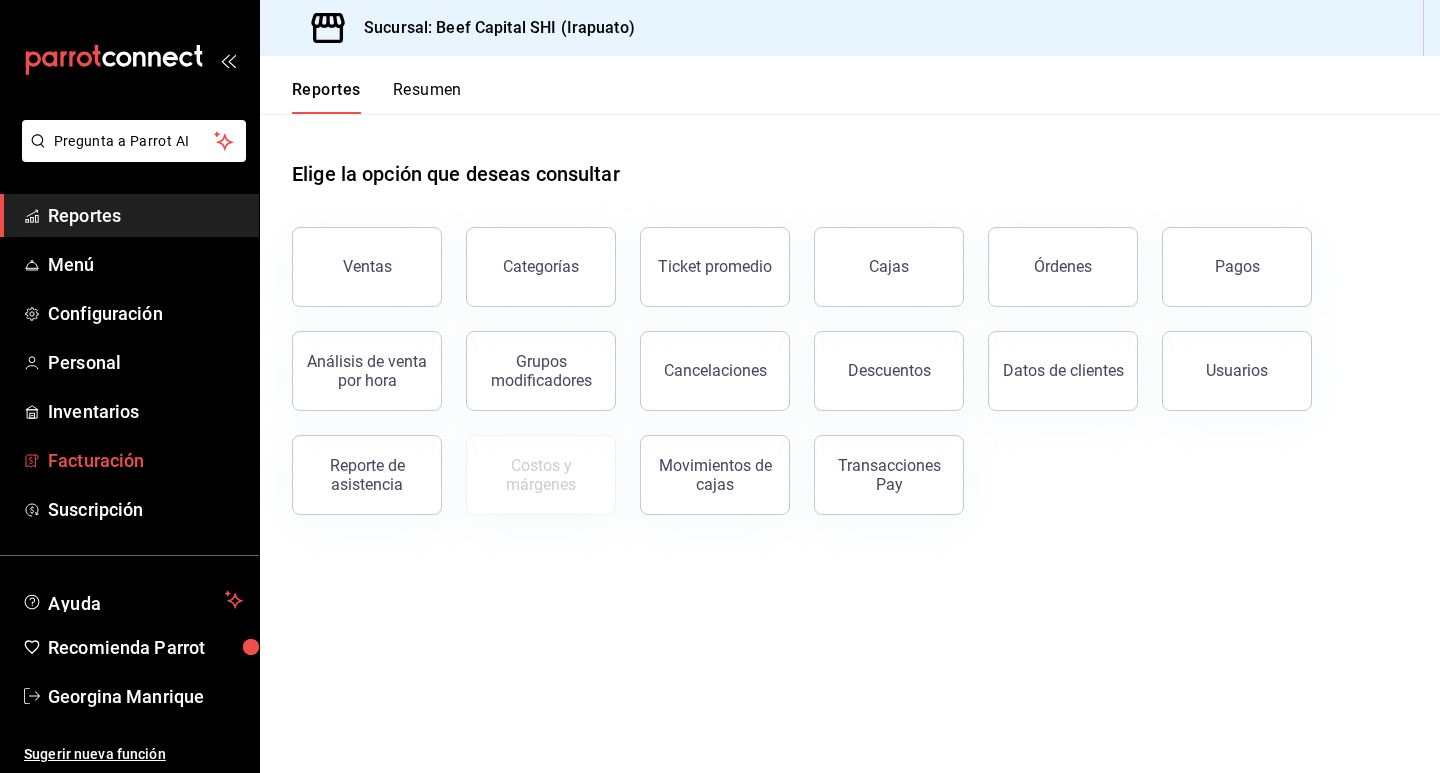 click on "Facturación" at bounding box center [145, 460] 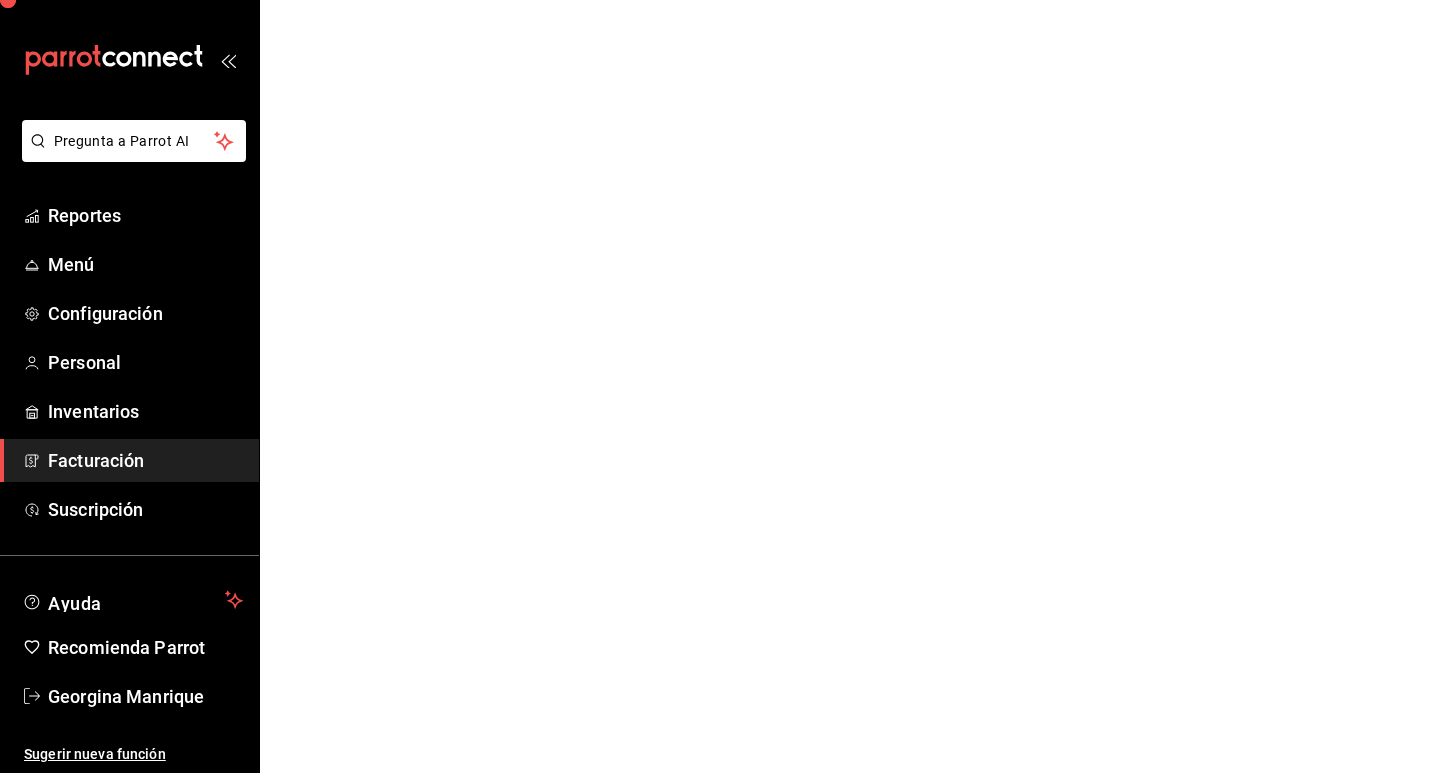 click on "Facturación" at bounding box center (145, 460) 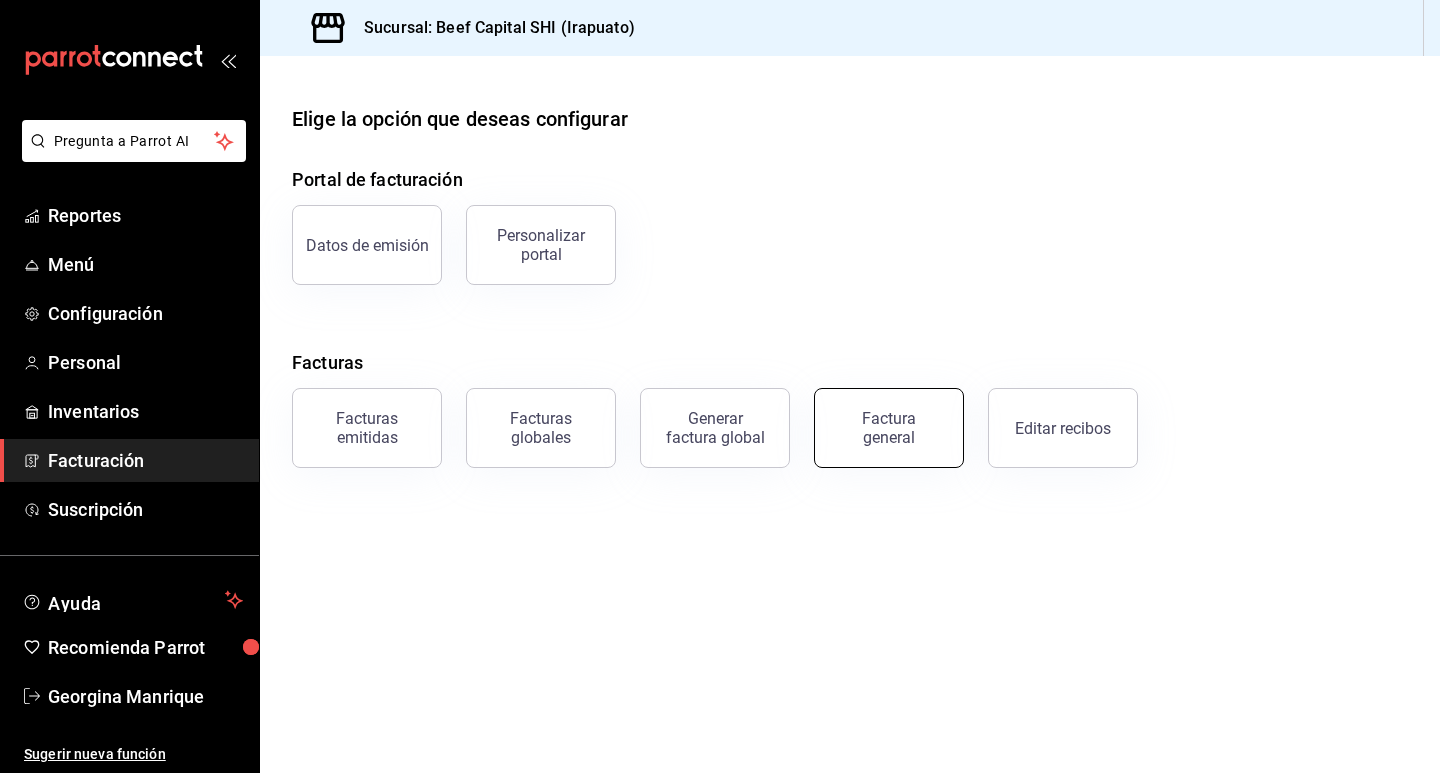 click on "Factura general" at bounding box center [889, 428] 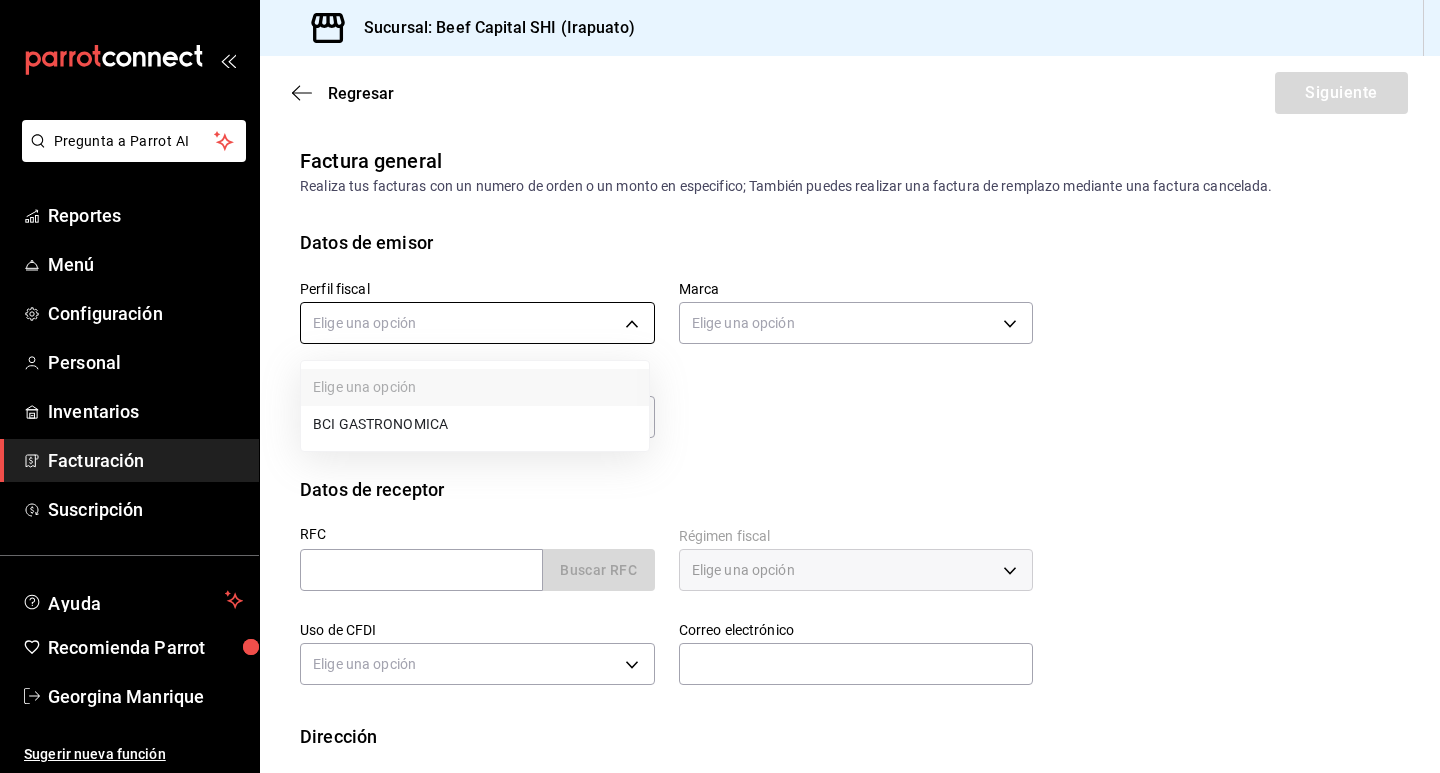 click on "Pregunta a Parrot AI Reportes   Menú   Configuración   Personal   Inventarios   Facturación   Suscripción   Ayuda Recomienda Parrot   [NAME]   Sugerir nueva función   Sucursal: Beef Capital SHI (Irapuato) Regresar Siguiente Factura general Realiza tus facturas con un numero de orden o un monto en especifico; También puedes realizar una factura de remplazo mediante una factura cancelada. Datos de emisor Perfil fiscal Elige una opción Marca Elige una opción Tipo de comprobante Ingreso I Datos de receptor RFC Buscar RFC Régimen fiscal Elige una opción Uso de CFDI Elige una opción Correo electrónico Dirección Calle # exterior # interior Código postal Estado ​ Municipio ​ Colonia ​ País México GANA 1 MES GRATIS EN TU SUSCRIPCIÓN AQUÍ Pregunta a Parrot AI Reportes   Menú   Configuración   Personal   Inventarios   Facturación   Suscripción   Ayuda Recomienda Parrot   [NAME]   Sugerir nueva función   Visitar centro de ayuda (81) 2046 6363 soporte@parrotsoftware.io" at bounding box center [720, 386] 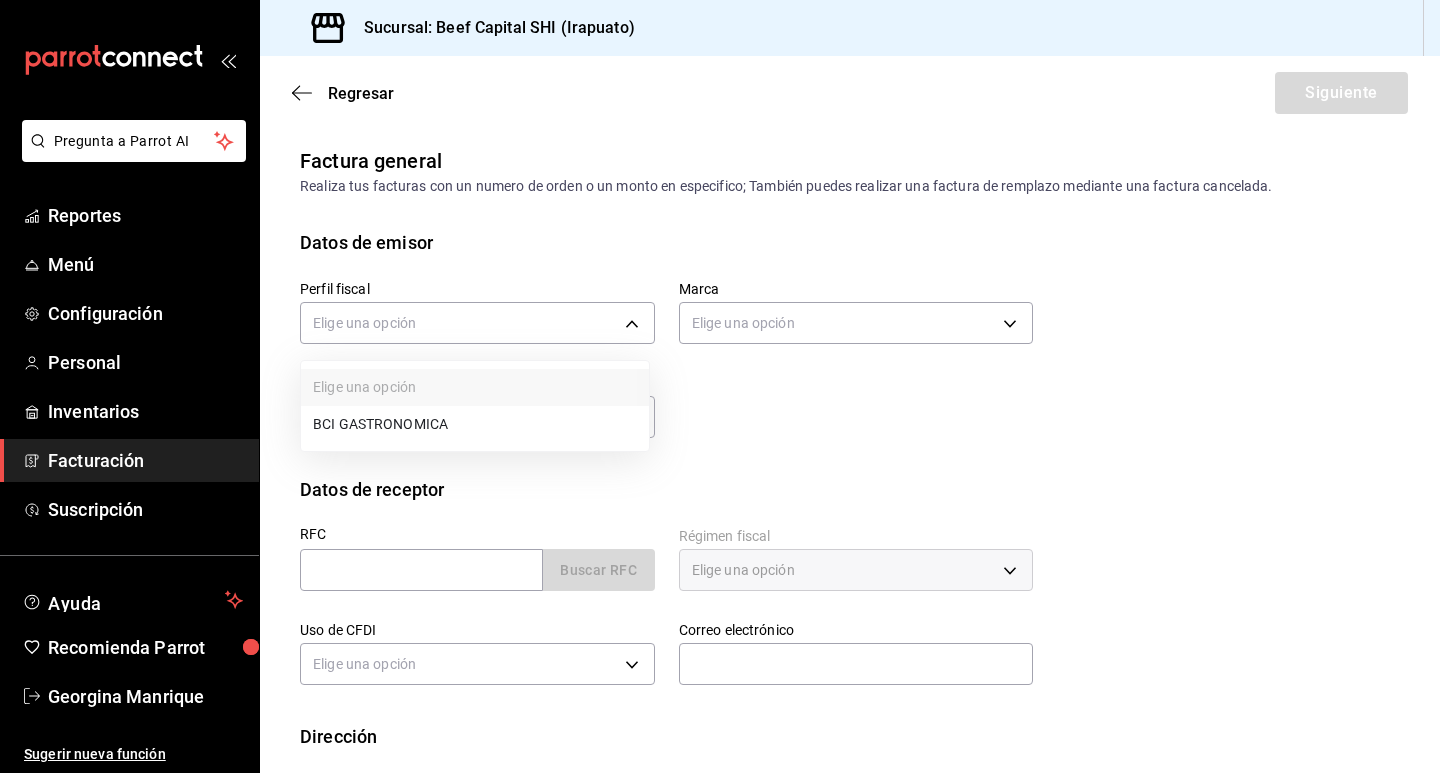 drag, startPoint x: 420, startPoint y: 423, endPoint x: 423, endPoint y: 411, distance: 12.369317 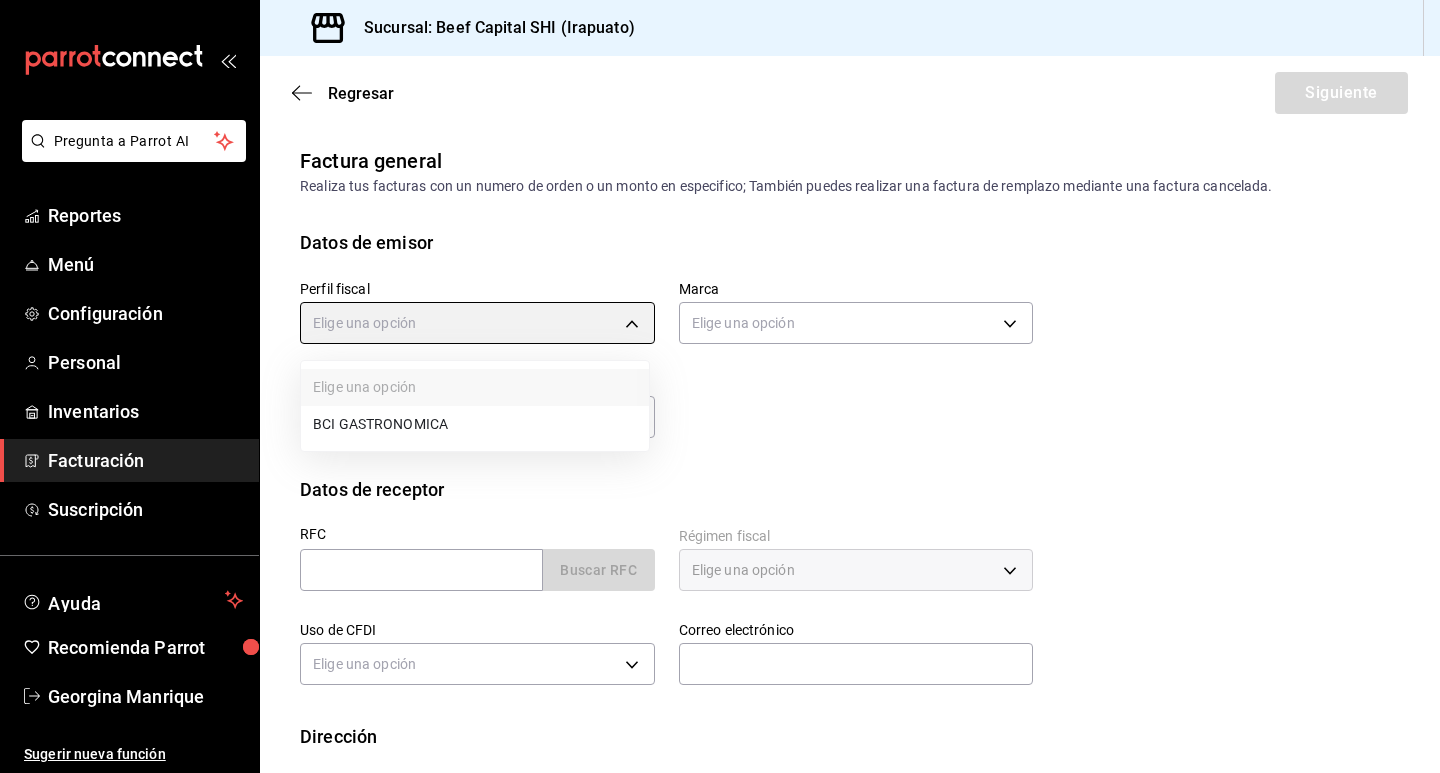 type on "[UUID]" 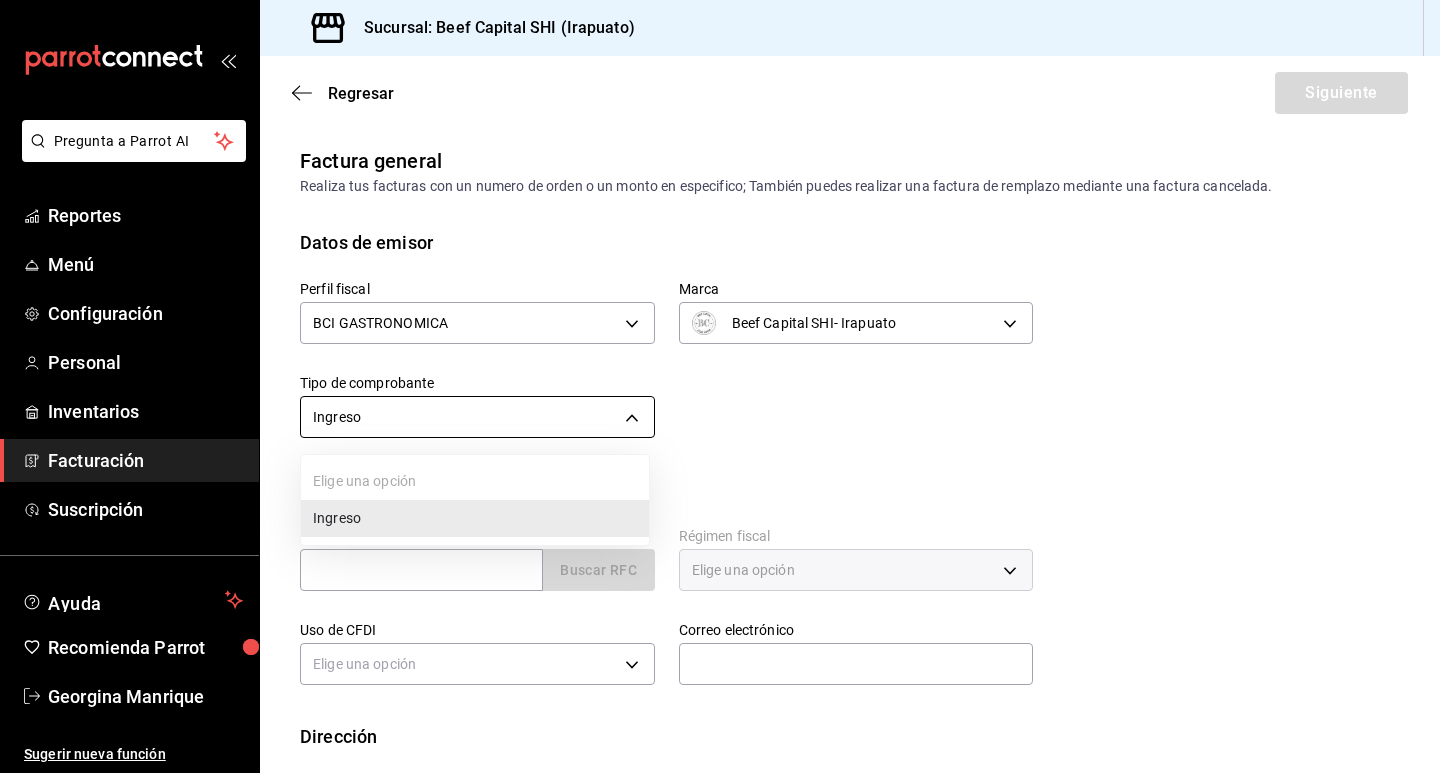 click on "Pregunta a Parrot AI Reportes   Menú   Configuración   Personal   Inventarios   Facturación   Suscripción   Ayuda Recomienda Parrot   [NAME]   Sugerir nueva función   Sucursal: Beef Capital SHI (Irapuato) Regresar Siguiente Factura general Realiza tus facturas con un numero de orden o un monto en especifico; También puedes realizar una factura de remplazo mediante una factura cancelada. Datos de emisor Perfil fiscal BCI GASTRONOMICA 852e3a39-bafb-4ab0-a8a2-cd74aadd3f4e Marca Beef Capital SHI- Irapuato 605647f7-5ddc-403a-84da-aa3c8a25865f Tipo de comprobante Ingreso Datos de receptor RFC Buscar RFC Régimen fiscal Elige una opción Uso de CFDI Elige una opción Correo electrónico Dirección Calle # exterior # interior Código postal Estado ​ Municipio ​ Colonia ​ País México GANA 1 MES GRATIS EN TU SUSCRIPCIÓN AQUÍ Pregunta a Parrot AI Reportes   Menú   Configuración   Personal   Inventarios   Facturación   Suscripción   Ayuda Recomienda Parrot   [NAME]     Ingreso" at bounding box center [720, 386] 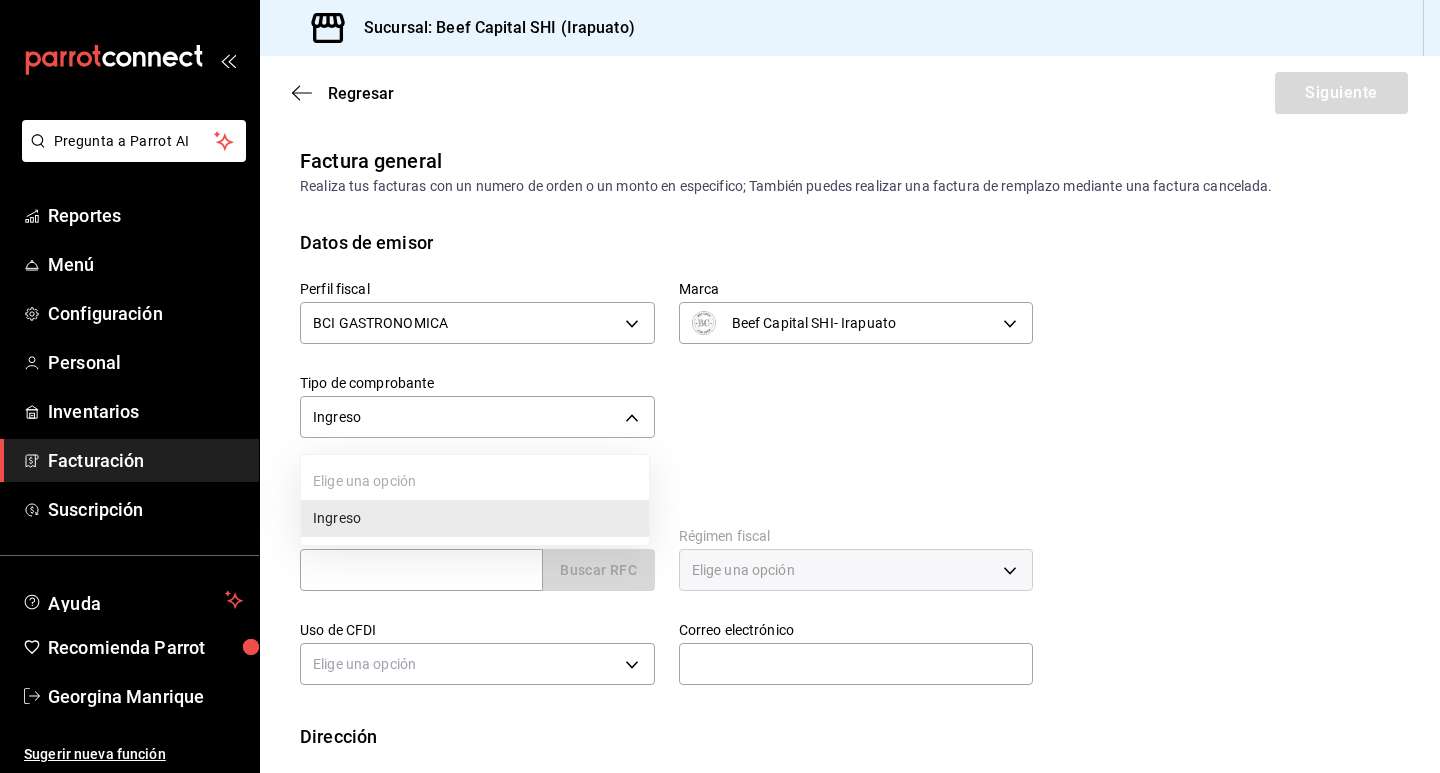 click on "Ingreso" at bounding box center (475, 518) 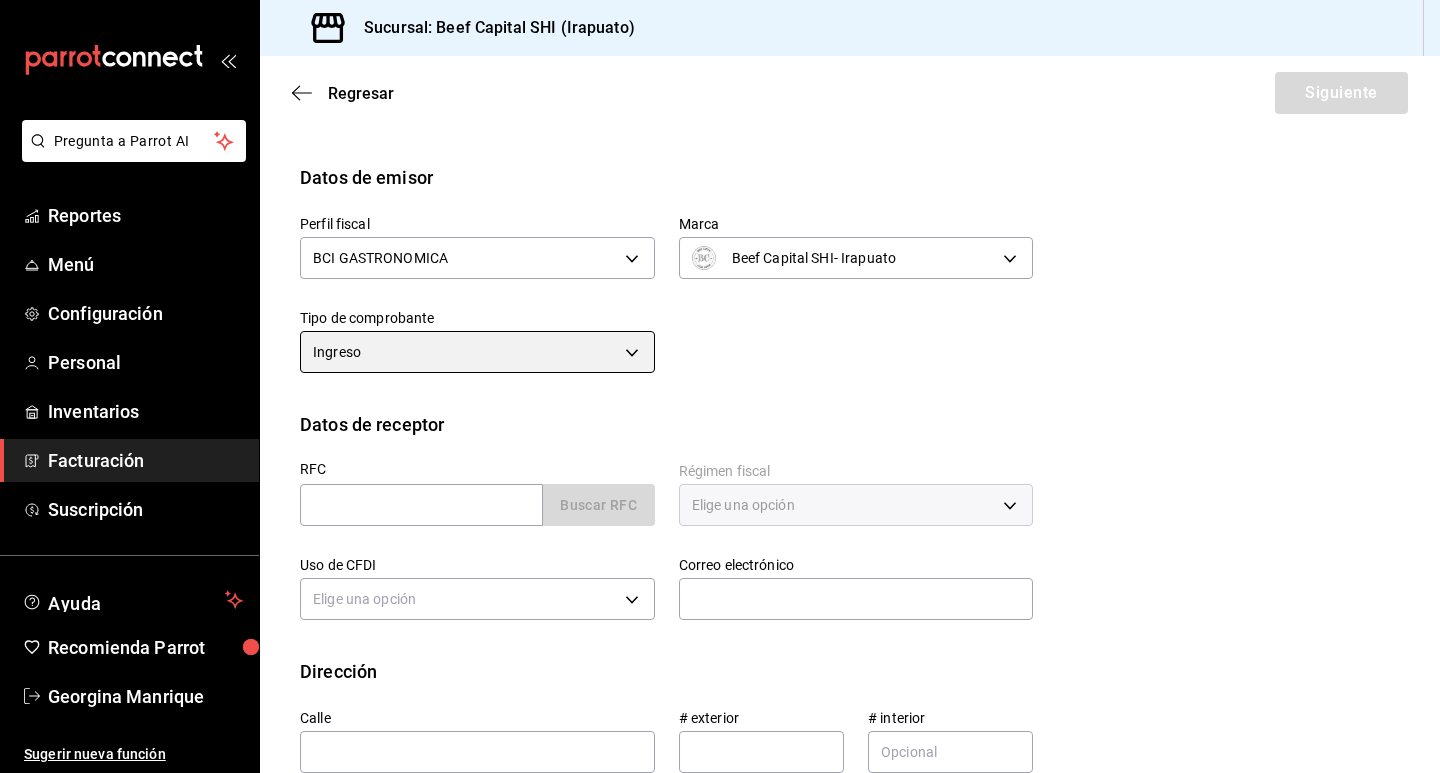 scroll, scrollTop: 100, scrollLeft: 0, axis: vertical 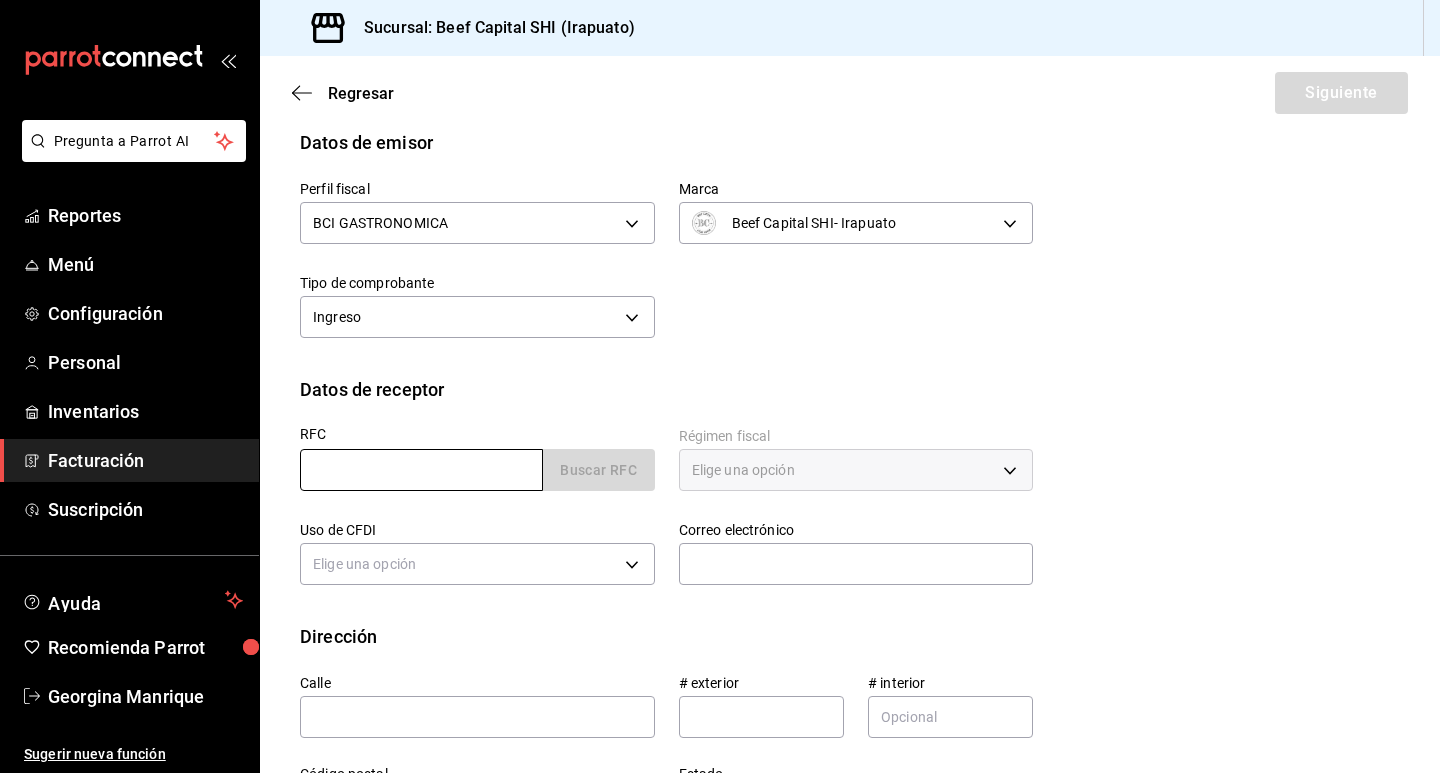 click at bounding box center [421, 470] 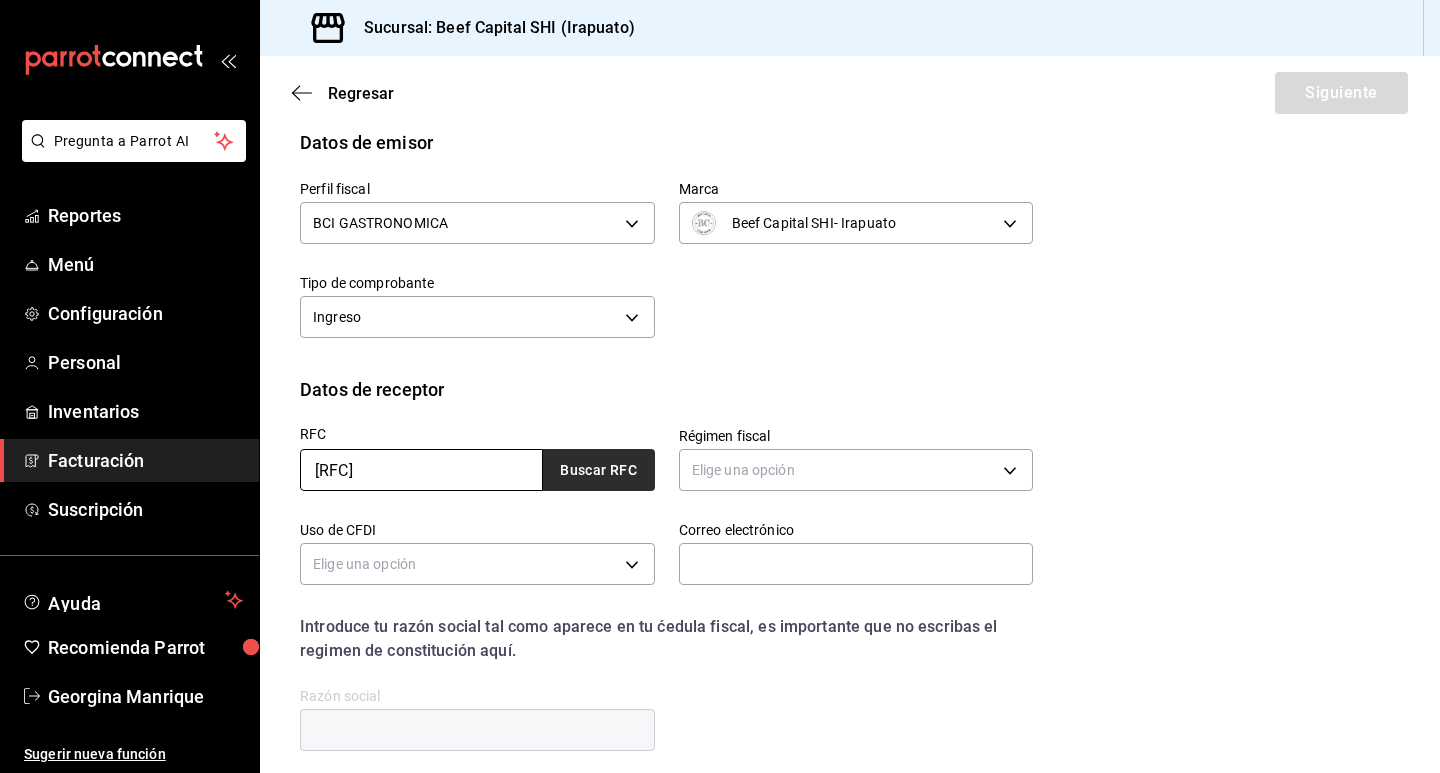 type on "[RFC]" 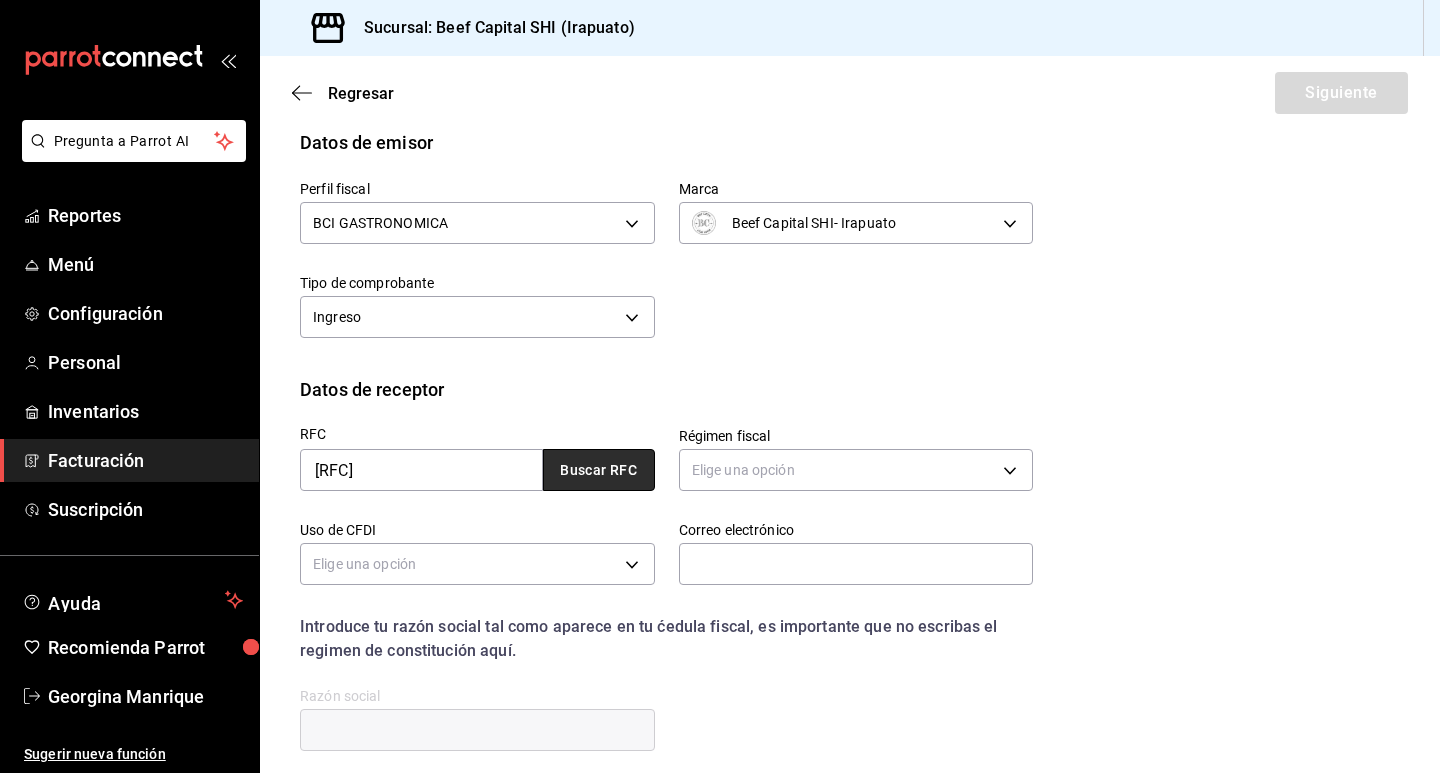 click on "Buscar RFC" at bounding box center [599, 470] 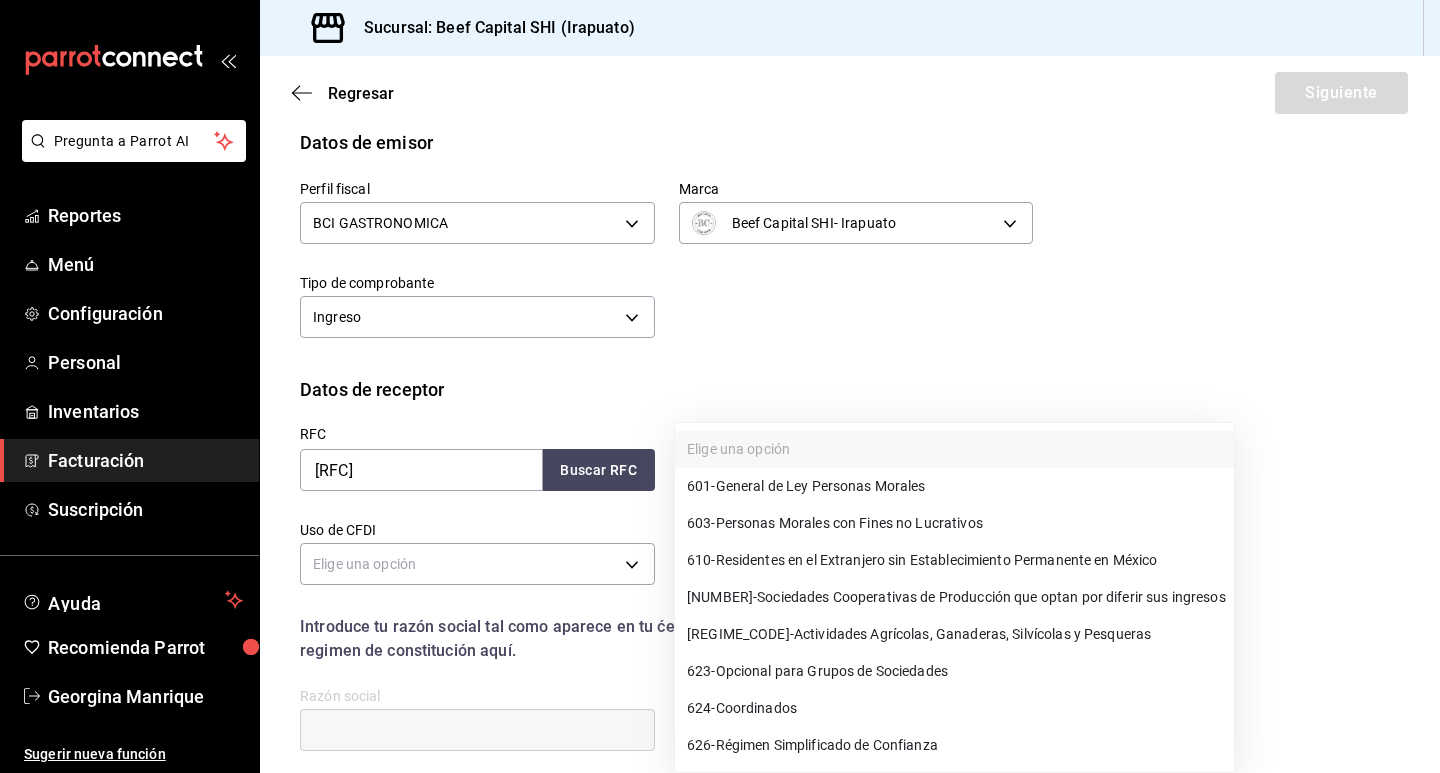 click on "Pregunta a Parrot AI Reportes   Menú   Configuración   Personal   Inventarios   Facturación   Suscripción   Ayuda Recomienda Parrot   [PERSON_NAME]   Sugerir nueva función   Sucursal: Beef Capital SHI (Irapuato) Regresar Generar factura Emisor Perfil fiscal BCI GASTRONOMICA Tipo de comprobante Ingreso Receptor Nombre / Razón social MAYOLY SPINDLER DE MEXICO RFC Receptor MSM050421V56 Régimen fiscal General de Ley Personas Morales Uso de CFDI G03: Gastos en general Correo electrónico soyjamaik@hotmail.com Elige cómo quieres agregar los conceptos a tu factura Manualmente Asociar orden Pago Método de pago PUE   Pago en una sola exhibición PUE Forma de pago Elige una opción Información de concepto Cantidad ​ Precio total ​ Impuestos Elige una opción Clave de Producto de Servicio 90101500 - Establecimientos para comer y beber ​ Unidad E48 - Unidad de Servicio ​ Descripción Agregar IVA Total $0.00 IEPS Total $0.00 Subtotal $0.00 Total $0.00 Orden Cantidad Clave Unidad Monto Impuesto Total" at bounding box center [720, 386] 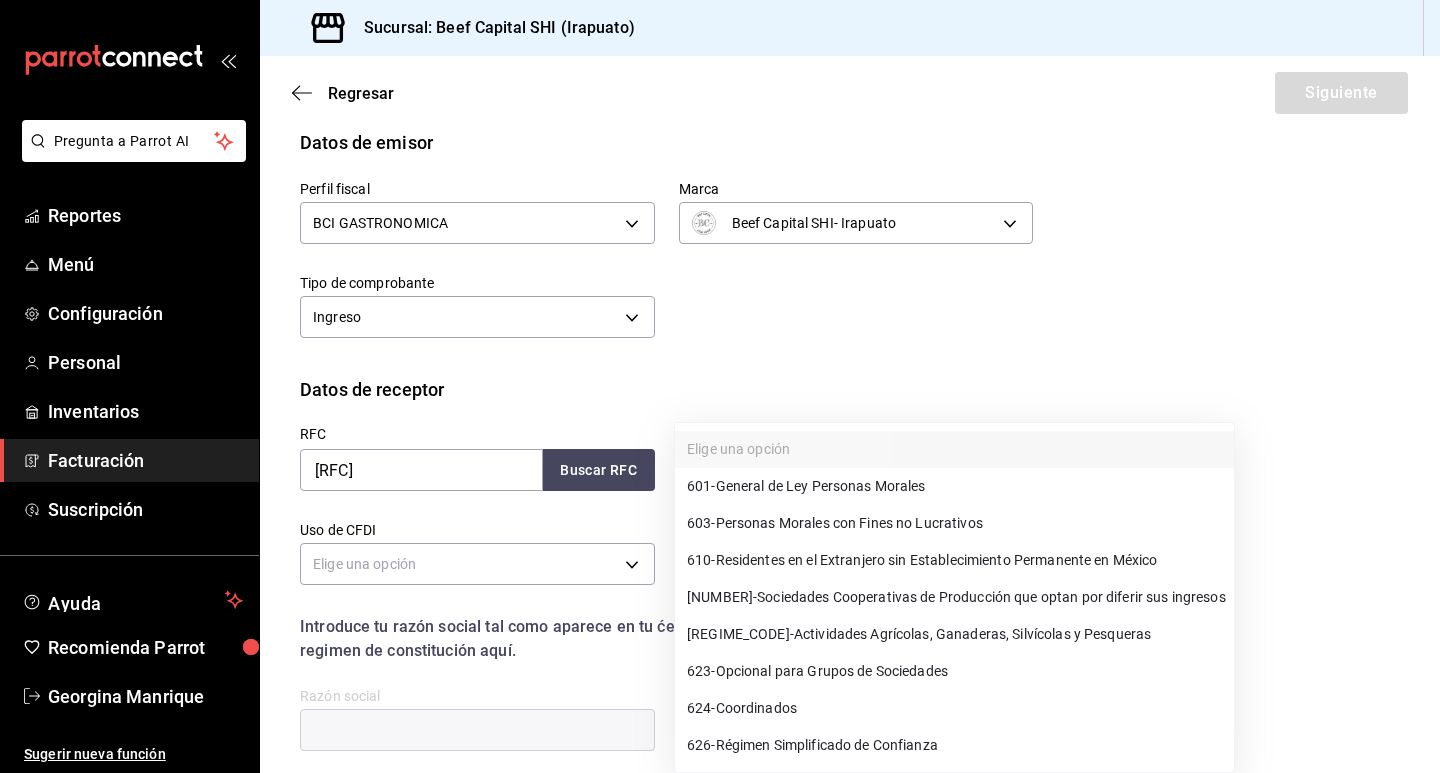 drag, startPoint x: 796, startPoint y: 515, endPoint x: 797, endPoint y: 490, distance: 25.019993 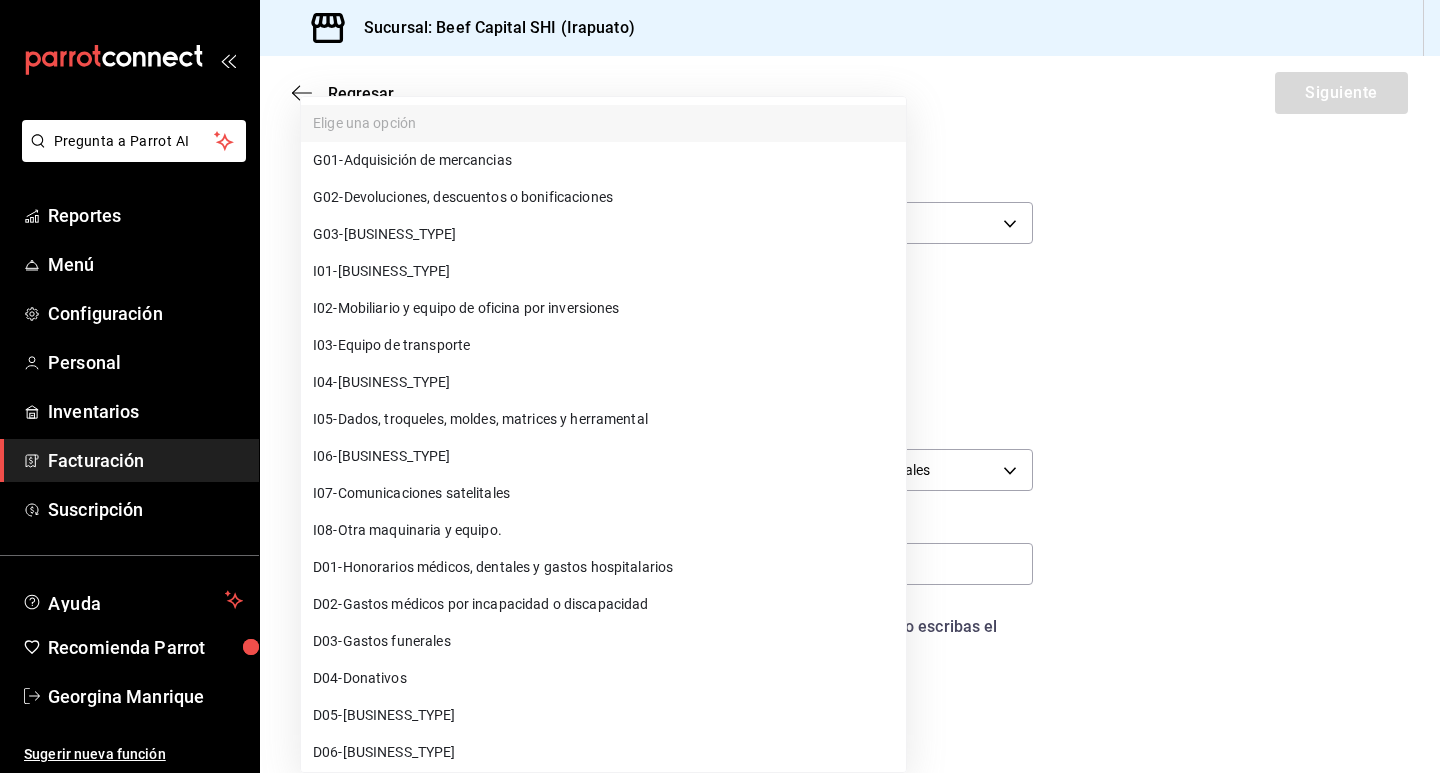 click on "Pregunta a Parrot AI Reportes   Menú   Configuración   Personal   Inventarios   Facturación   Suscripción   Ayuda Recomienda Parrot   Georgina Manrique   Sugerir nueva función   Sucursal: Beef Capital SHI (Irapuato) Regresar Siguiente Factura general Realiza tus facturas con un numero de orden o un monto en especifico; También puedes realizar una factura de remplazo mediante una factura cancelada. Datos de emisor Perfil fiscal BCI GASTRONOMICA 852e3a39-bafb-4ab0-a8a2-cd74aadd3f4e Marca Beef Capital SHI- Irapuato 605647f7-5ddc-403a-84da-aa3c8a25865f Tipo de comprobante Ingreso I Datos de receptor RFC MSM050421V56 Buscar RFC Régimen fiscal 601  -  General de Ley Personas Morales 601 Uso de CFDI Elige una opción Correo electrónico Introduce tu razón social tal como aparece en tu ćedula fiscal, es importante que no escribas el regimen de constitución aquí. company Razón social Dirección Calle # exterior # interior Código postal Estado ​ Municipio ​ Colonia ​ País México Reportes   Menú" at bounding box center (720, 386) 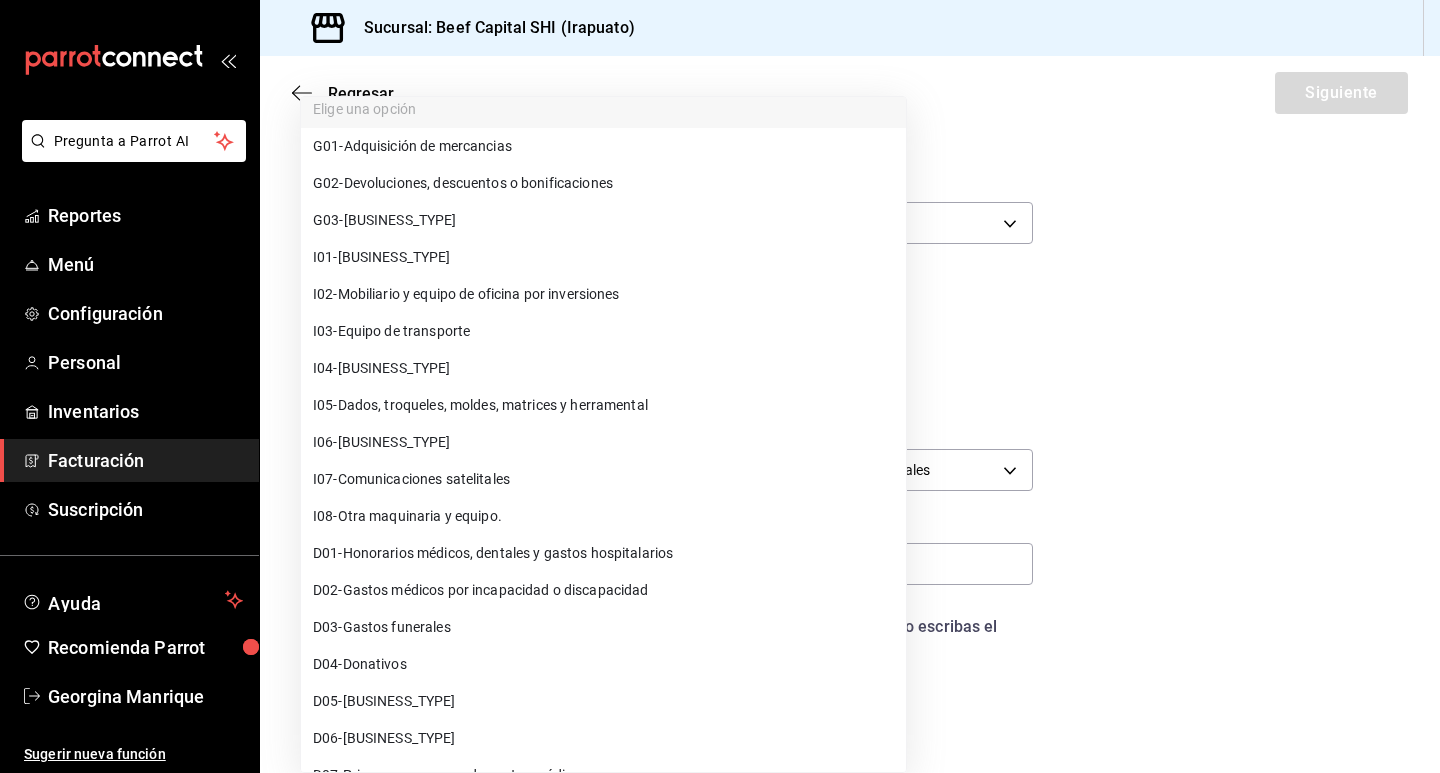 scroll, scrollTop: 0, scrollLeft: 0, axis: both 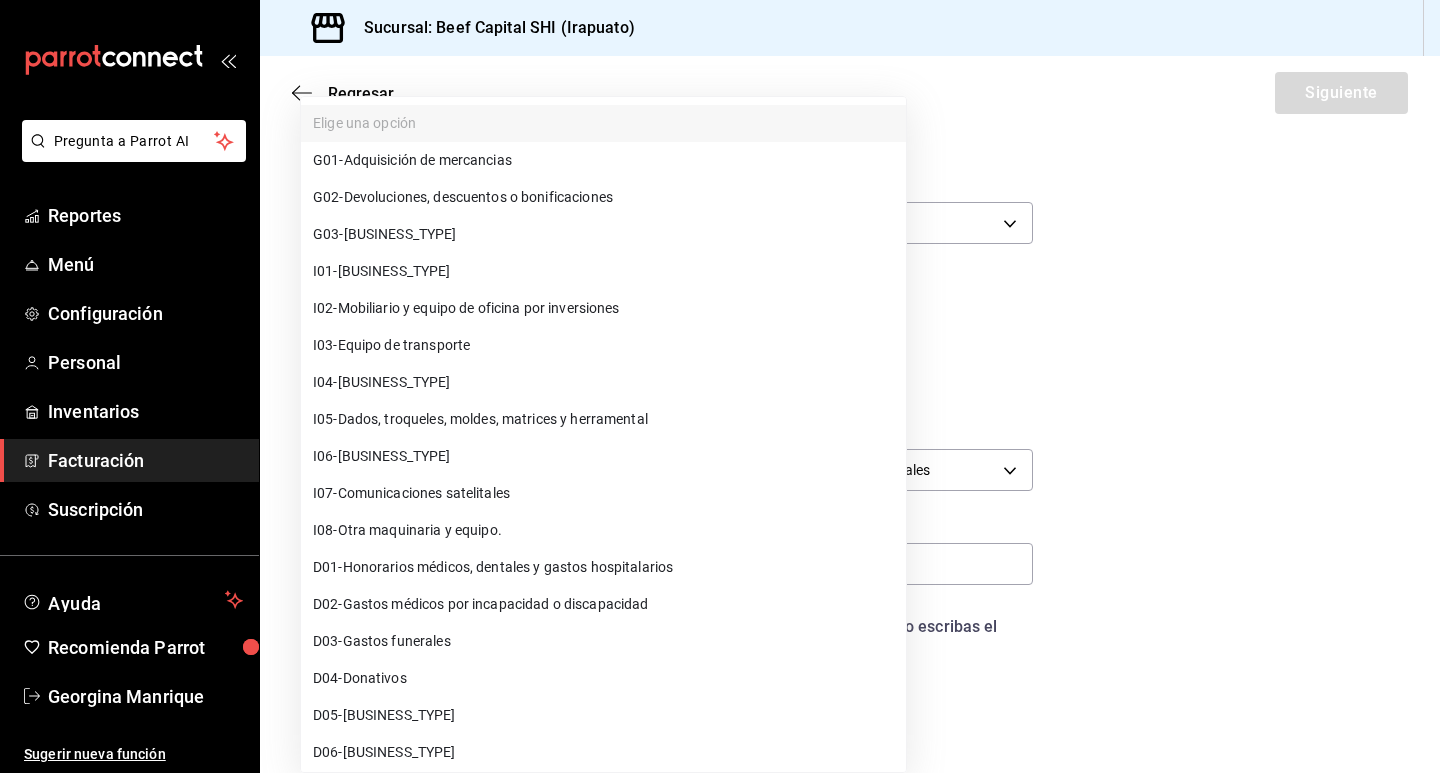 click on "G03  -  Gastos en general" at bounding box center [385, 234] 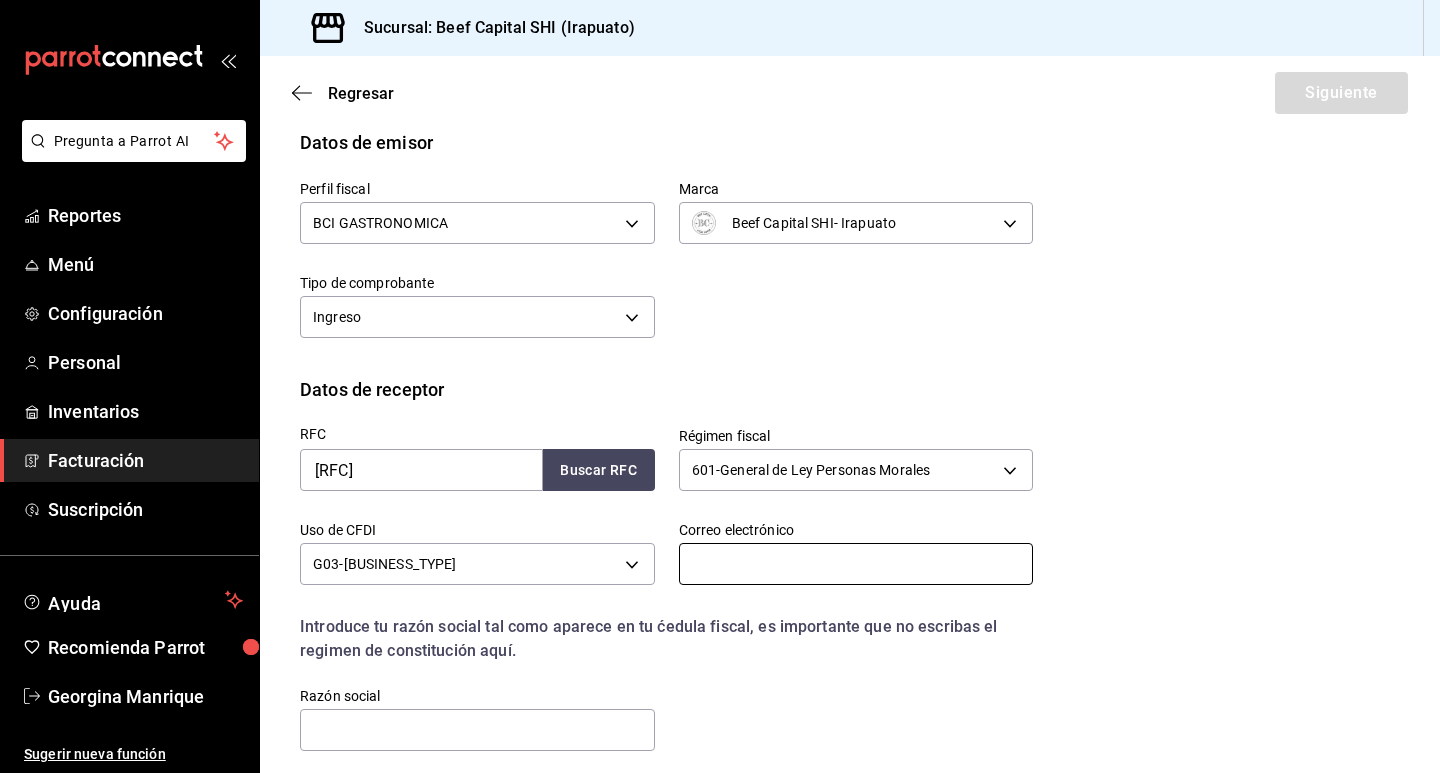 click at bounding box center (856, 564) 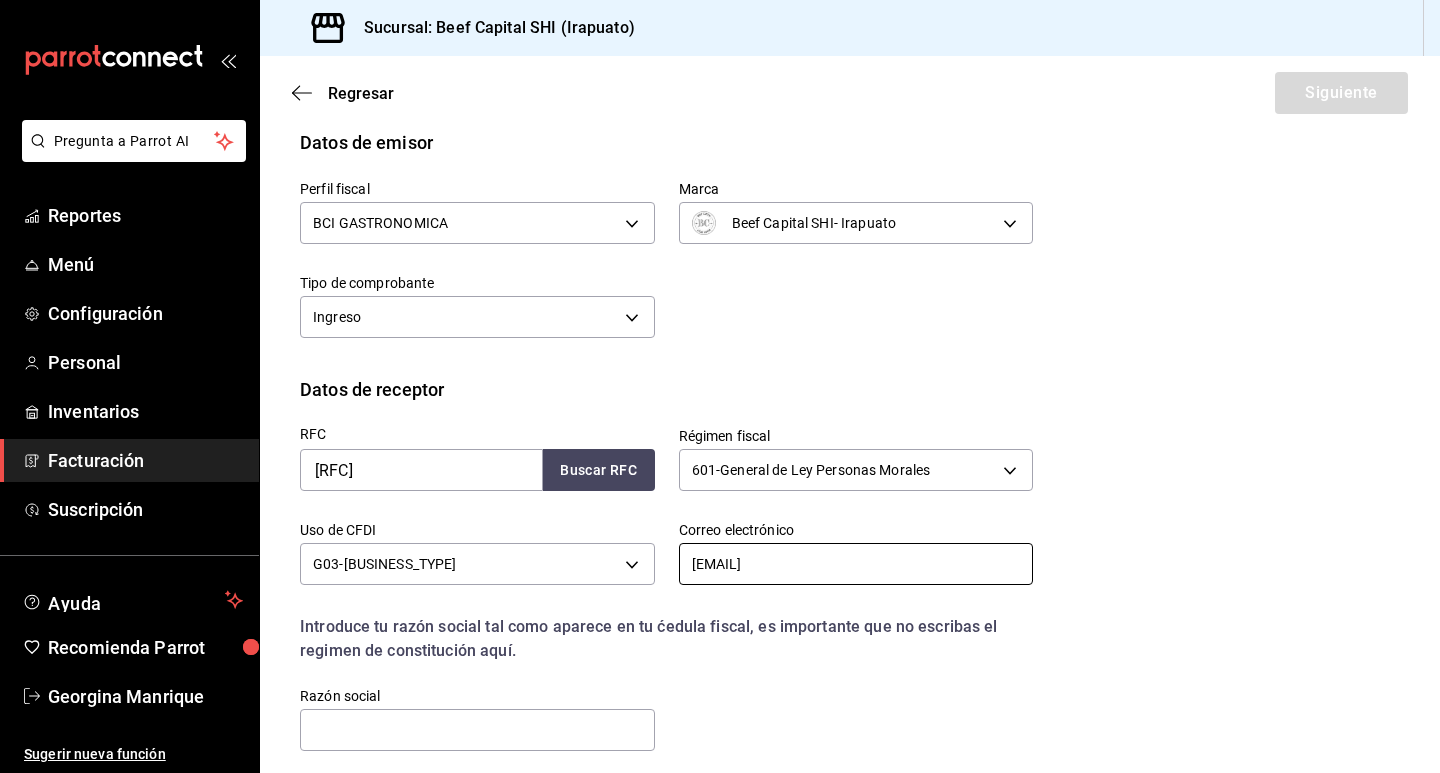 scroll, scrollTop: 200, scrollLeft: 0, axis: vertical 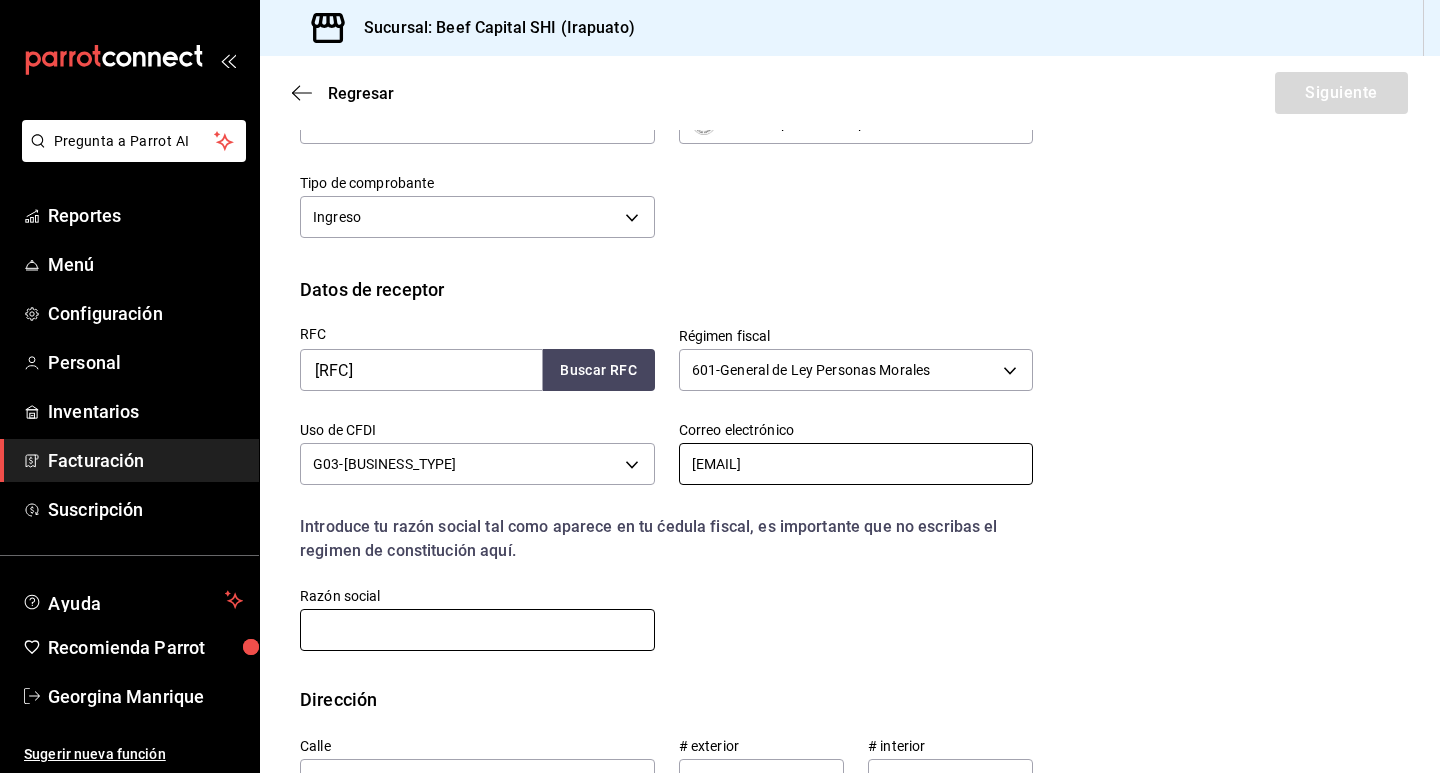 type on "[EMAIL]" 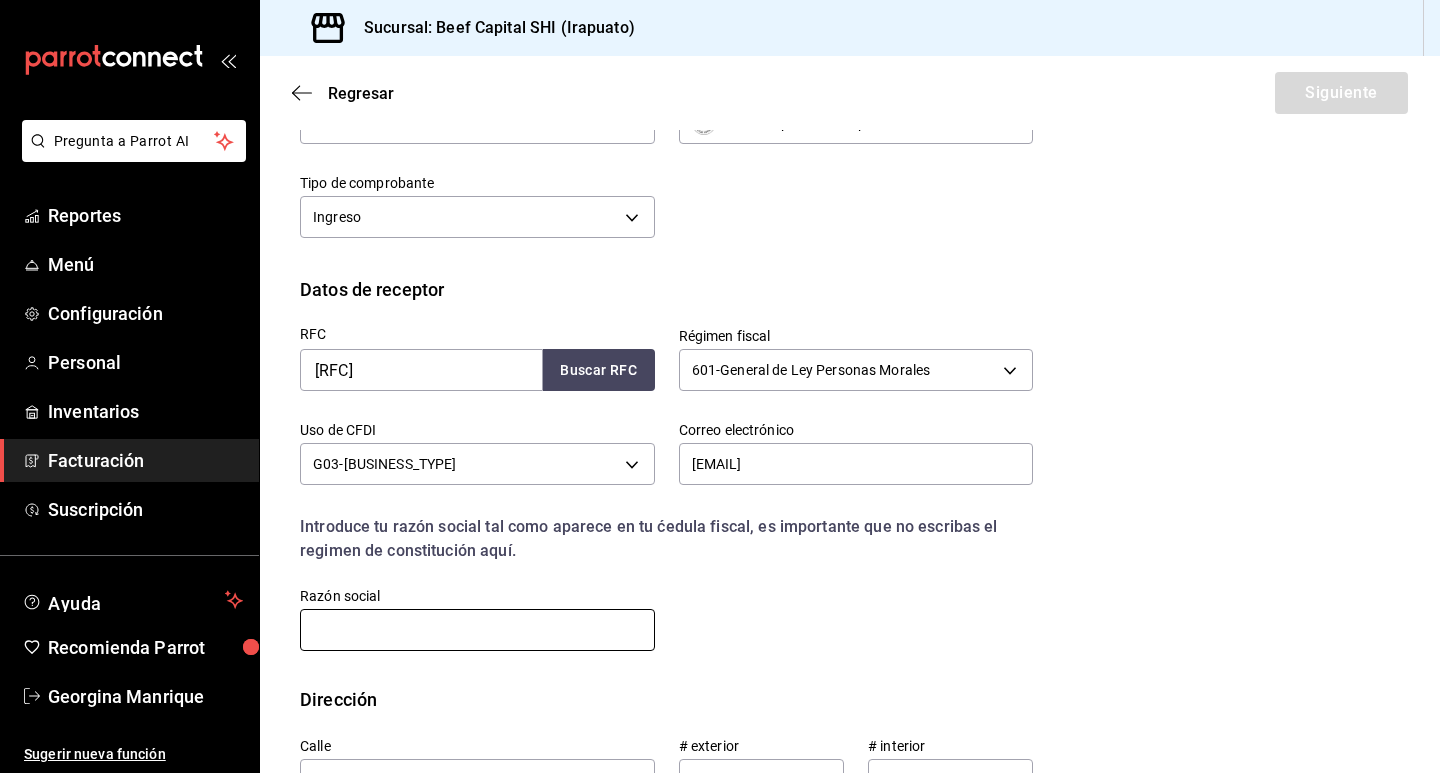 click at bounding box center [477, 630] 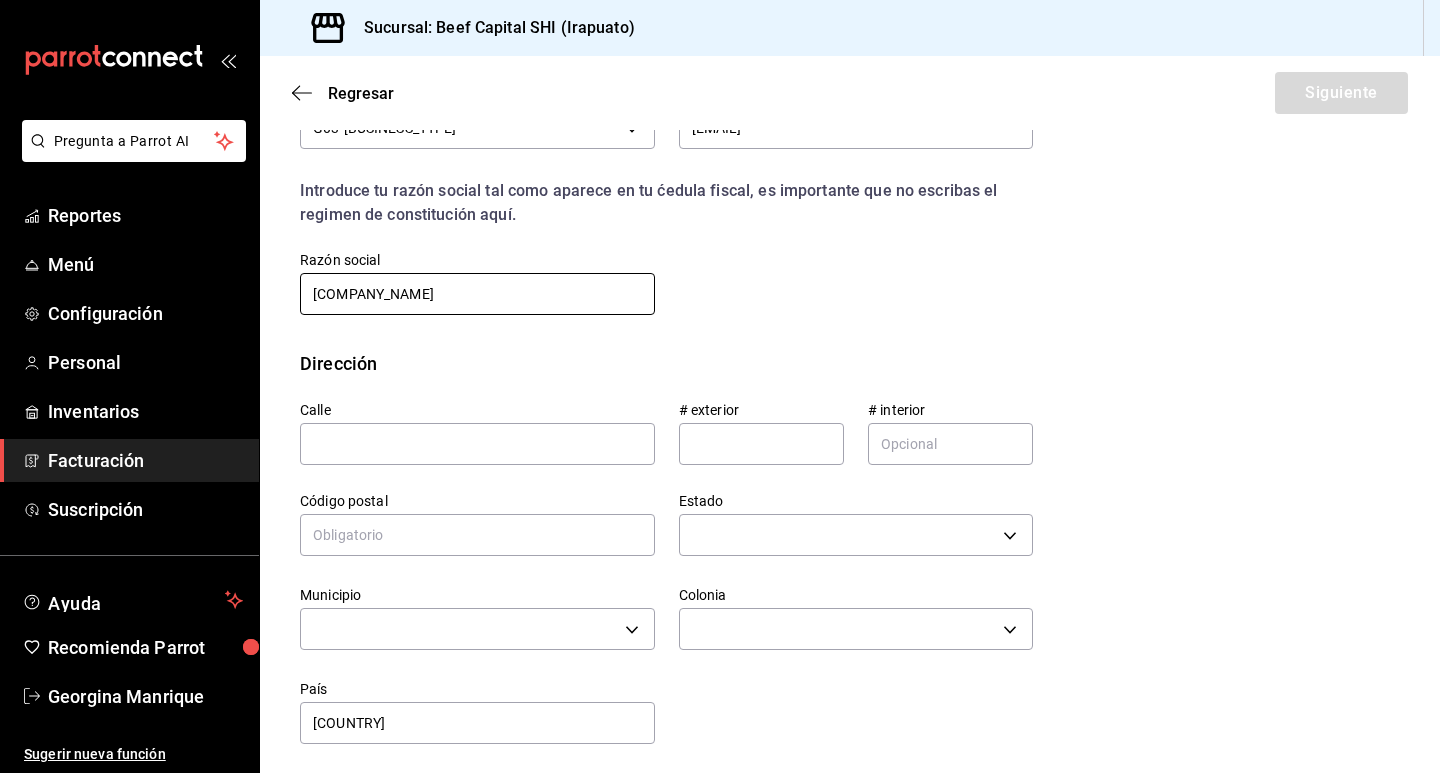 scroll, scrollTop: 542, scrollLeft: 0, axis: vertical 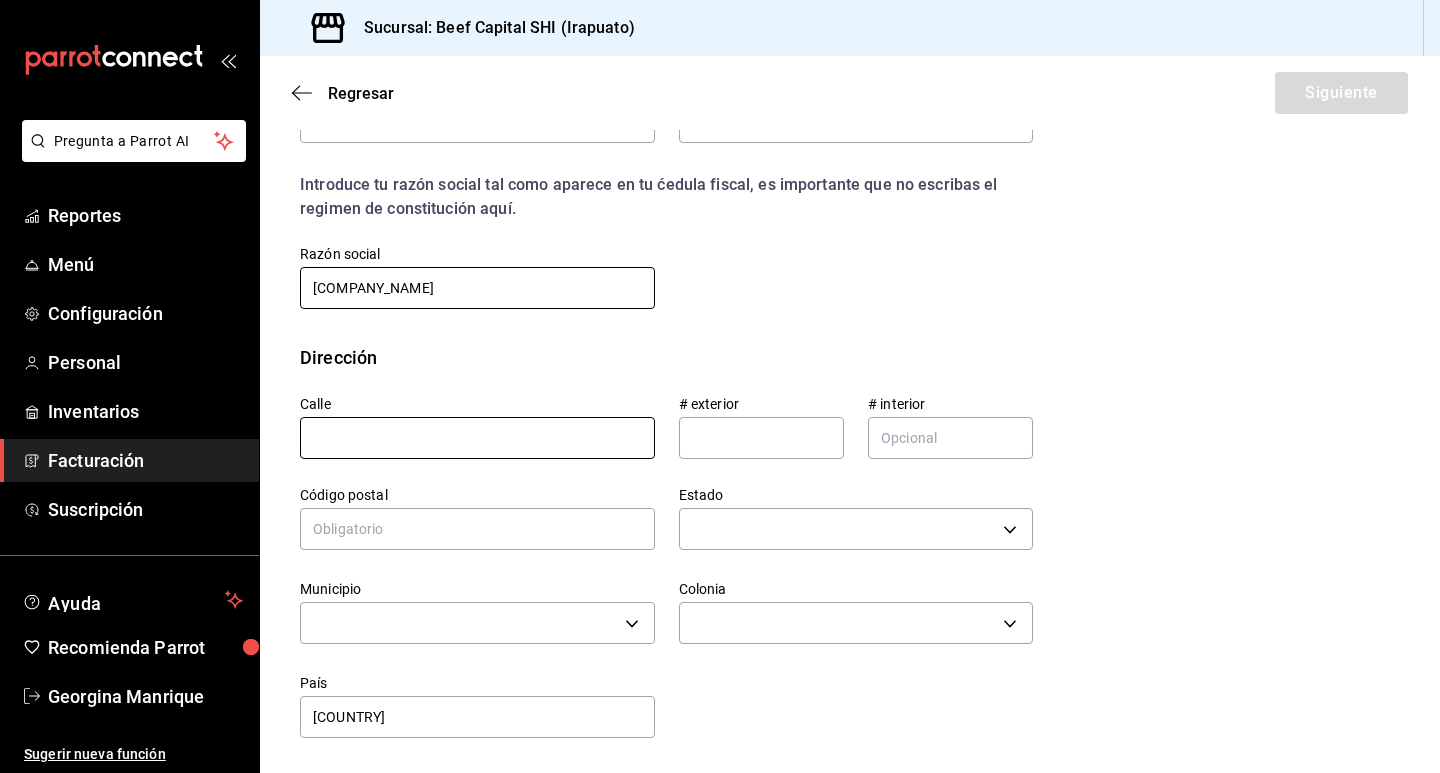 type on "[COMPANY_NAME]" 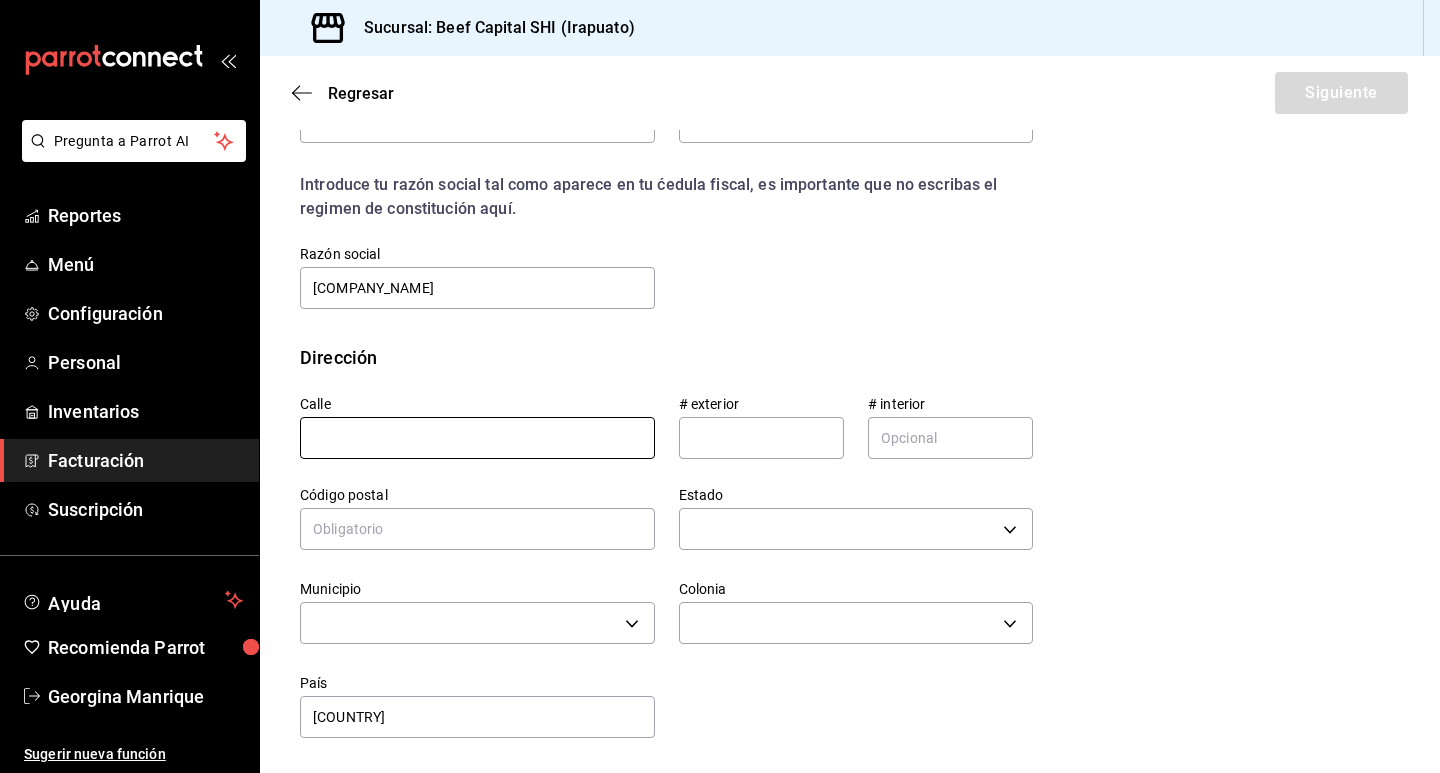 click at bounding box center (477, 438) 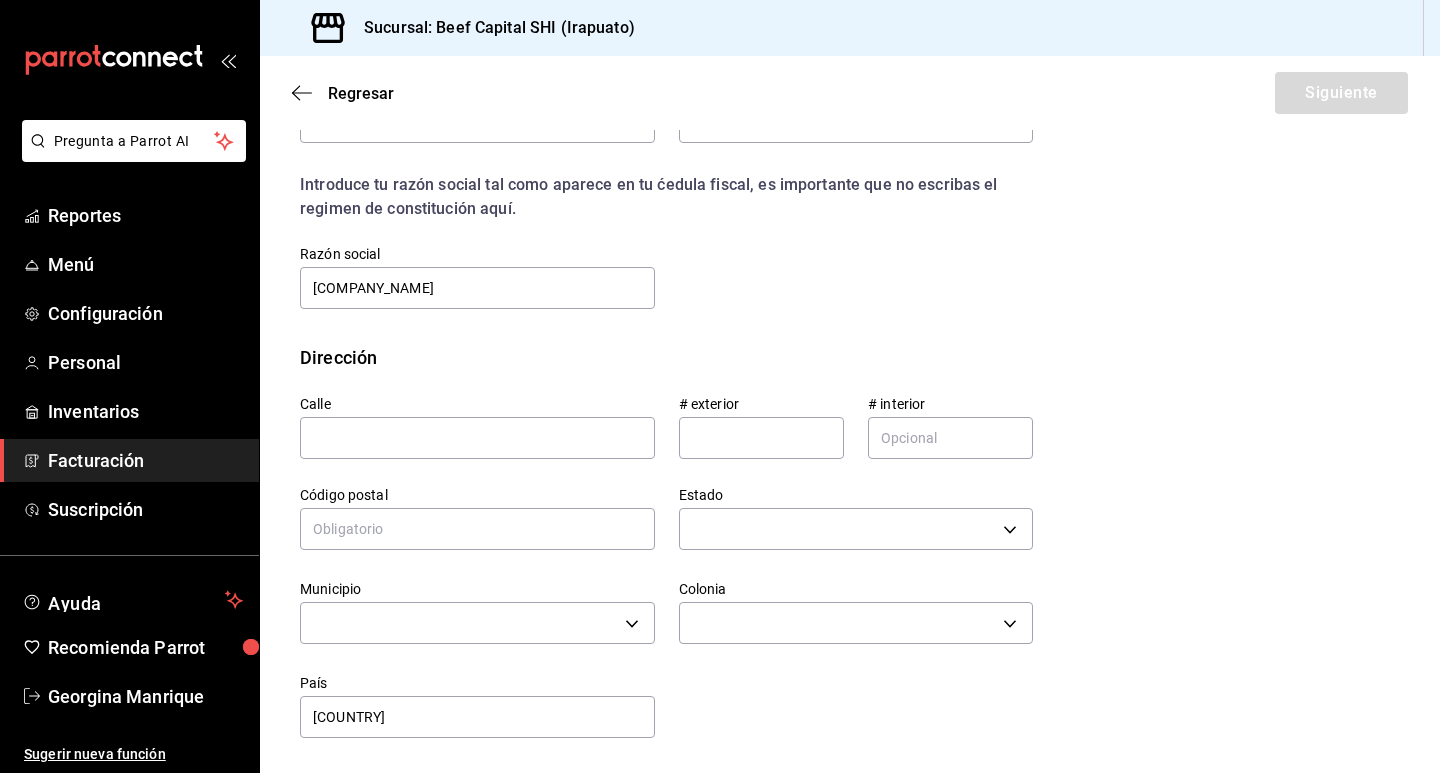 click on "Dirección" at bounding box center [850, 357] 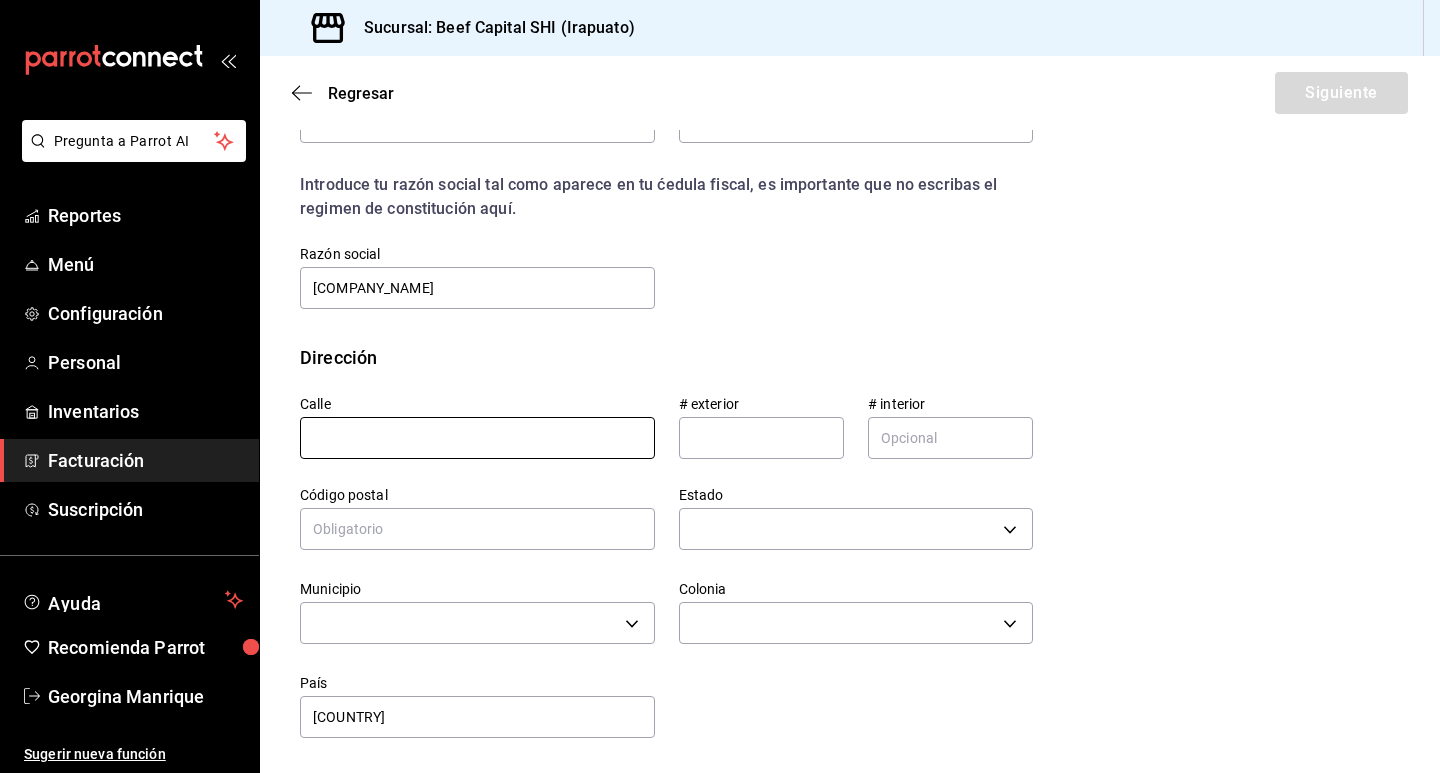click at bounding box center (477, 438) 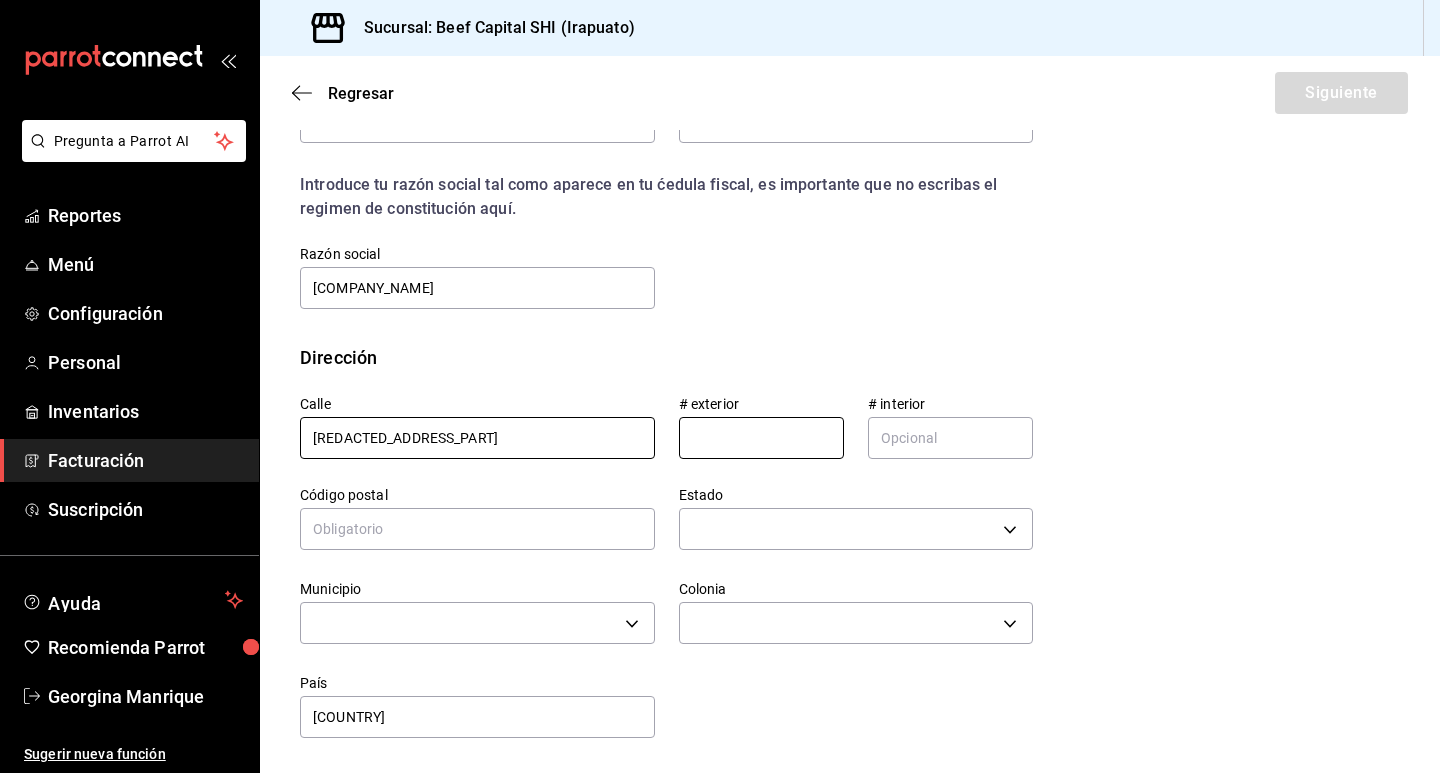 type on "[REDACTED_ADDRESS_PART]" 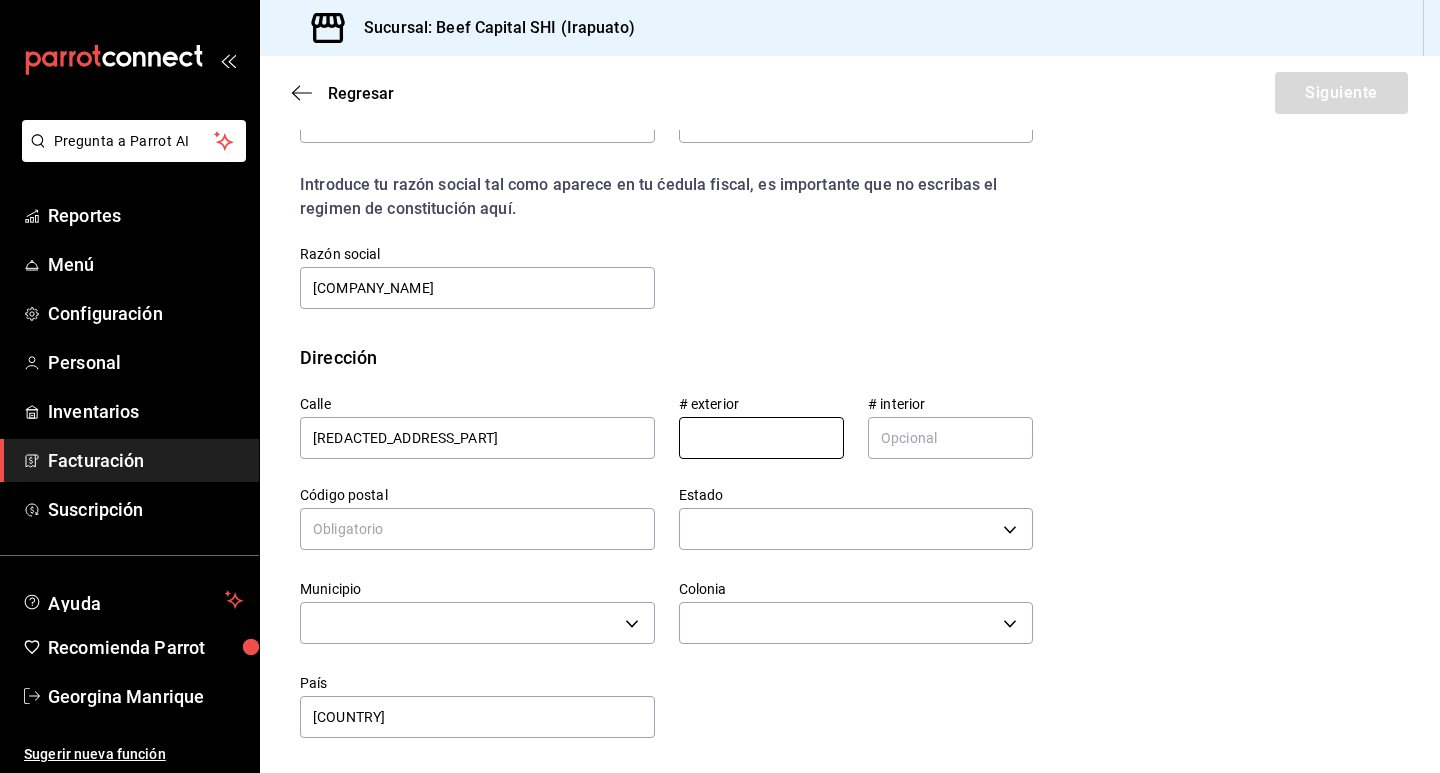 click at bounding box center [761, 438] 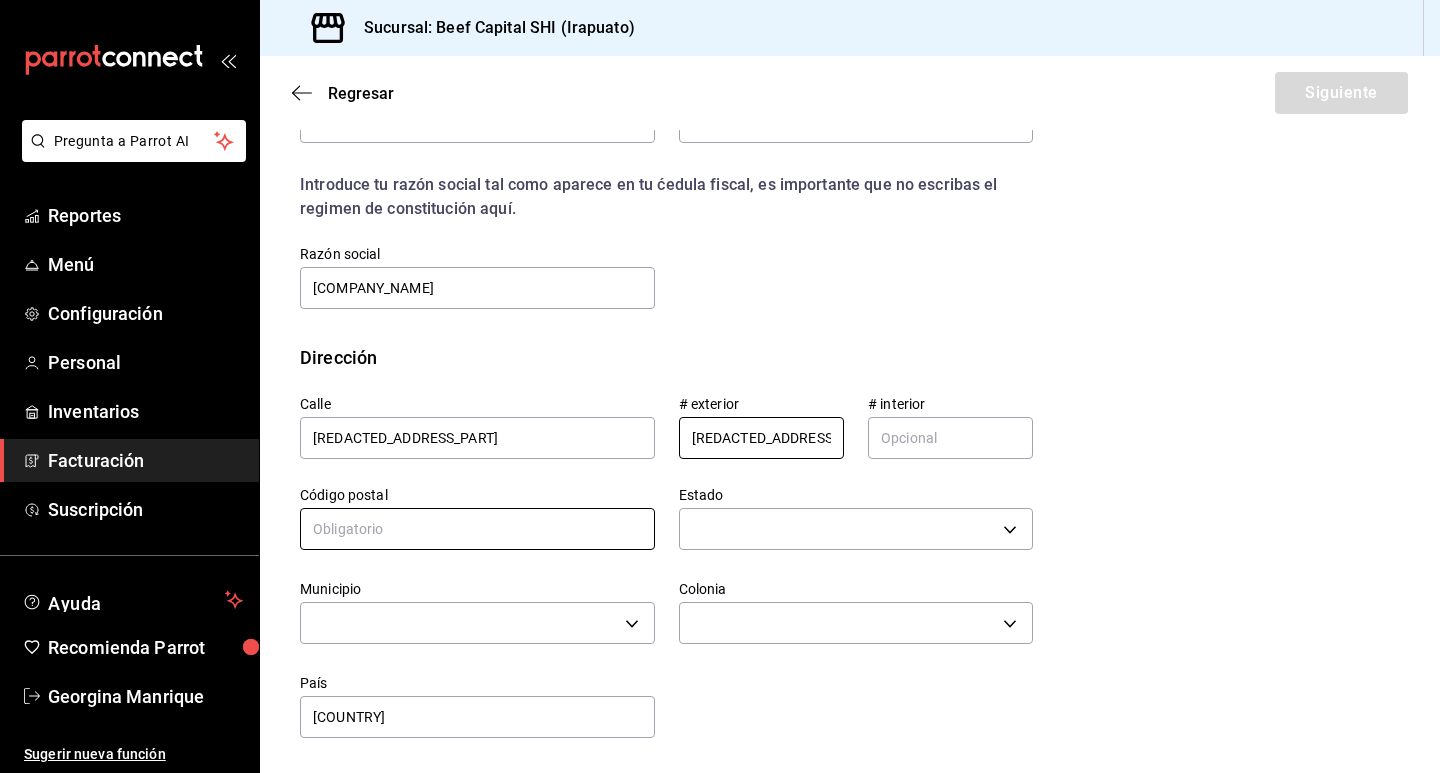 type on "[REDACTED_ADDRESS_PART]" 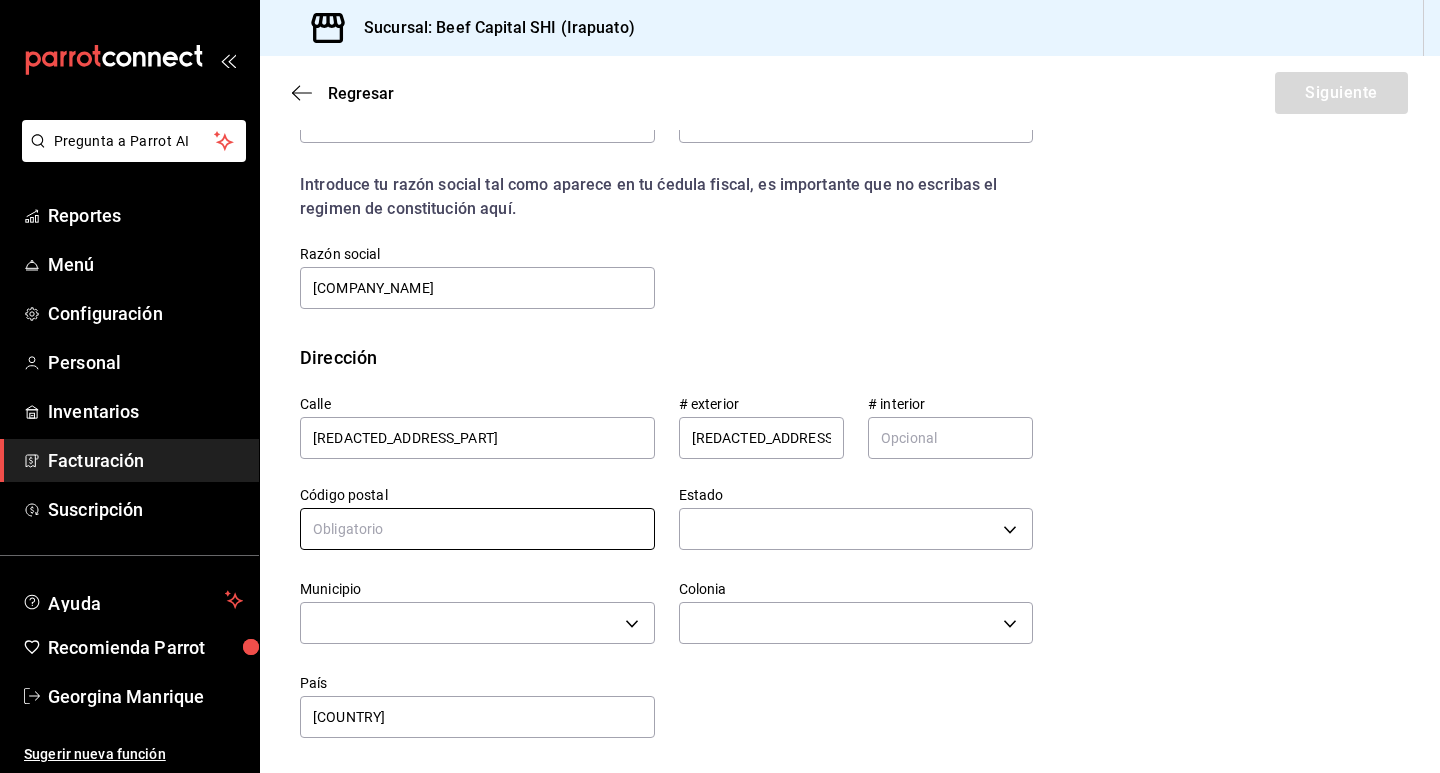 click at bounding box center [477, 529] 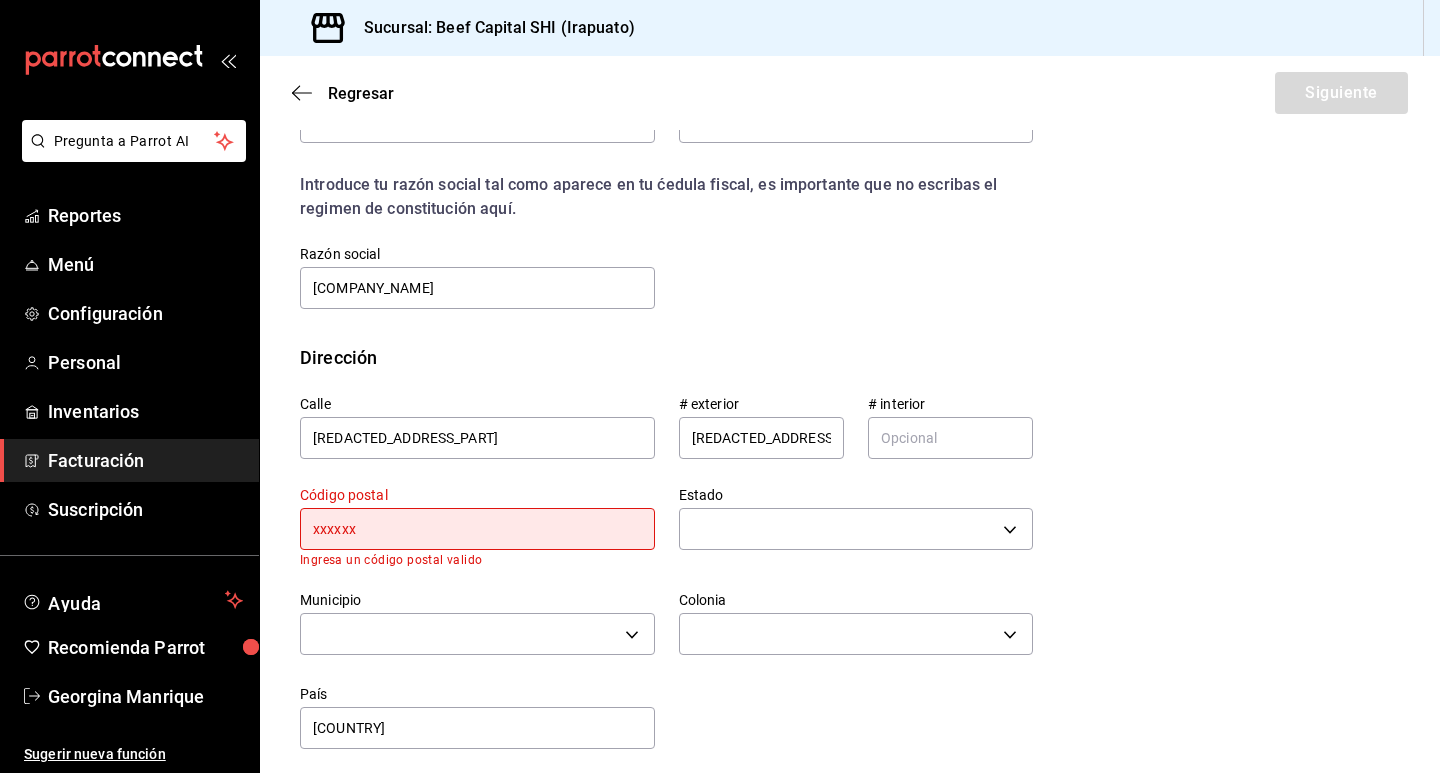 type on "x" 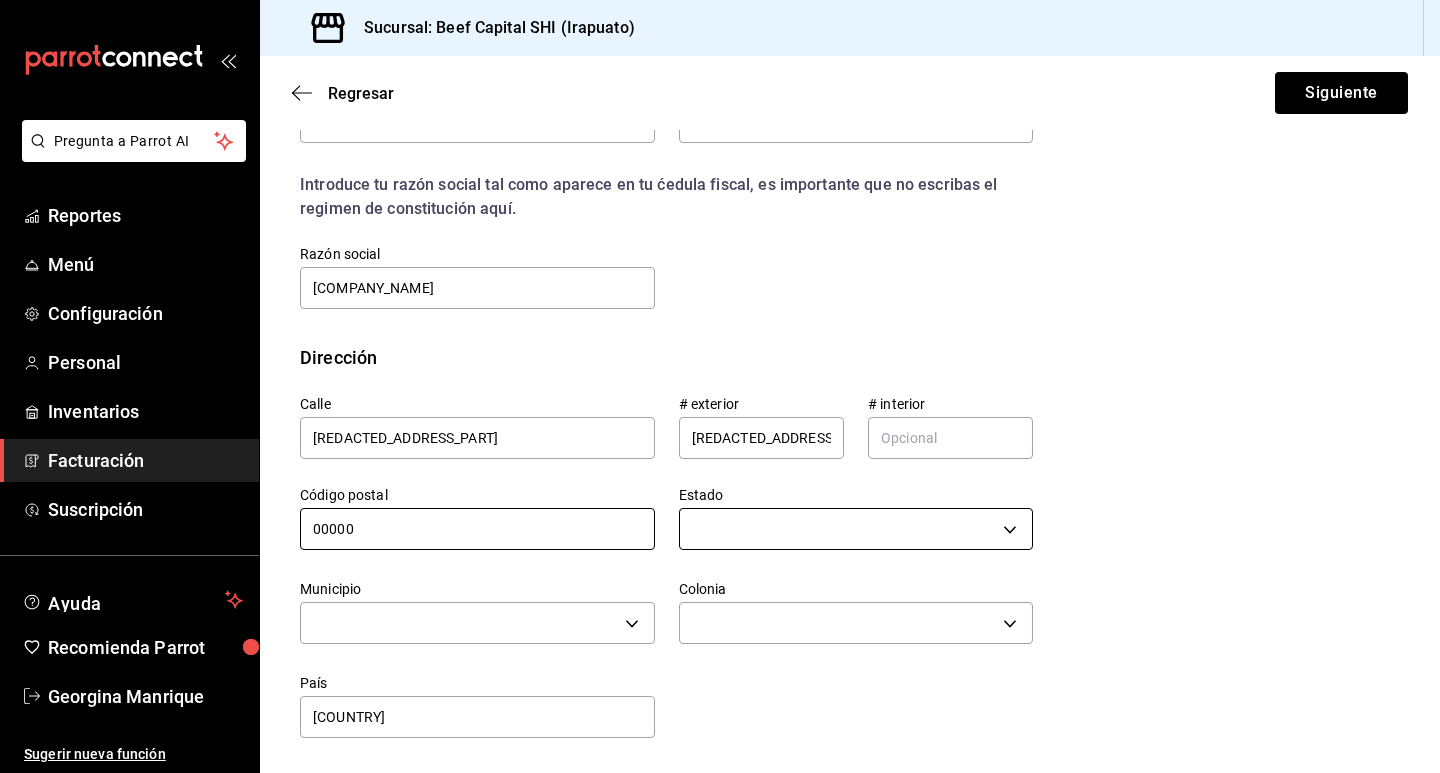 type on "00000" 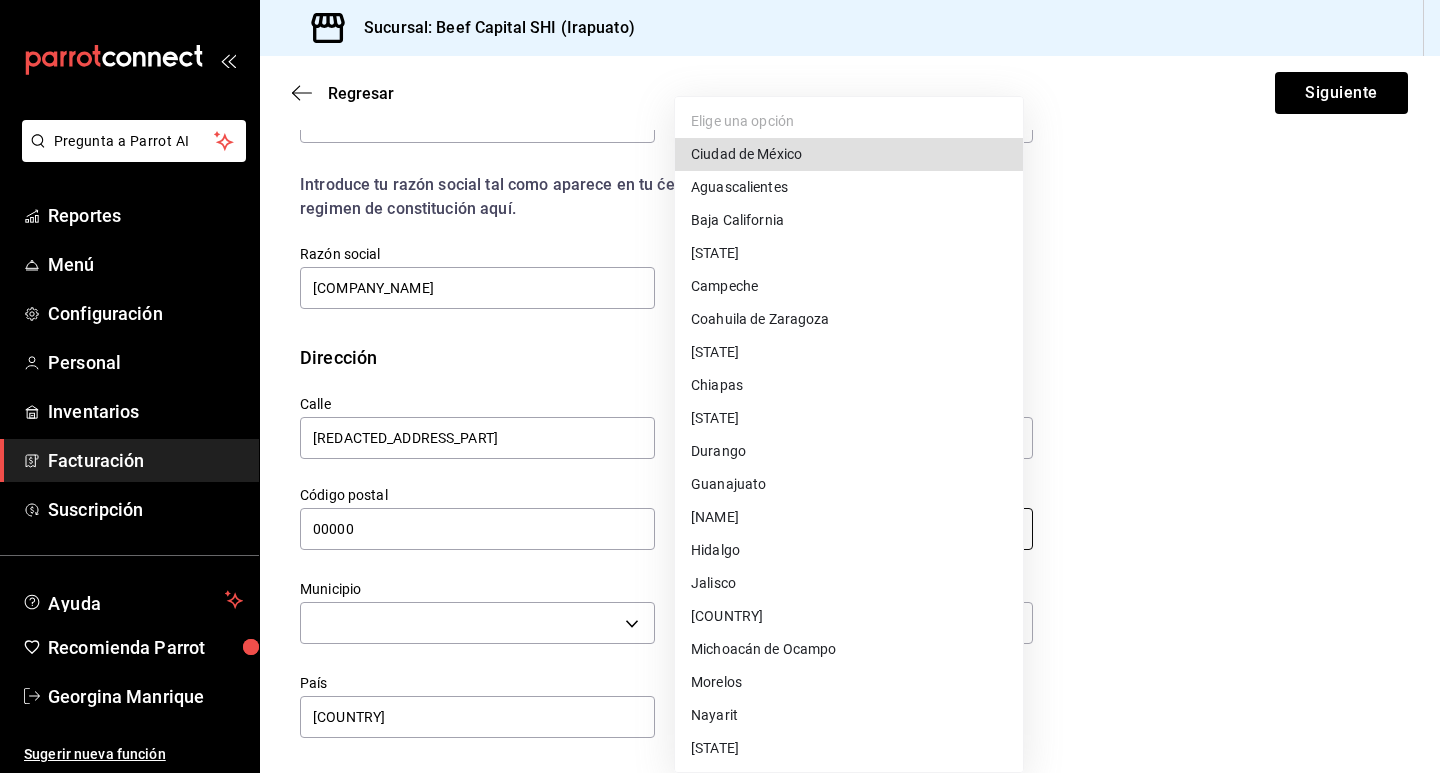 click on "Pregunta a Parrot AI Reportes   Menú   Configuración   Personal   Inventarios   Facturación   Suscripción   Ayuda Recomienda Parrot   Georgina Manrique   Sugerir nueva función   Sucursal: Beef Capital SHI (Irapuato) Regresar Siguiente Factura general Realiza tus facturas con un numero de orden o un monto en especifico; También puedes realizar una factura de remplazo mediante una factura cancelada. Datos de emisor Perfil fiscal BCI GASTRONOMICA 852e3a39-bafb-4ab0-a8a2-cd74aadd3f4e Marca Beef Capital SHI- Irapuato 605647f7-5ddc-403a-84da-aa3c8a25865f Tipo de comprobante Ingreso I Datos de receptor RFC MSM050421V56 Buscar RFC Régimen fiscal 601  -  General de Ley Personas Morales 601 Uso de CFDI G03  -  Gastos en general G03 Correo electrónico soyjamaik@hotmail.com Introduce tu razón social tal como aparece en tu ćedula fiscal, es importante que no escribas el regimen de constitución aquí. company Razón social MAYOLY SPINDLER DE MEXICO Dirección Calle xxxxxxx # exterior xxxxxxx # interior 00000 ​" at bounding box center (720, 386) 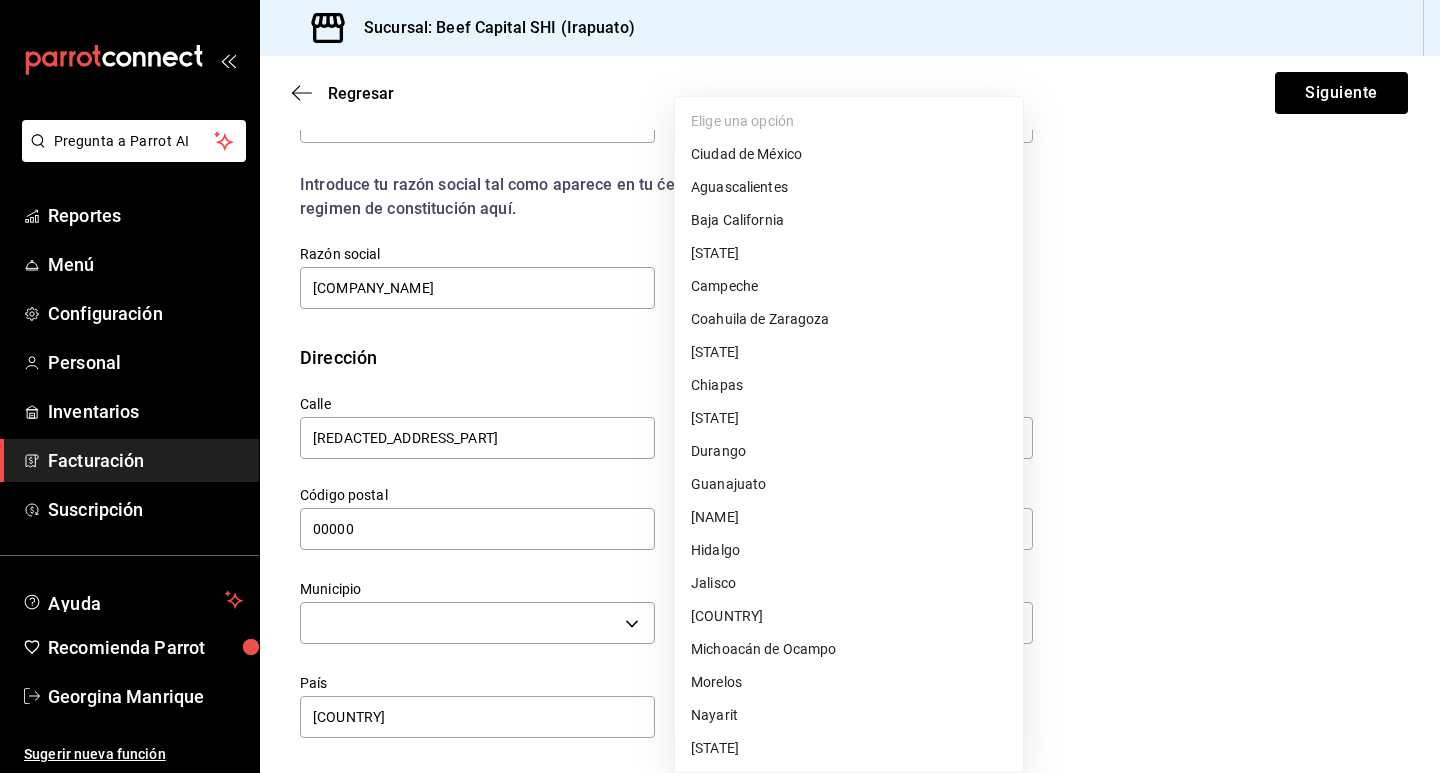 click at bounding box center [720, 386] 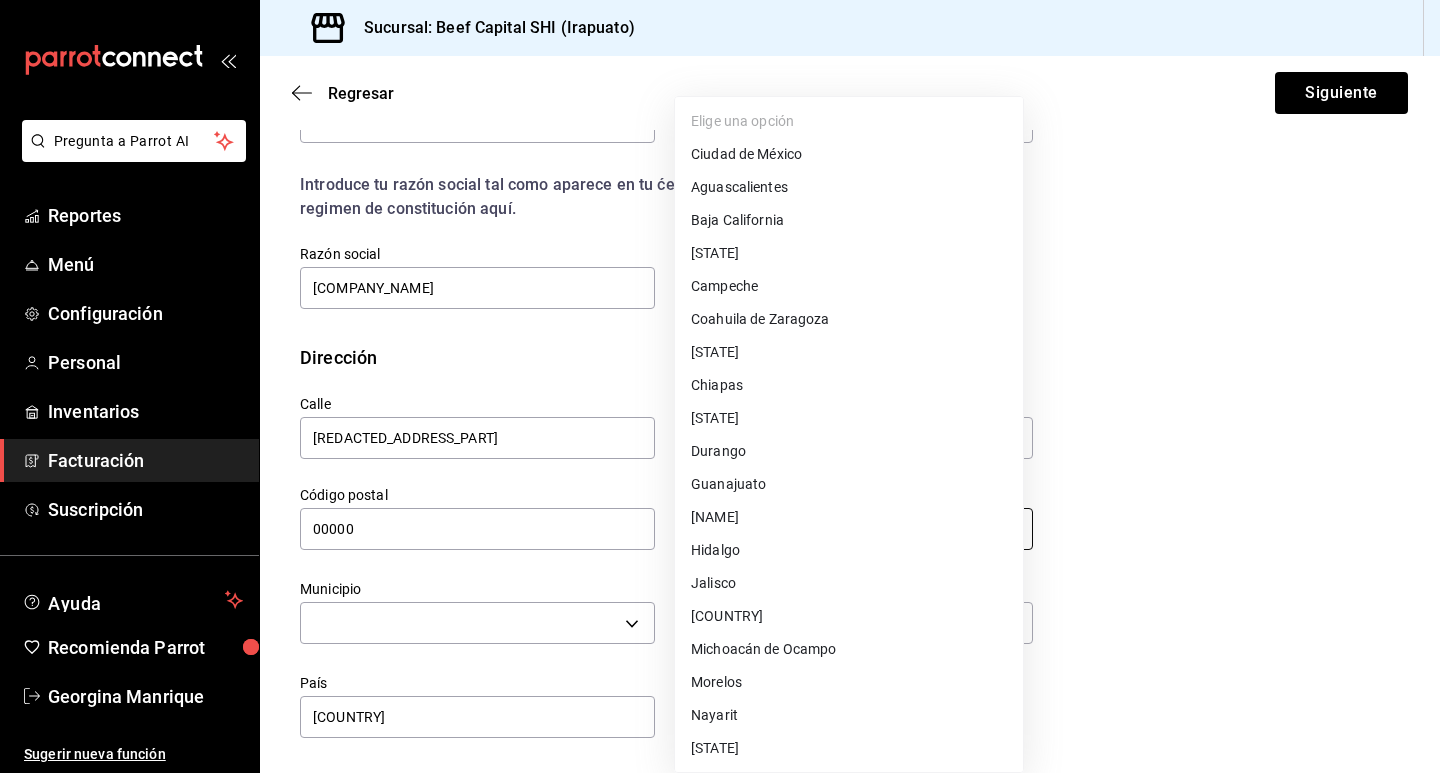 click on "Pregunta a Parrot AI Reportes   Menú   Configuración   Personal   Inventarios   Facturación   Suscripción   Ayuda Recomienda Parrot   Georgina Manrique   Sugerir nueva función   Sucursal: Beef Capital SHI (Irapuato) Regresar Siguiente Factura general Realiza tus facturas con un numero de orden o un monto en especifico; También puedes realizar una factura de remplazo mediante una factura cancelada. Datos de emisor Perfil fiscal BCI GASTRONOMICA 852e3a39-bafb-4ab0-a8a2-cd74aadd3f4e Marca Beef Capital SHI- Irapuato 605647f7-5ddc-403a-84da-aa3c8a25865f Tipo de comprobante Ingreso I Datos de receptor RFC MSM050421V56 Buscar RFC Régimen fiscal 601  -  General de Ley Personas Morales 601 Uso de CFDI G03  -  Gastos en general G03 Correo electrónico soyjamaik@hotmail.com Introduce tu razón social tal como aparece en tu ćedula fiscal, es importante que no escribas el regimen de constitución aquí. company Razón social MAYOLY SPINDLER DE MEXICO Dirección Calle xxxxxxx # exterior xxxxxxx # interior 00000 ​" at bounding box center [720, 386] 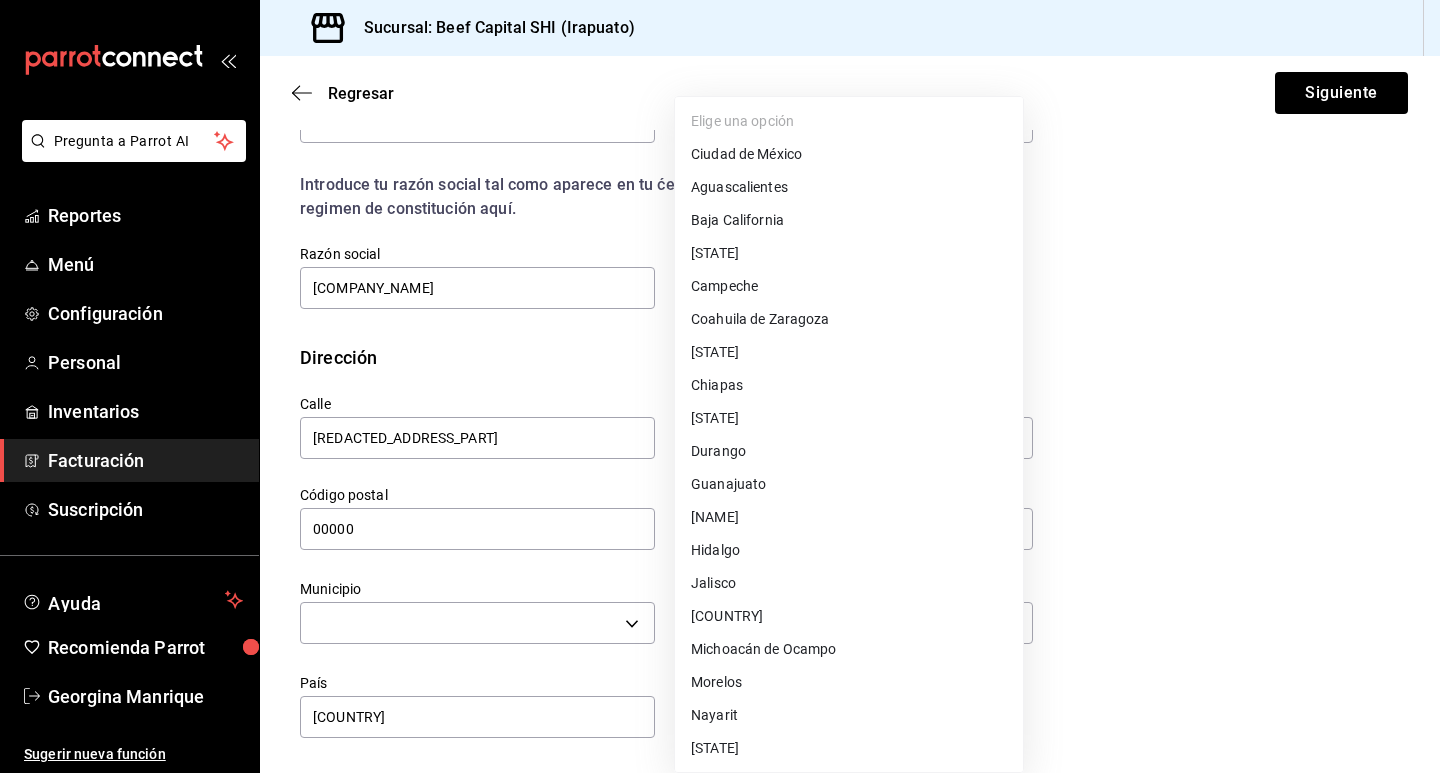 drag, startPoint x: 1235, startPoint y: 477, endPoint x: 1205, endPoint y: 524, distance: 55.758408 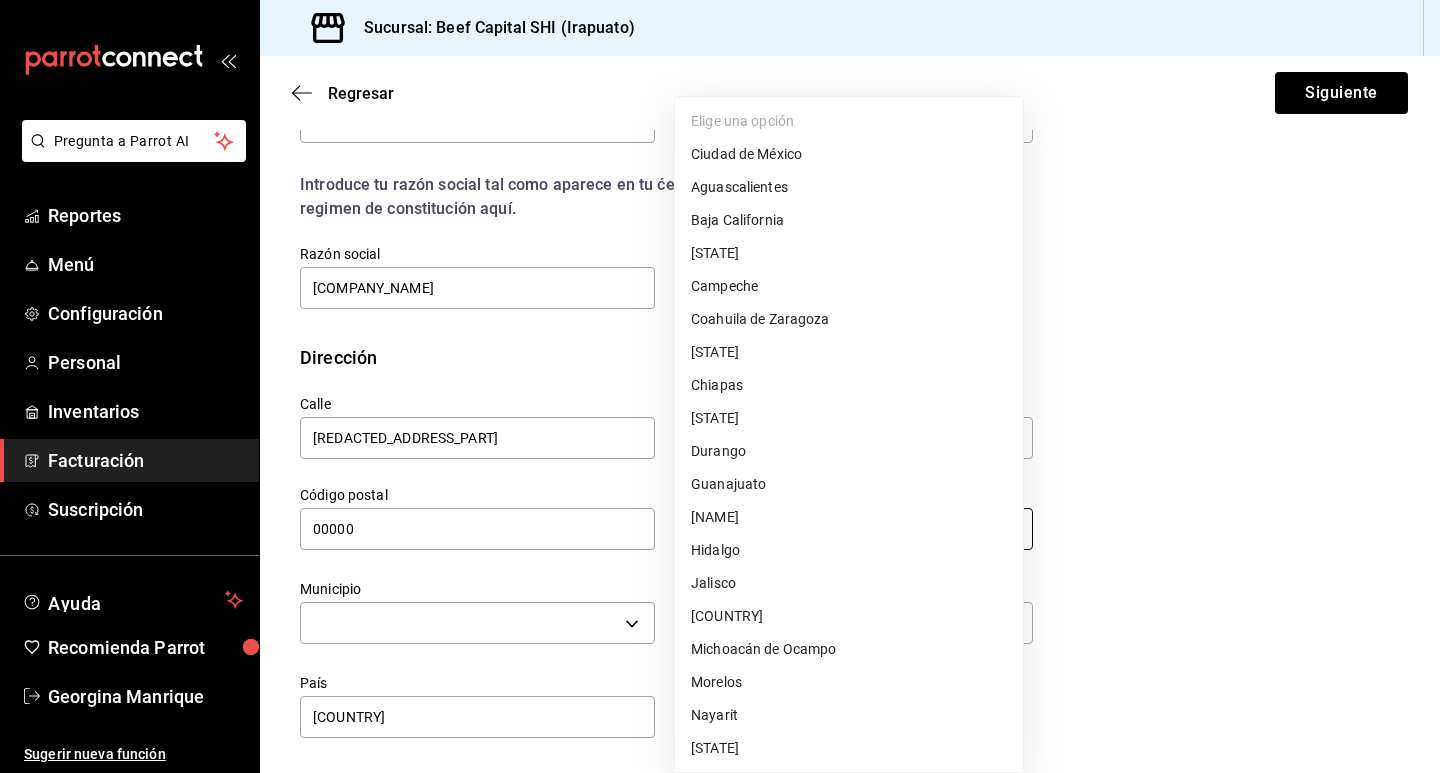 click on "Pregunta a Parrot AI Reportes   Menú   Configuración   Personal   Inventarios   Facturación   Suscripción   Ayuda Recomienda Parrot   Georgina Manrique   Sugerir nueva función   Sucursal: Beef Capital SHI (Irapuato) Regresar Siguiente Factura general Realiza tus facturas con un numero de orden o un monto en especifico; También puedes realizar una factura de remplazo mediante una factura cancelada. Datos de emisor Perfil fiscal BCI GASTRONOMICA 852e3a39-bafb-4ab0-a8a2-cd74aadd3f4e Marca Beef Capital SHI- Irapuato 605647f7-5ddc-403a-84da-aa3c8a25865f Tipo de comprobante Ingreso I Datos de receptor RFC MSM050421V56 Buscar RFC Régimen fiscal 601  -  General de Ley Personas Morales 601 Uso de CFDI G03  -  Gastos en general G03 Correo electrónico soyjamaik@hotmail.com Introduce tu razón social tal como aparece en tu ćedula fiscal, es importante que no escribas el regimen de constitución aquí. company Razón social MAYOLY SPINDLER DE MEXICO Dirección Calle xxxxxxx # exterior xxxxxxx # interior 00000 ​" at bounding box center (720, 386) 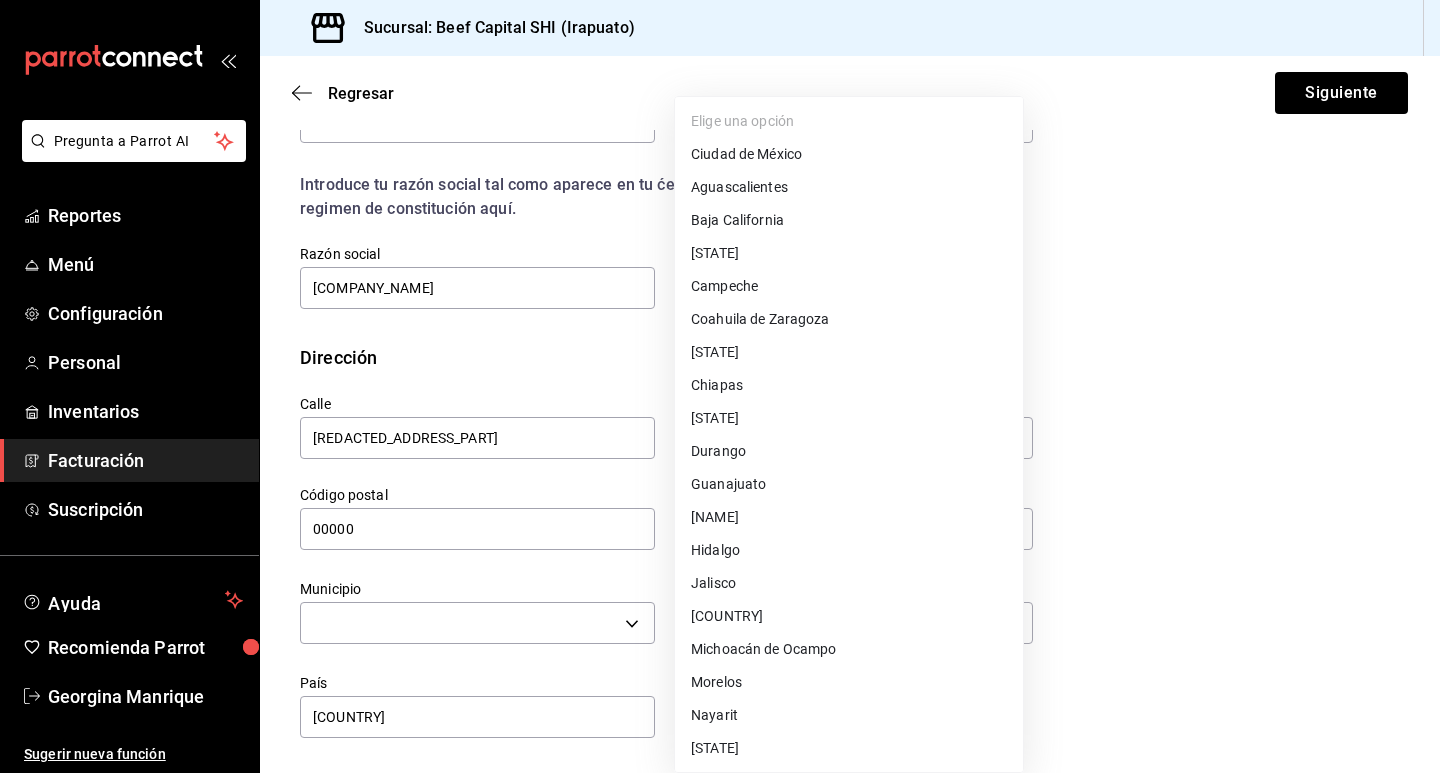 click at bounding box center (720, 386) 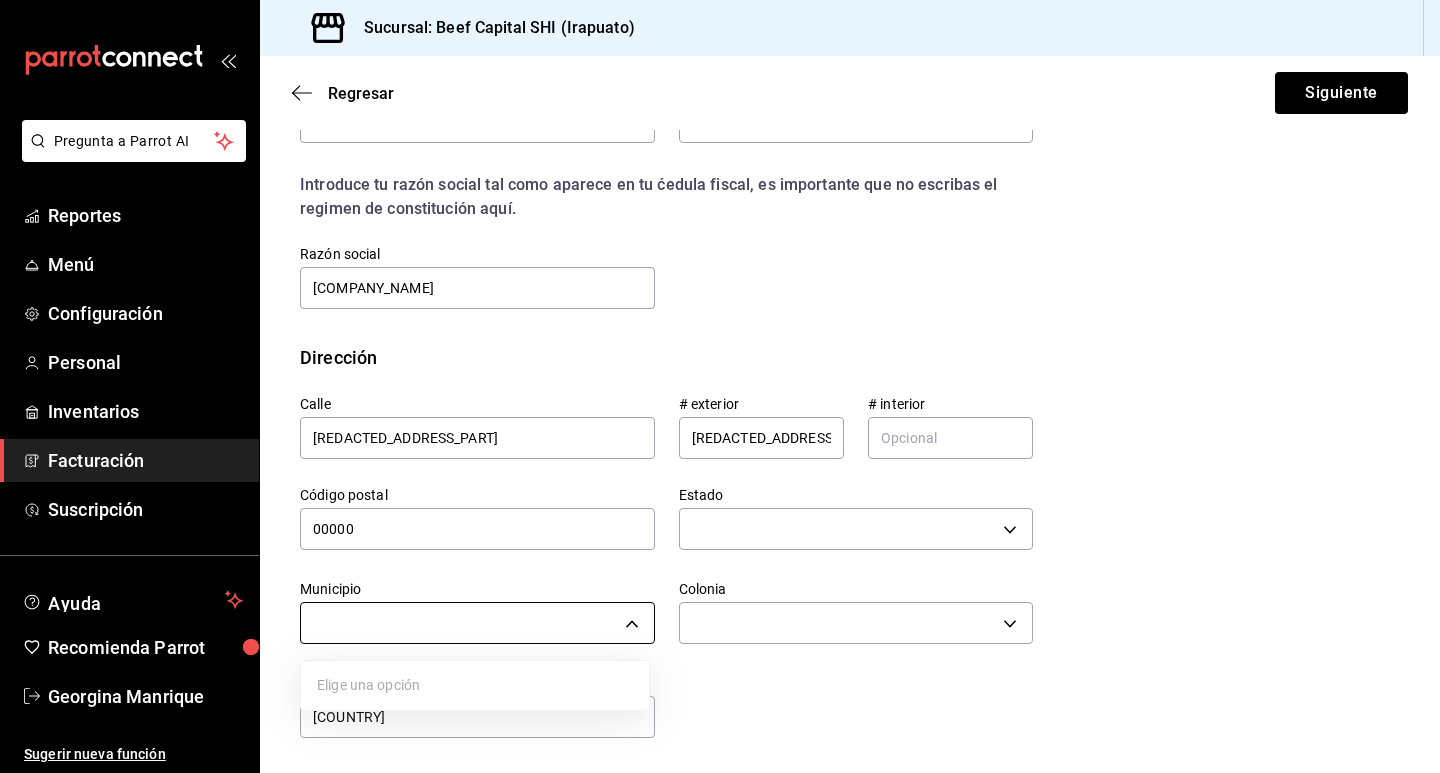 click on "Pregunta a Parrot AI Reportes   Menú   Configuración   Personal   Inventarios   Facturación   Suscripción   Ayuda Recomienda Parrot   Georgina Manrique   Sugerir nueva función   Sucursal: Beef Capital SHI (Irapuato) Regresar Siguiente Factura general Realiza tus facturas con un numero de orden o un monto en especifico; También puedes realizar una factura de remplazo mediante una factura cancelada. Datos de emisor Perfil fiscal BCI GASTRONOMICA 852e3a39-bafb-4ab0-a8a2-cd74aadd3f4e Marca Beef Capital SHI- Irapuato 605647f7-5ddc-403a-84da-aa3c8a25865f Tipo de comprobante Ingreso I Datos de receptor RFC MSM050421V56 Buscar RFC Régimen fiscal 601  -  General de Ley Personas Morales 601 Uso de CFDI G03  -  Gastos en general G03 Correo electrónico soyjamaik@hotmail.com Introduce tu razón social tal como aparece en tu ćedula fiscal, es importante que no escribas el regimen de constitución aquí. company Razón social MAYOLY SPINDLER DE MEXICO Dirección Calle xxxxxxx # exterior xxxxxxx # interior 00000 ​" at bounding box center (720, 386) 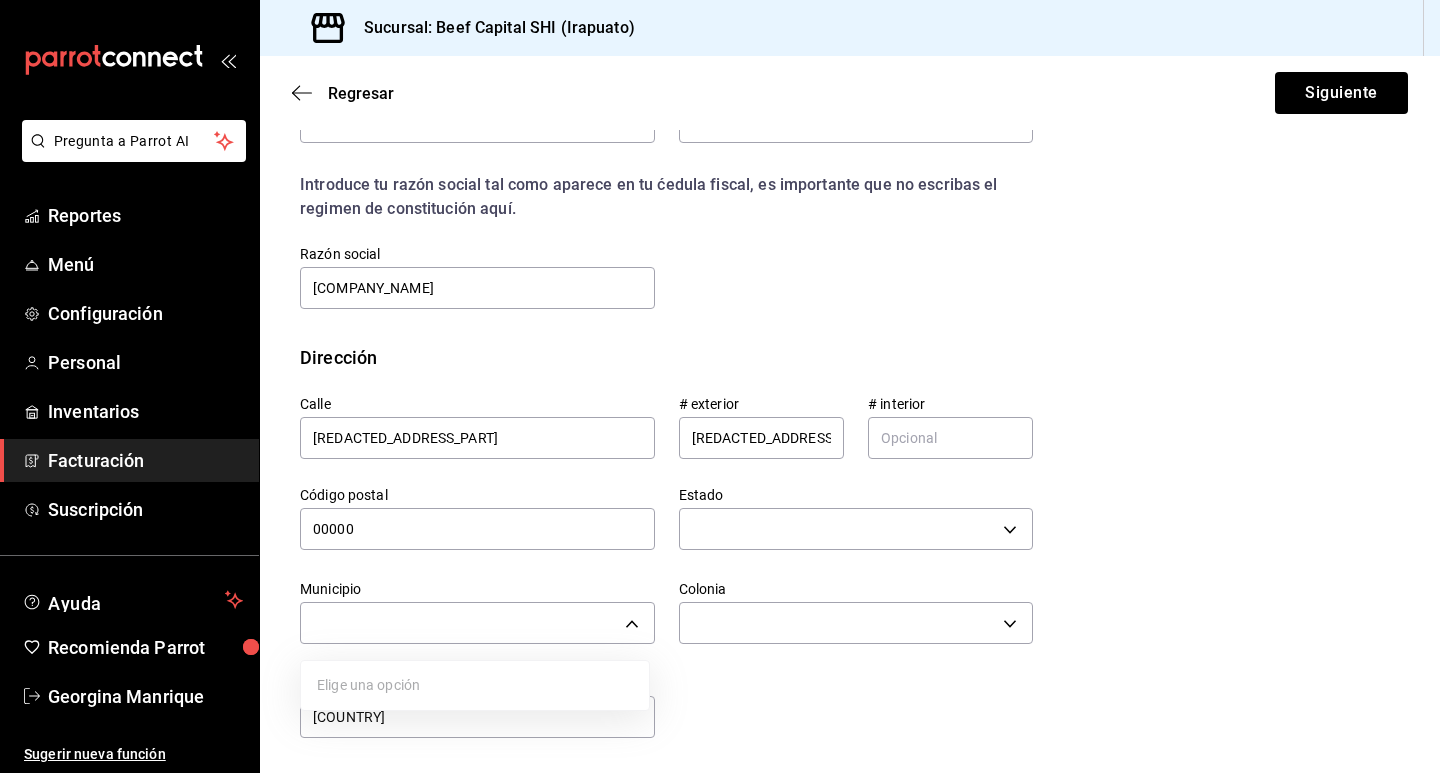 click at bounding box center [720, 386] 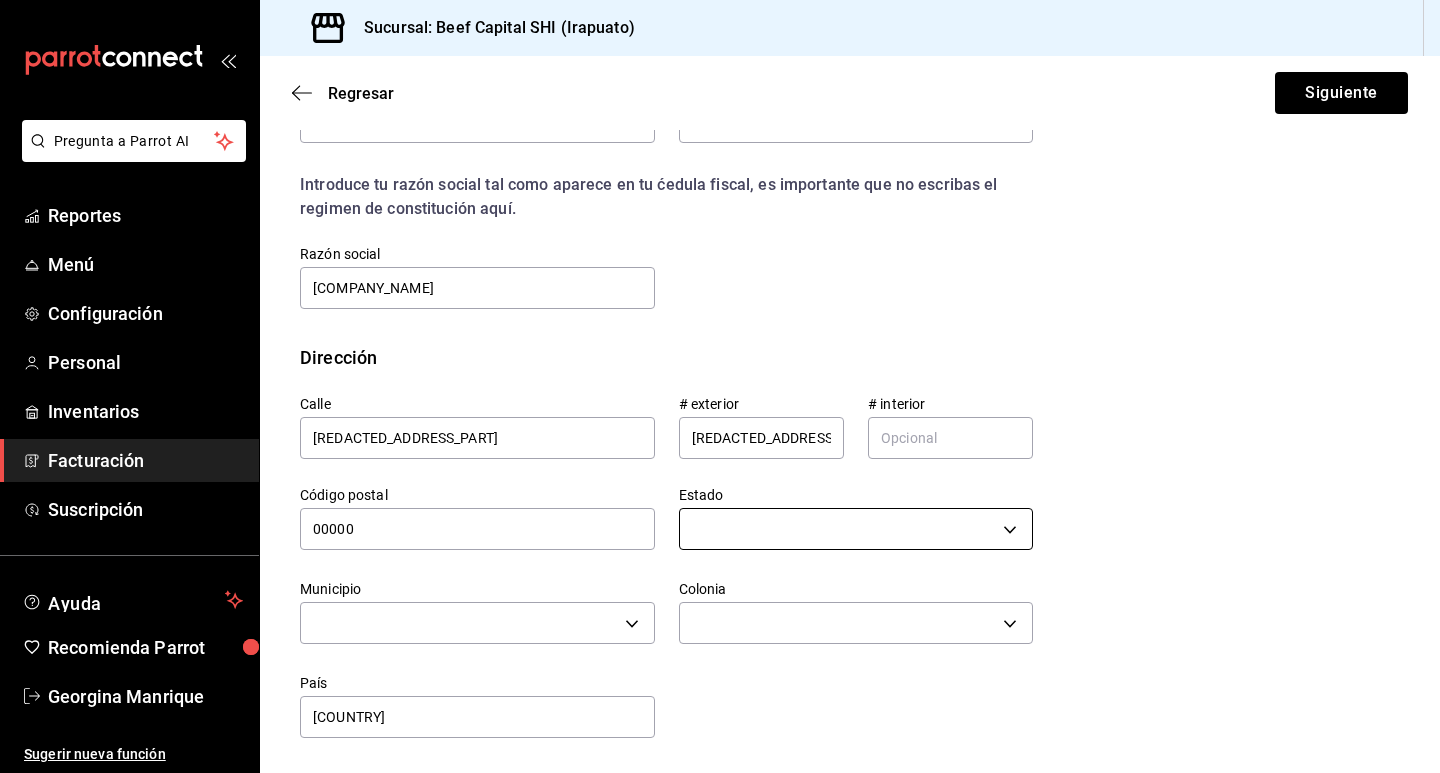 click on "Pregunta a Parrot AI Reportes   Menú   Configuración   Personal   Inventarios   Facturación   Suscripción   Ayuda Recomienda Parrot   Georgina Manrique   Sugerir nueva función   Sucursal: Beef Capital SHI (Irapuato) Regresar Siguiente Factura general Realiza tus facturas con un numero de orden o un monto en especifico; También puedes realizar una factura de remplazo mediante una factura cancelada. Datos de emisor Perfil fiscal BCI GASTRONOMICA 852e3a39-bafb-4ab0-a8a2-cd74aadd3f4e Marca Beef Capital SHI- Irapuato 605647f7-5ddc-403a-84da-aa3c8a25865f Tipo de comprobante Ingreso I Datos de receptor RFC MSM050421V56 Buscar RFC Régimen fiscal 601  -  General de Ley Personas Morales 601 Uso de CFDI G03  -  Gastos en general G03 Correo electrónico soyjamaik@hotmail.com Introduce tu razón social tal como aparece en tu ćedula fiscal, es importante que no escribas el regimen de constitución aquí. company Razón social MAYOLY SPINDLER DE MEXICO Dirección Calle xxxxxxx # exterior xxxxxxx # interior 00000 ​" at bounding box center (720, 386) 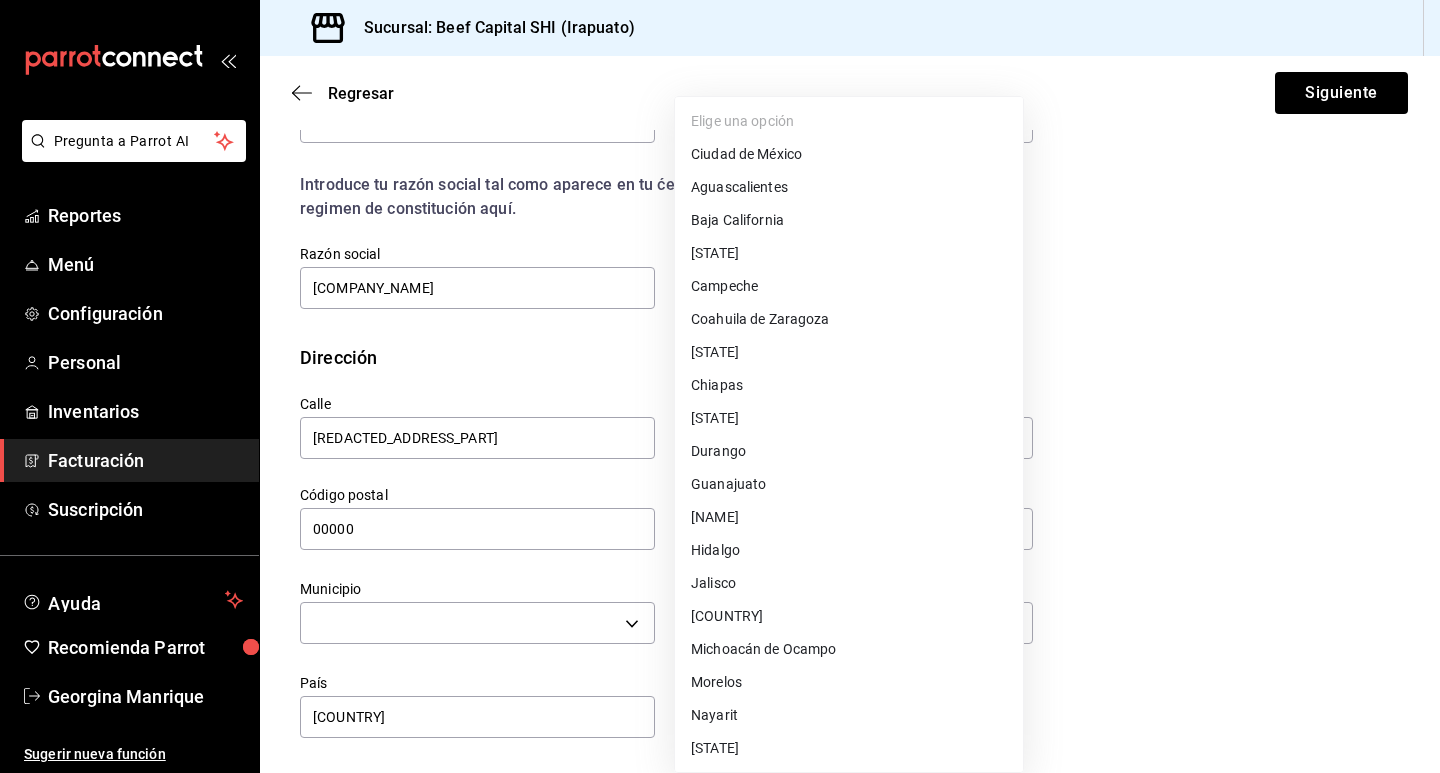 click on "Ciudad de México" at bounding box center (849, 154) 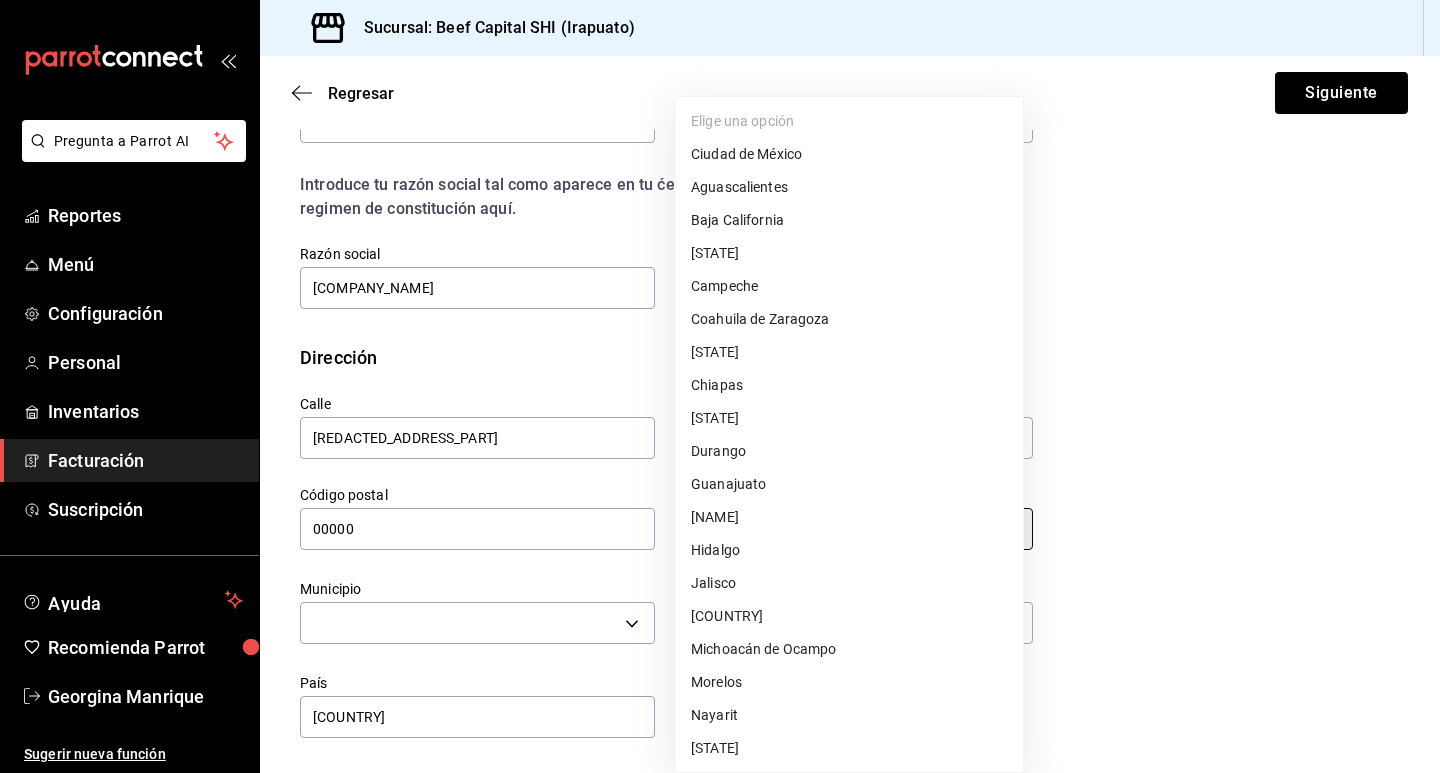 type on "Ciudad de México" 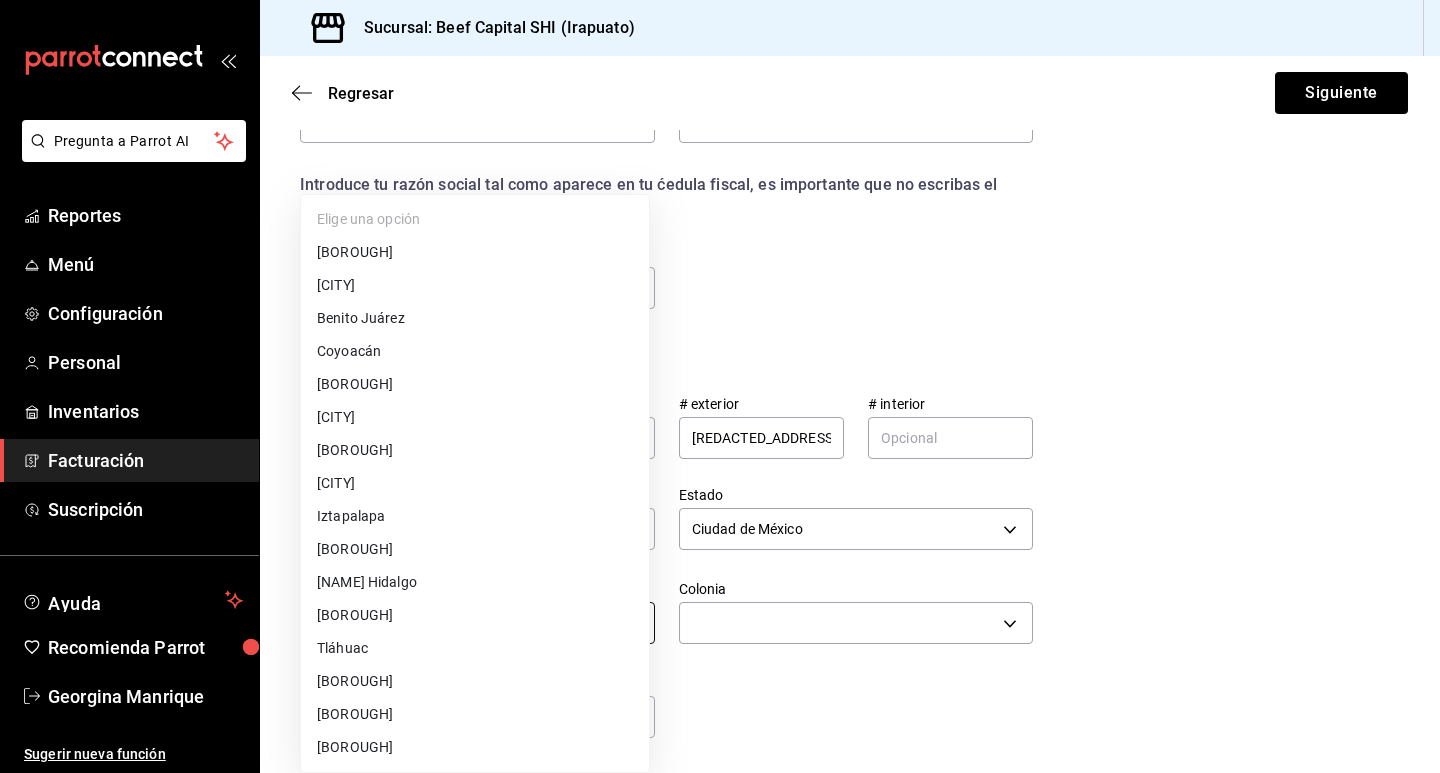 click on "Pregunta a Parrot AI Reportes   Menú   Configuración   Personal   Inventarios   Facturación   Suscripción   Ayuda Recomienda Parrot   Georgina Manrique   Sugerir nueva función   Sucursal: Beef Capital SHI (Irapuato) Regresar Siguiente Factura general Realiza tus facturas con un numero de orden o un monto en especifico; También puedes realizar una factura de remplazo mediante una factura cancelada. Datos de emisor Perfil fiscal BCI GASTRONOMICA 852e3a39-bafb-4ab0-a8a2-cd74aadd3f4e Marca Beef Capital SHI- Irapuato 605647f7-5ddc-403a-84da-aa3c8a25865f Tipo de comprobante Ingreso I Datos de receptor RFC MSM050421V56 Buscar RFC Régimen fiscal 601  -  General de Ley Personas Morales 601 Uso de CFDI G03  -  Gastos en general G03 Correo electrónico soyjamaik@hotmail.com Introduce tu razón social tal como aparece en tu ćedula fiscal, es importante que no escribas el regimen de constitución aquí. company Razón social MAYOLY SPINDLER DE MEXICO Dirección Calle xxxxxxx # exterior xxxxxxx # interior 00000 ​" at bounding box center [720, 386] 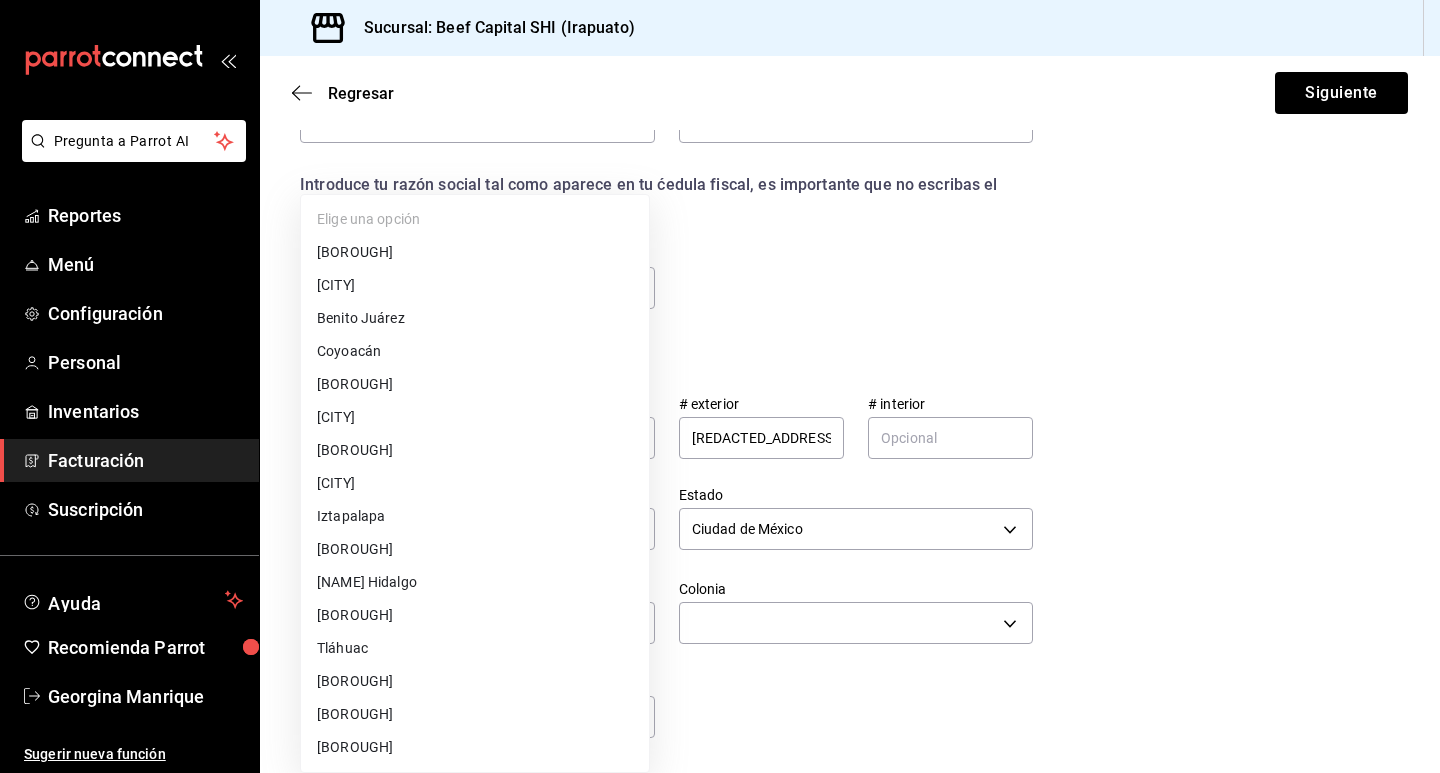 click on "[BOROUGH]" at bounding box center (475, 252) 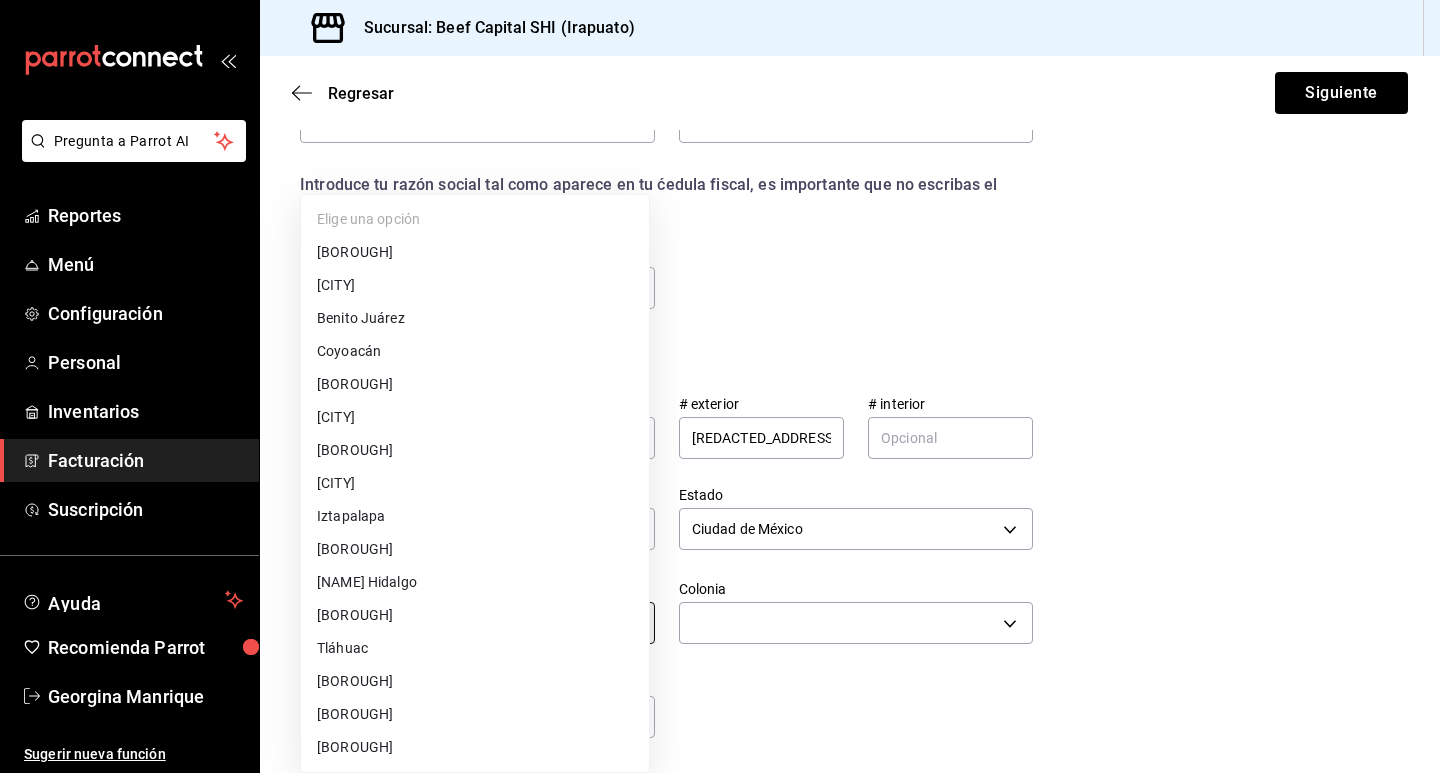 type on "[BOROUGH]" 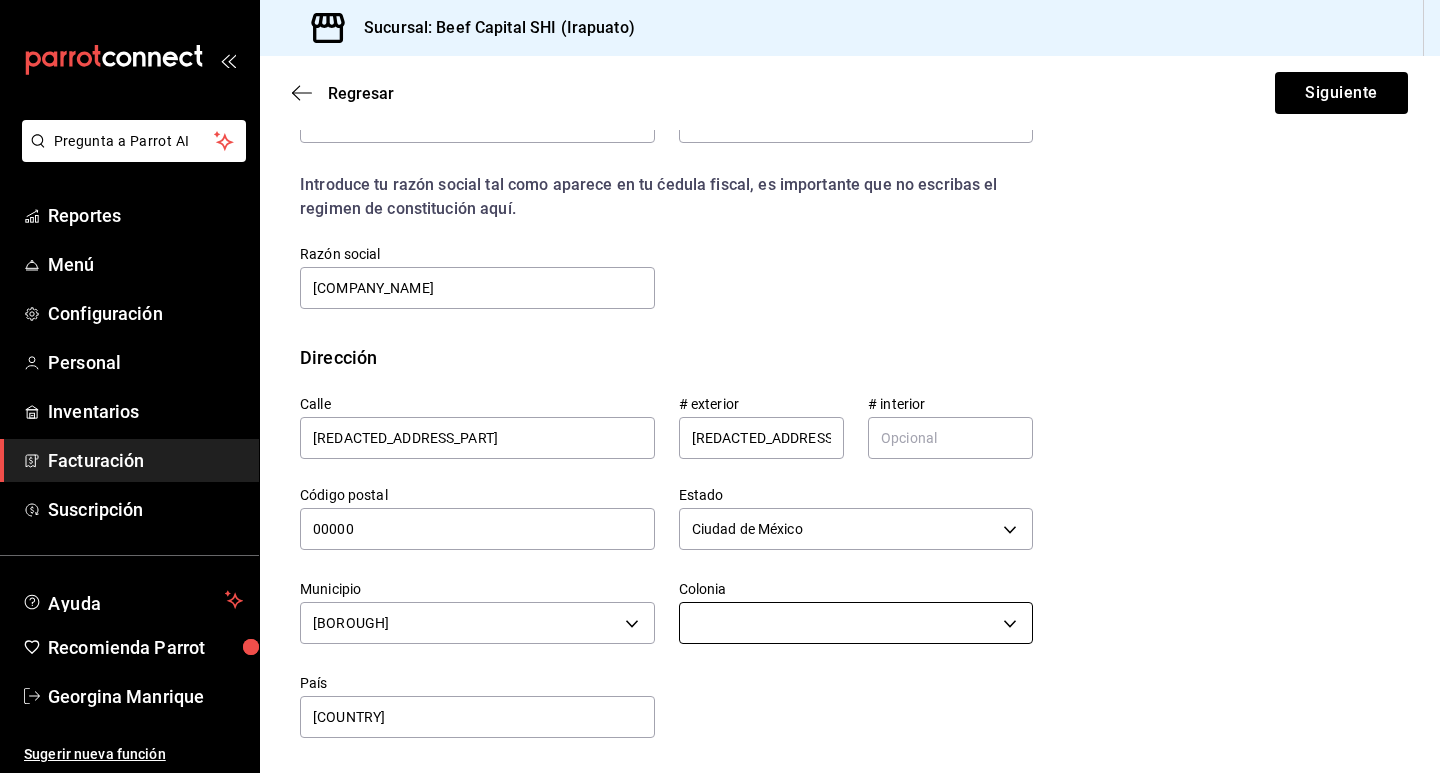 click on "Pregunta a Parrot AI Reportes   Menú   Configuración   Personal   Inventarios   Facturación   Suscripción   Ayuda Recomienda Parrot   Georgina Manrique   Sugerir nueva función   Sucursal: Beef Capital SHI (Irapuato) Regresar Siguiente Factura general Realiza tus facturas con un numero de orden o un monto en especifico; También puedes realizar una factura de remplazo mediante una factura cancelada. Datos de emisor Perfil fiscal BCI GASTRONOMICA 852e3a39-bafb-4ab0-a8a2-cd74aadd3f4e Marca Beef Capital SHI- Irapuato 605647f7-5ddc-403a-84da-aa3c8a25865f Tipo de comprobante Ingreso I Datos de receptor RFC MSM050421V56 Buscar RFC Régimen fiscal 601  -  General de Ley Personas Morales 601 Uso de CFDI G03  -  Gastos en general G03 Correo electrónico soyjamaik@hotmail.com Introduce tu razón social tal como aparece en tu ćedula fiscal, es importante que no escribas el regimen de constitución aquí. company Razón social MAYOLY SPINDLER DE MEXICO Dirección Calle xxxxxxx # exterior xxxxxxx # interior 00000 ​" at bounding box center (720, 386) 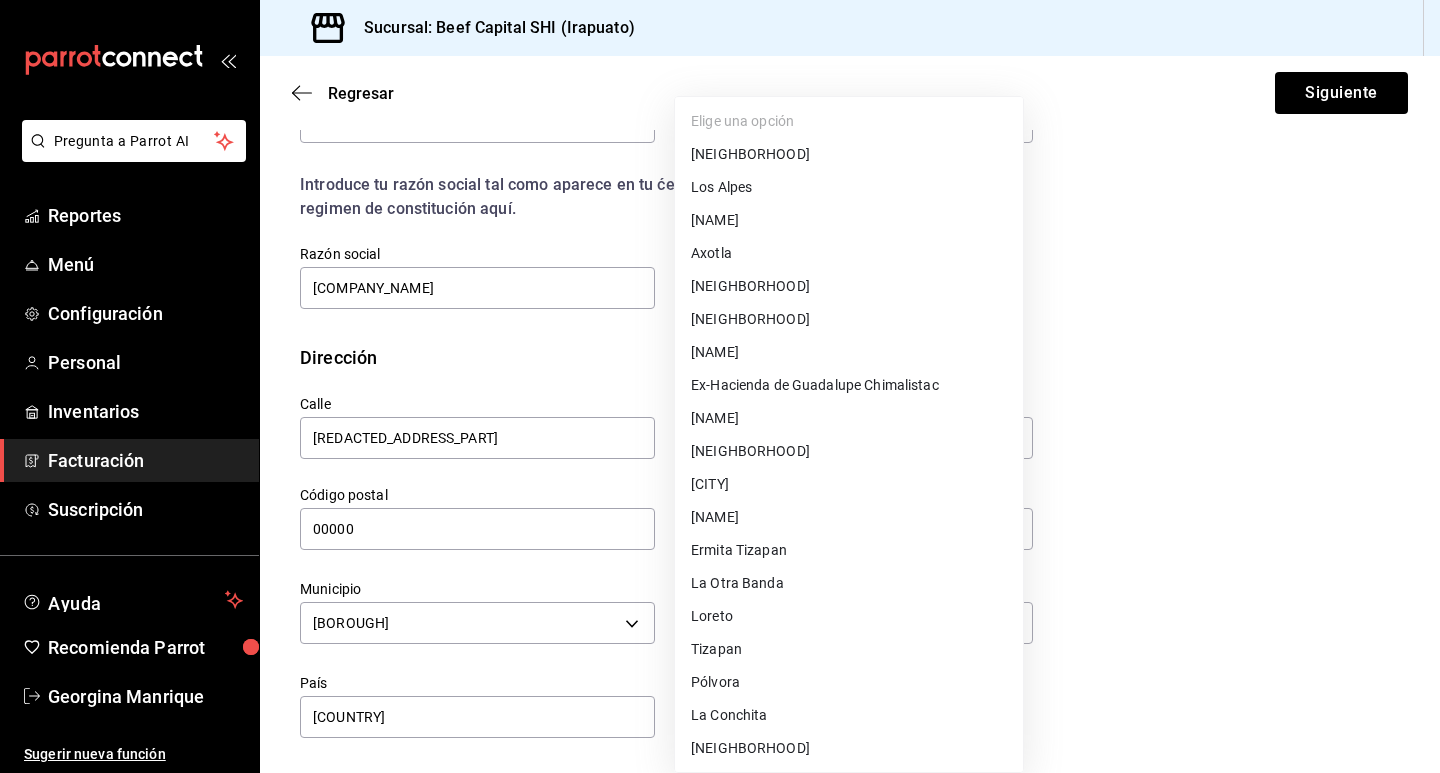 click on "[NAME]" at bounding box center [849, 220] 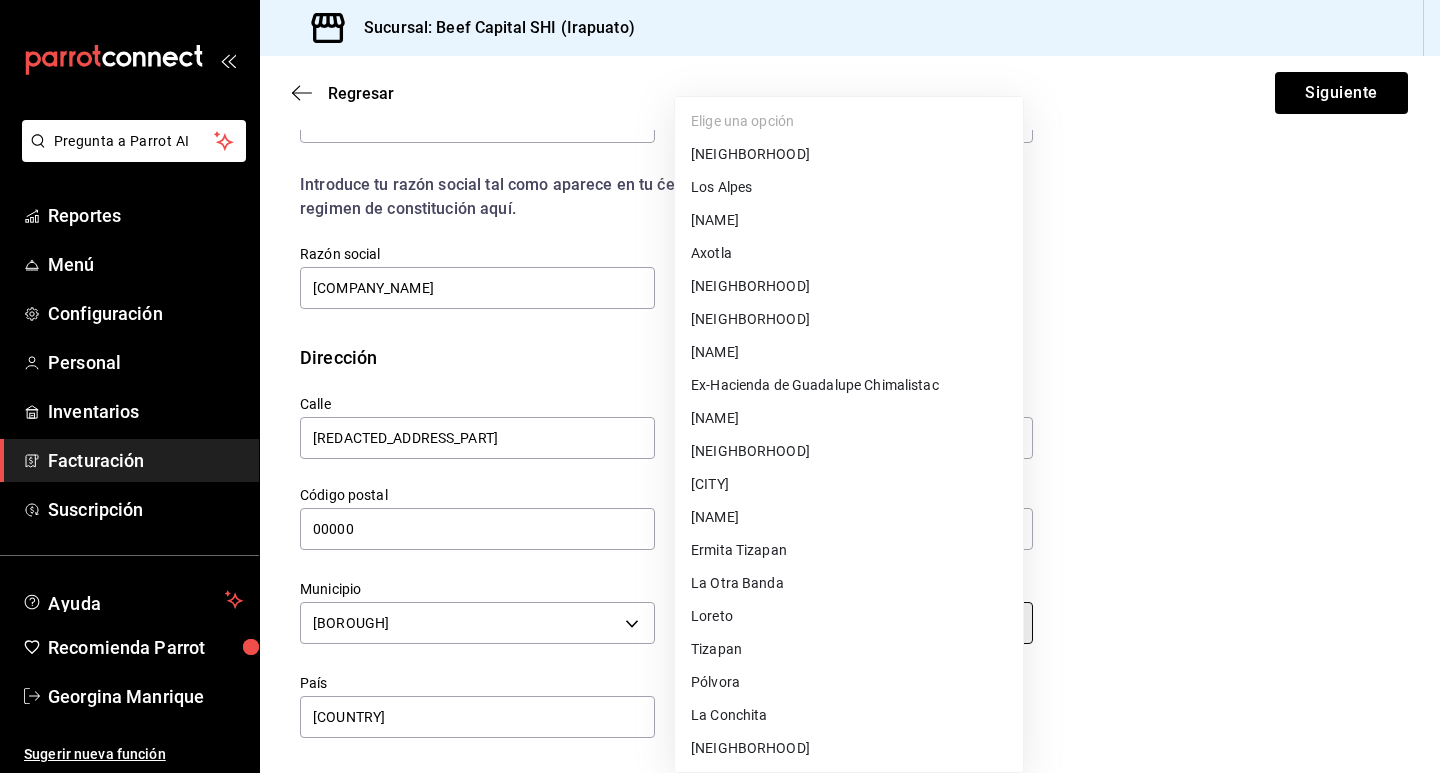 type on "[NAME]" 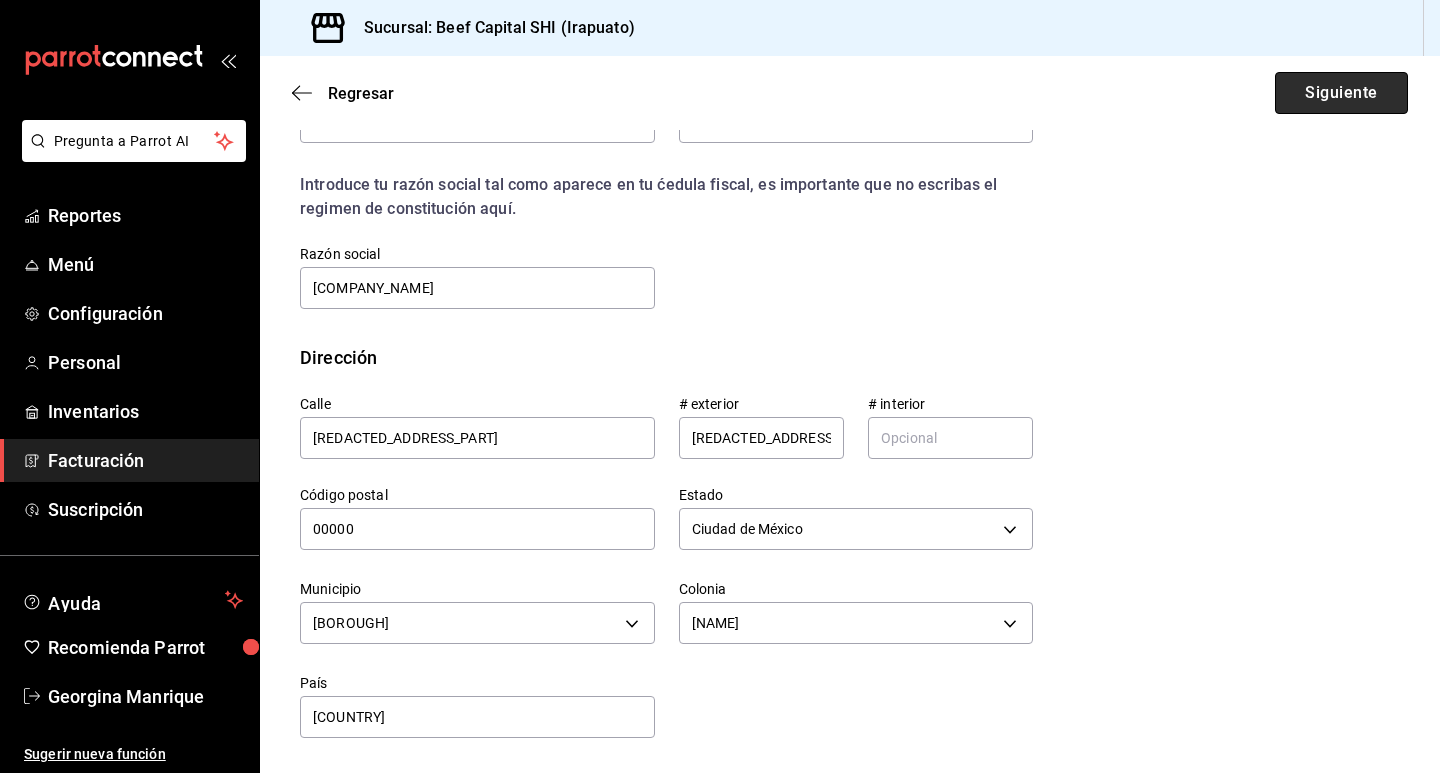 click on "Siguiente" at bounding box center [1341, 93] 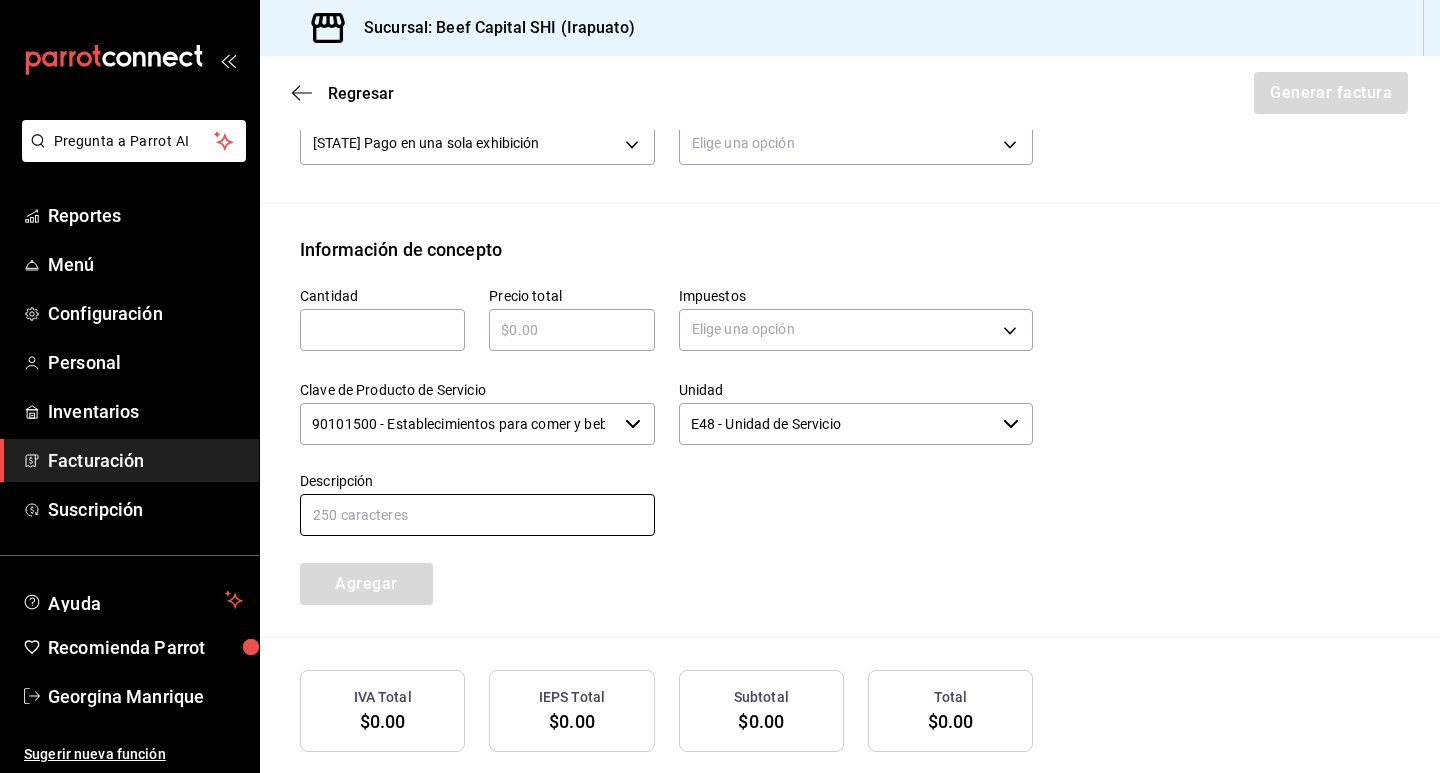 scroll, scrollTop: 594, scrollLeft: 0, axis: vertical 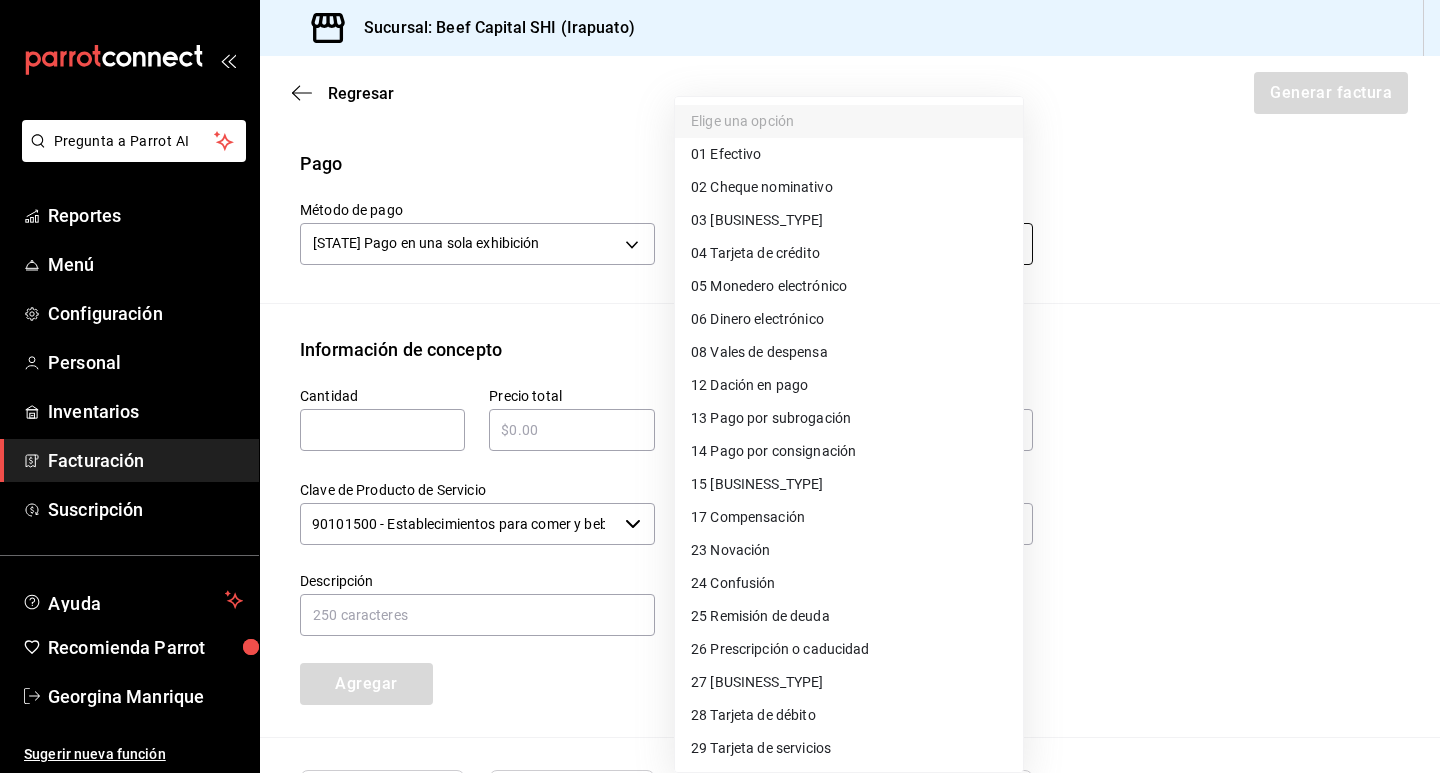 click on "Pregunta a Parrot AI Reportes   Menú   Configuración   Personal   Inventarios   Facturación   Suscripción   Ayuda Recomienda Parrot   [PERSON_NAME]   Sugerir nueva función   Sucursal: Beef Capital SHI (Irapuato) Regresar Siguiente Factura general Realiza tus facturas con un numero de orden o un monto en especifico; También puedes realizar una factura de remplazo mediante una factura cancelada. Datos de emisor Perfil fiscal BCI GASTRONOMICA 852e3a39-bafb-4ab0-a8a2-cd74aadd3f4e Marca Beef Capital SHI- Irapuato 605647f7-5ddc-403a-84da-aa3c8a25865f Tipo de comprobante Ingreso I Datos de receptor RFC MSM050421V56 Buscar RFC Régimen fiscal 601  -  General de Ley Personas Morales 601 Uso de CFDI G03  -  Gastos en general G03 Correo electrónico soyjamaik@hotmail.com Introduce tu razón social tal como aparece en tu ćedula fiscal, es importante que no escribas el regimen de constitución aquí. company Razón social MAYOLY SPINDLER DE MEXICO Dirección Calle xxxxxxx # exterior xxxxxxx # interior 00000 ​" at bounding box center [720, 386] 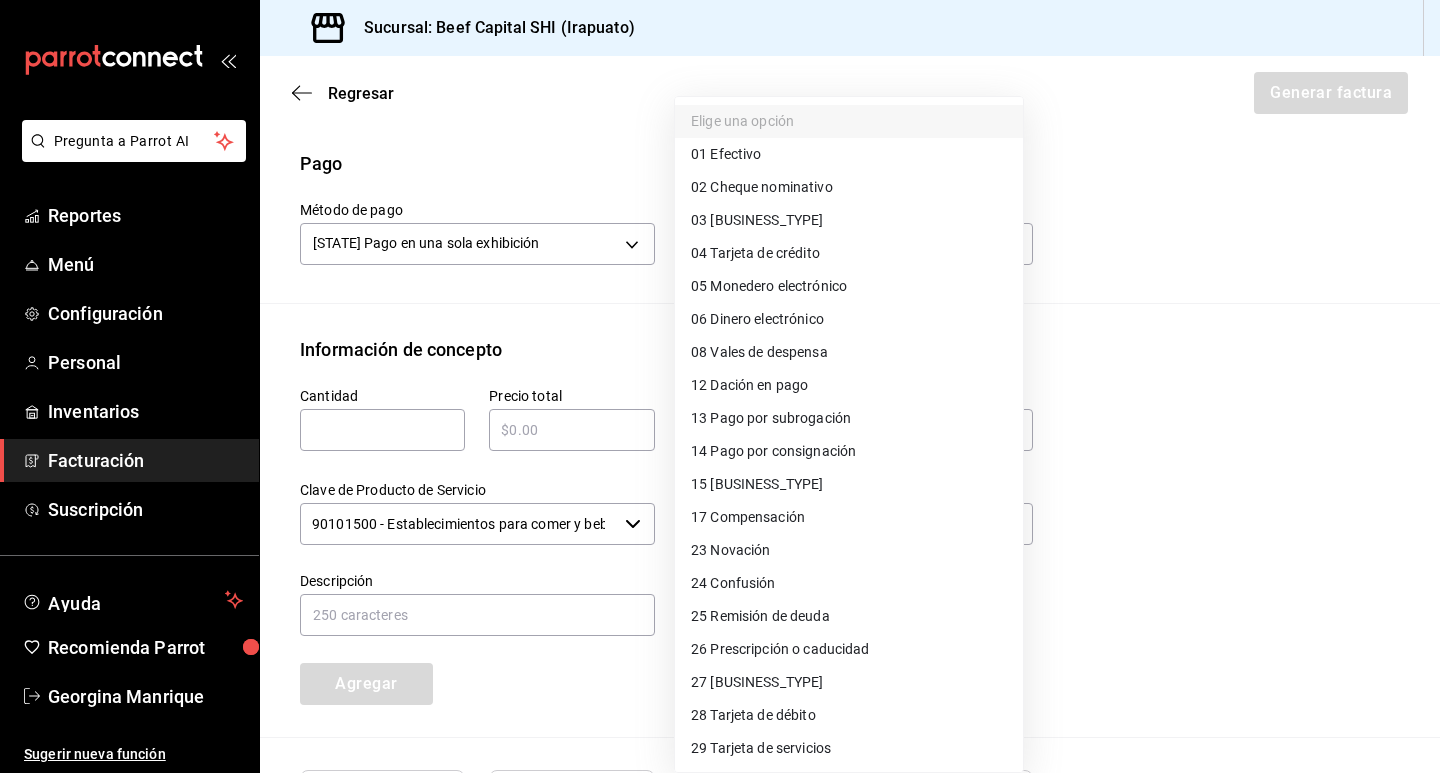 click on "[NUMBER] Tarjeta de crédito" at bounding box center (755, 253) 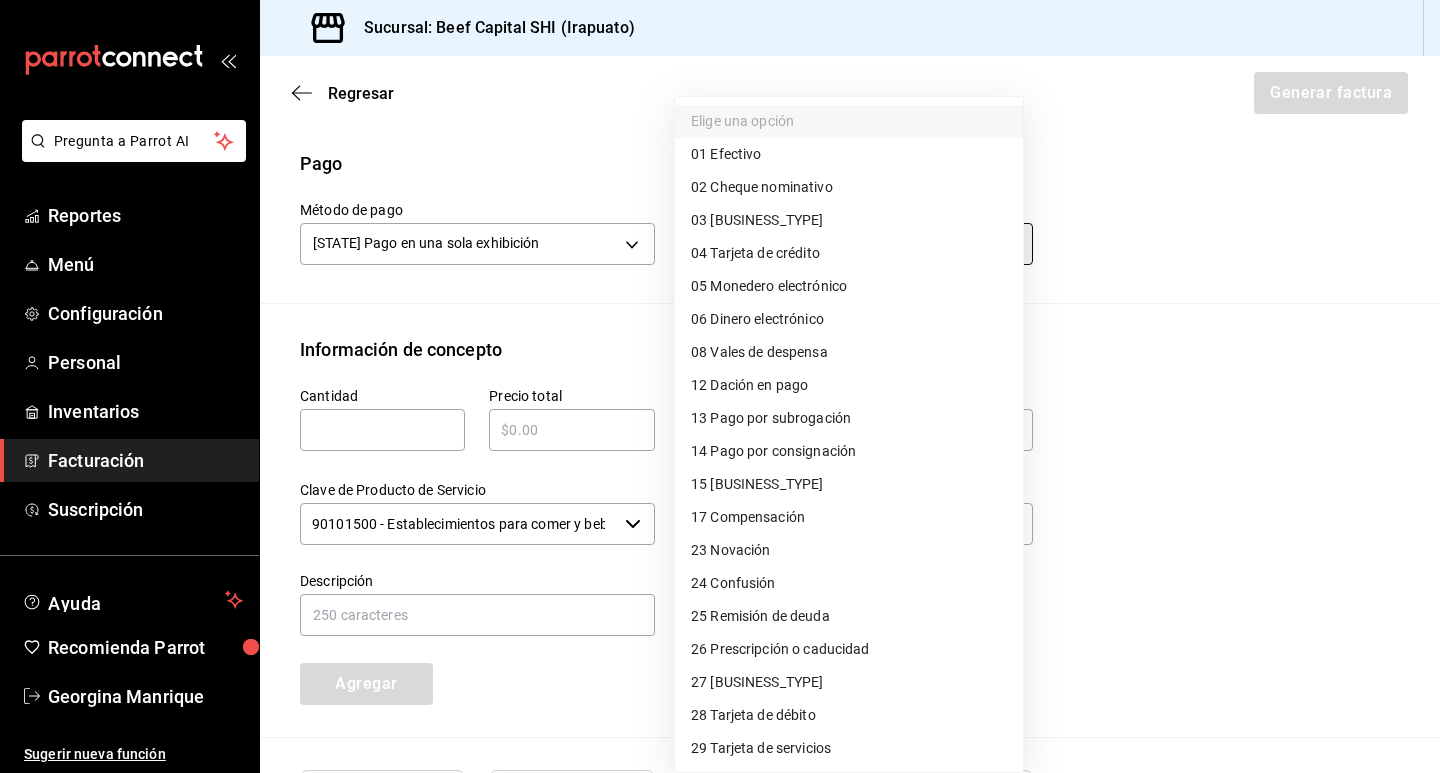 type on "04" 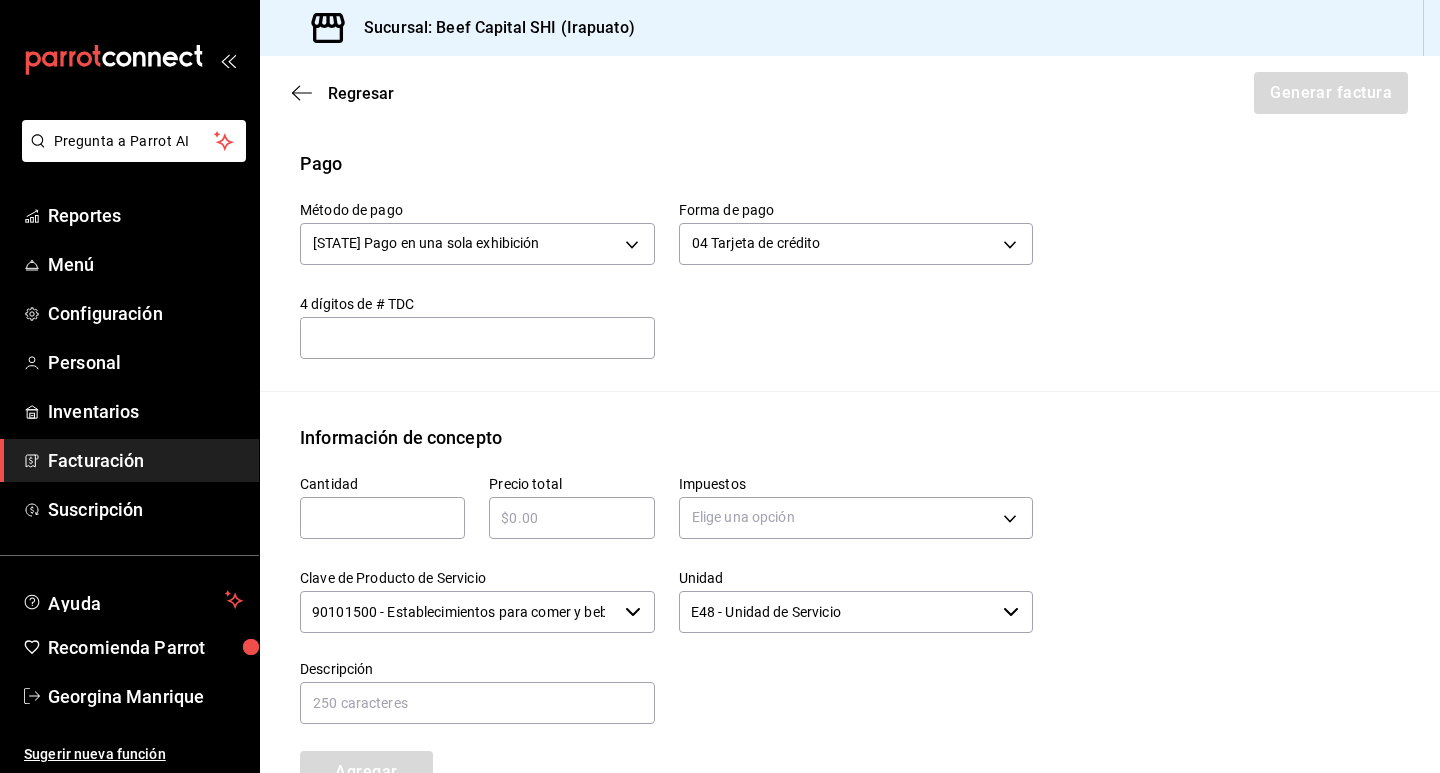 click at bounding box center (477, 338) 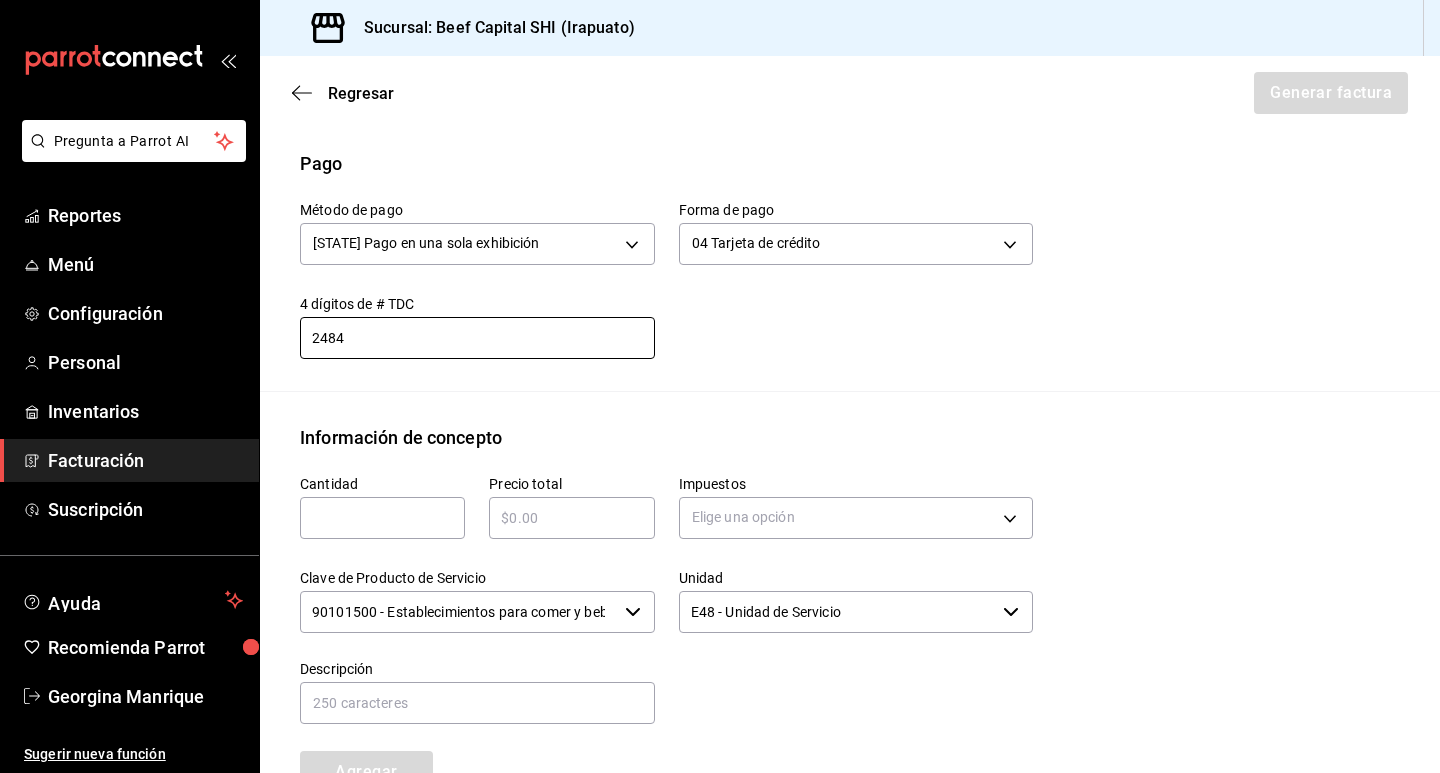 type on "2484" 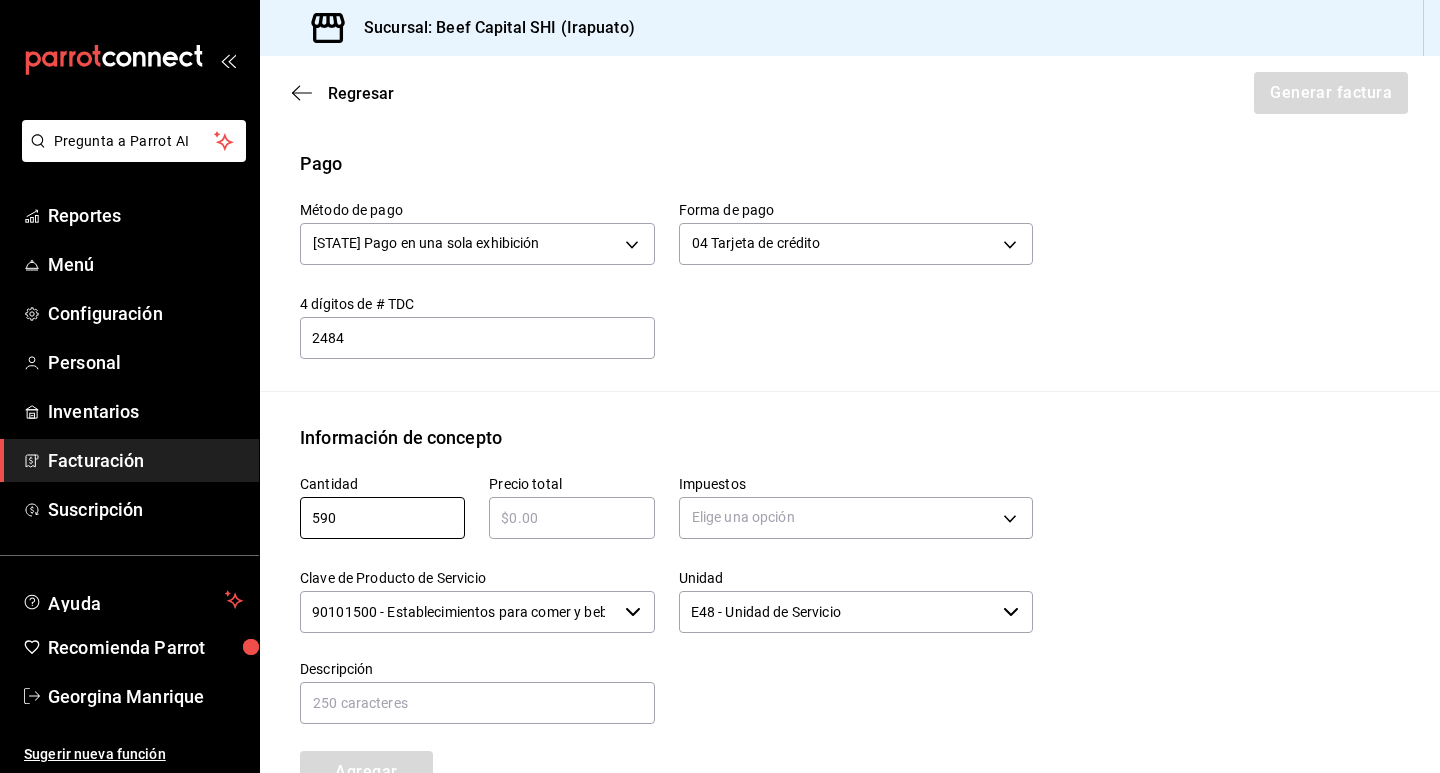 type on "590" 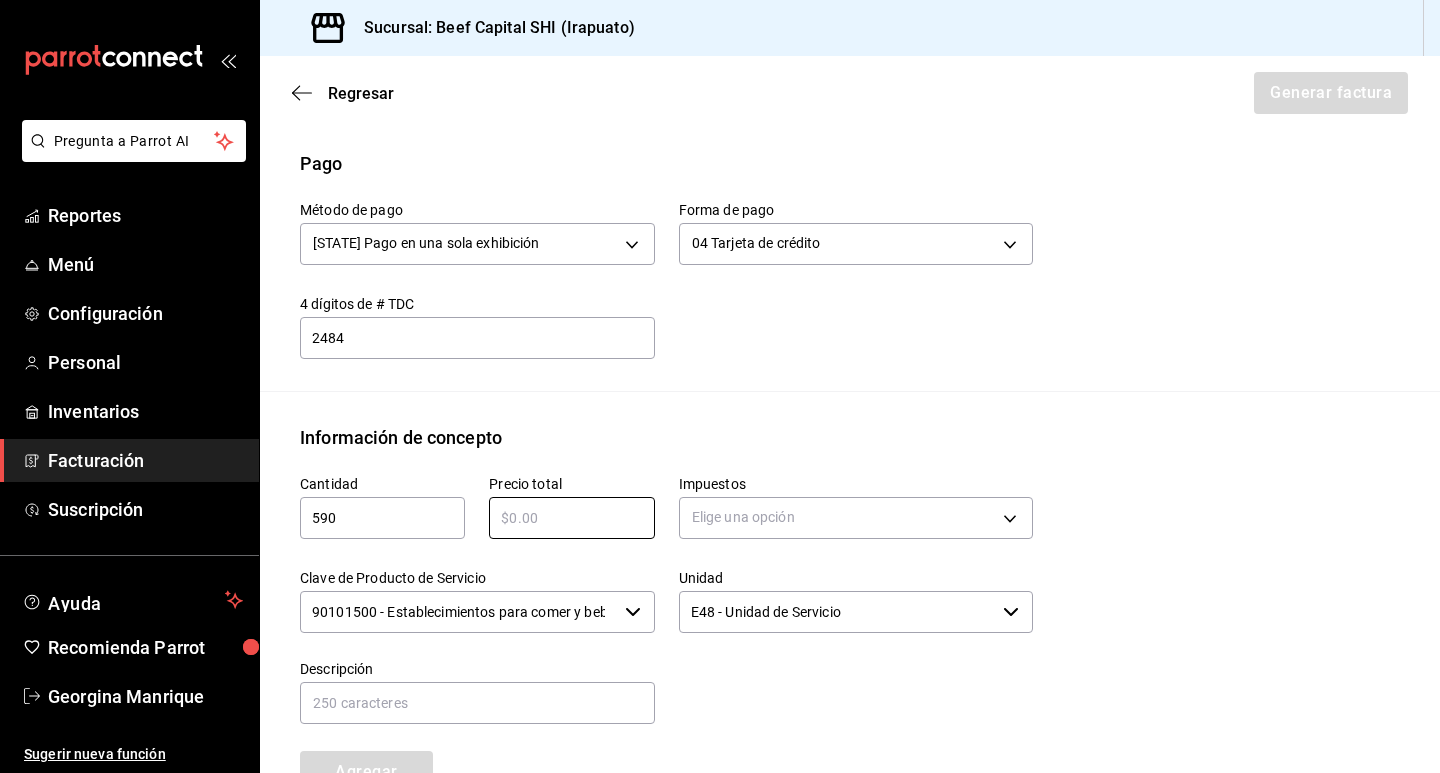 click at bounding box center [844, 681] 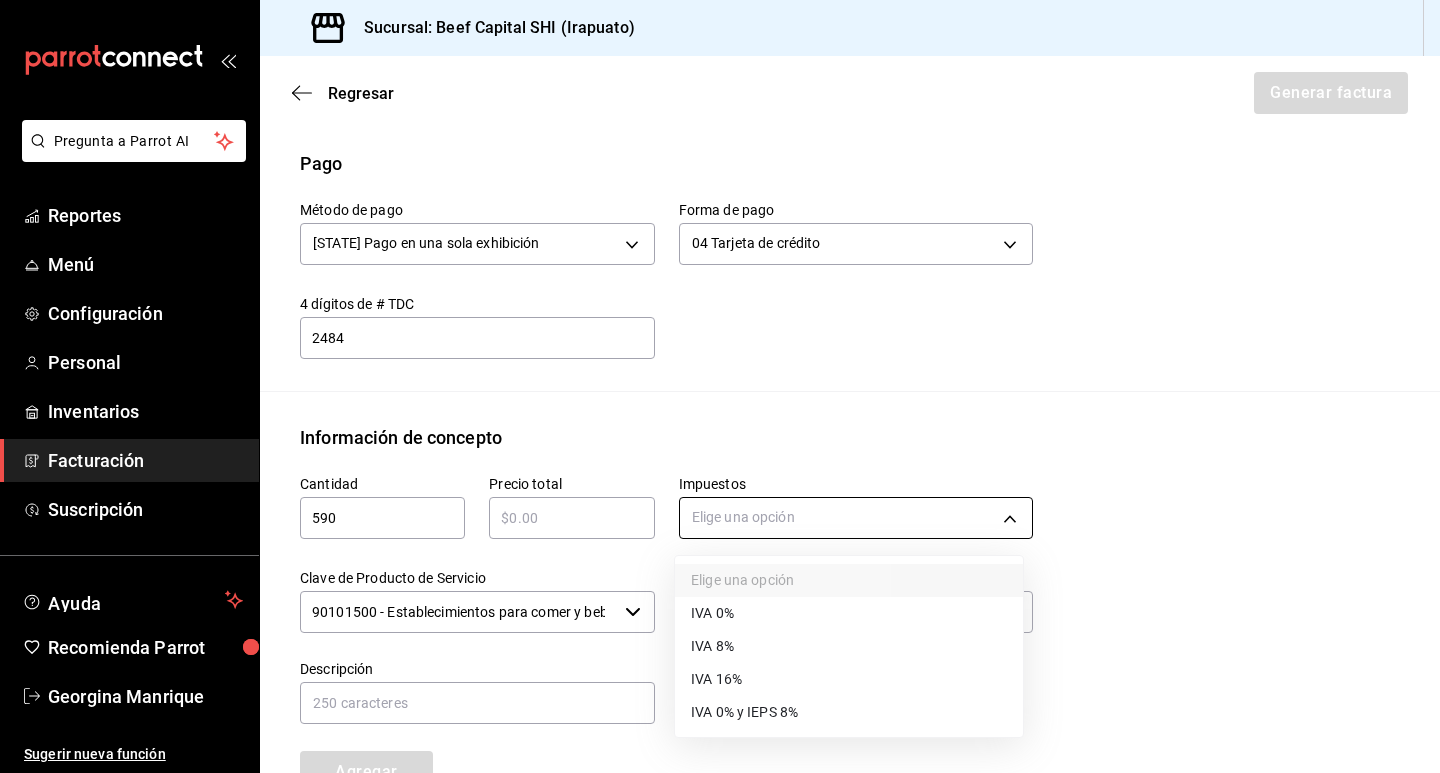 click on "Pregunta a Parrot AI Reportes   Menú   Configuración   Personal   Inventarios   Facturación   Suscripción   Ayuda Recomienda Parrot   [NAME]   Sugerir nueva función   Sucursal: Beef Capital SHI (Irapuato) Regresar Generar factura Emisor Perfil fiscal BCI GASTRONOMICA Tipo de comprobante Ingreso Receptor Nombre / Razón social MAYOLY SPINDLER DE MEXICO RFC Receptor [RFC] Régimen fiscal General de Ley Personas Morales Uso de CFDI G03: Gastos en general Correo electrónico soyjamaik@[EMAIL] Elige cómo quieres agregar los conceptos a tu factura Manualmente Asociar orden Pago Método de pago PUE   Pago en una sola exhibición PUE Forma de pago 04   Tarjeta de crédito 04 4 dígitos de # TDC 2484 ​ Información de concepto Cantidad 590 ​ Precio total ​ Impuestos Elige una opción Clave de Producto de Servicio 90101500 - Establecimientos para comer y beber ​ Unidad E48 - Unidad de Servicio ​ Descripción Agregar IVA Total $0.00 IEPS Total $0.00 Subtotal $0.00 Total $0.00 Orden" at bounding box center [720, 386] 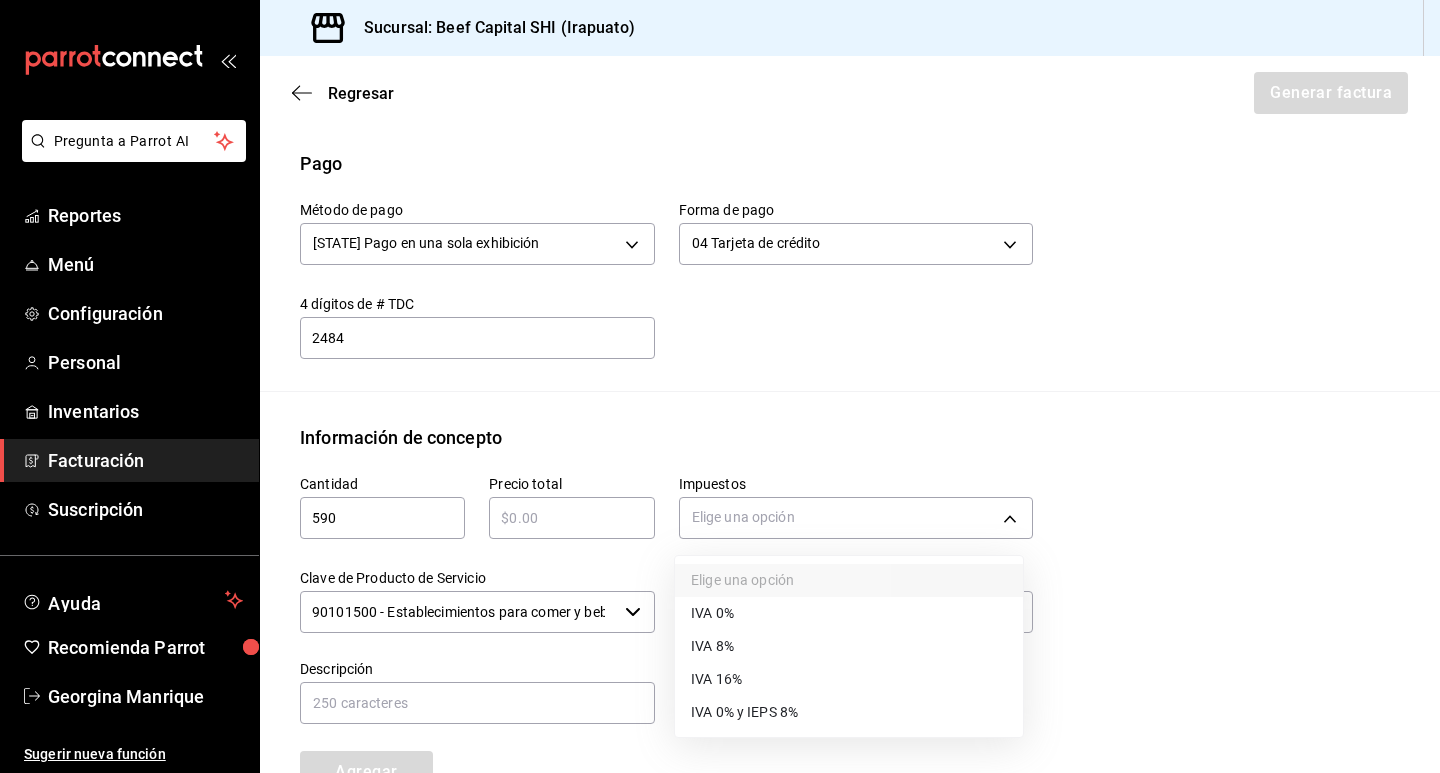 click on "IVA 16%" at bounding box center [716, 679] 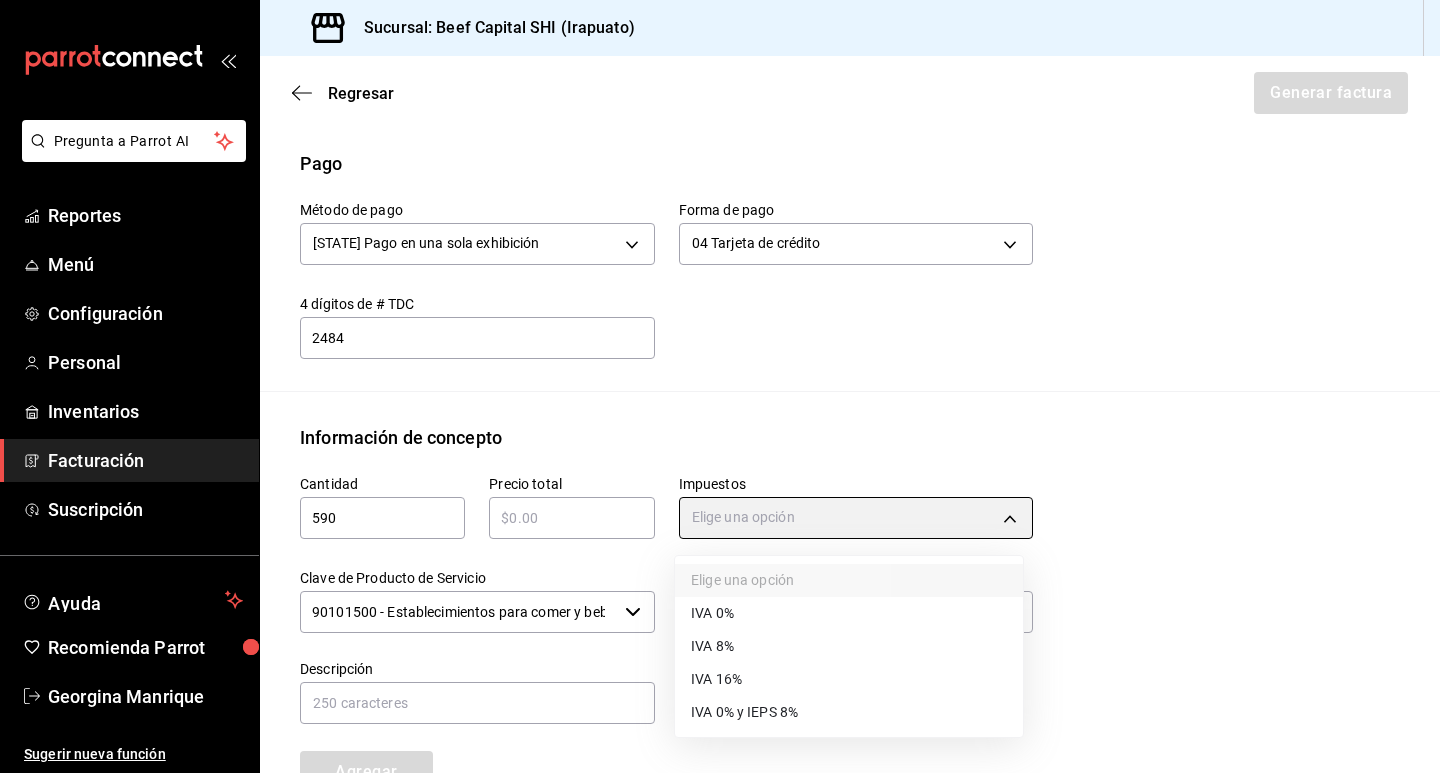 type on "IVA_16" 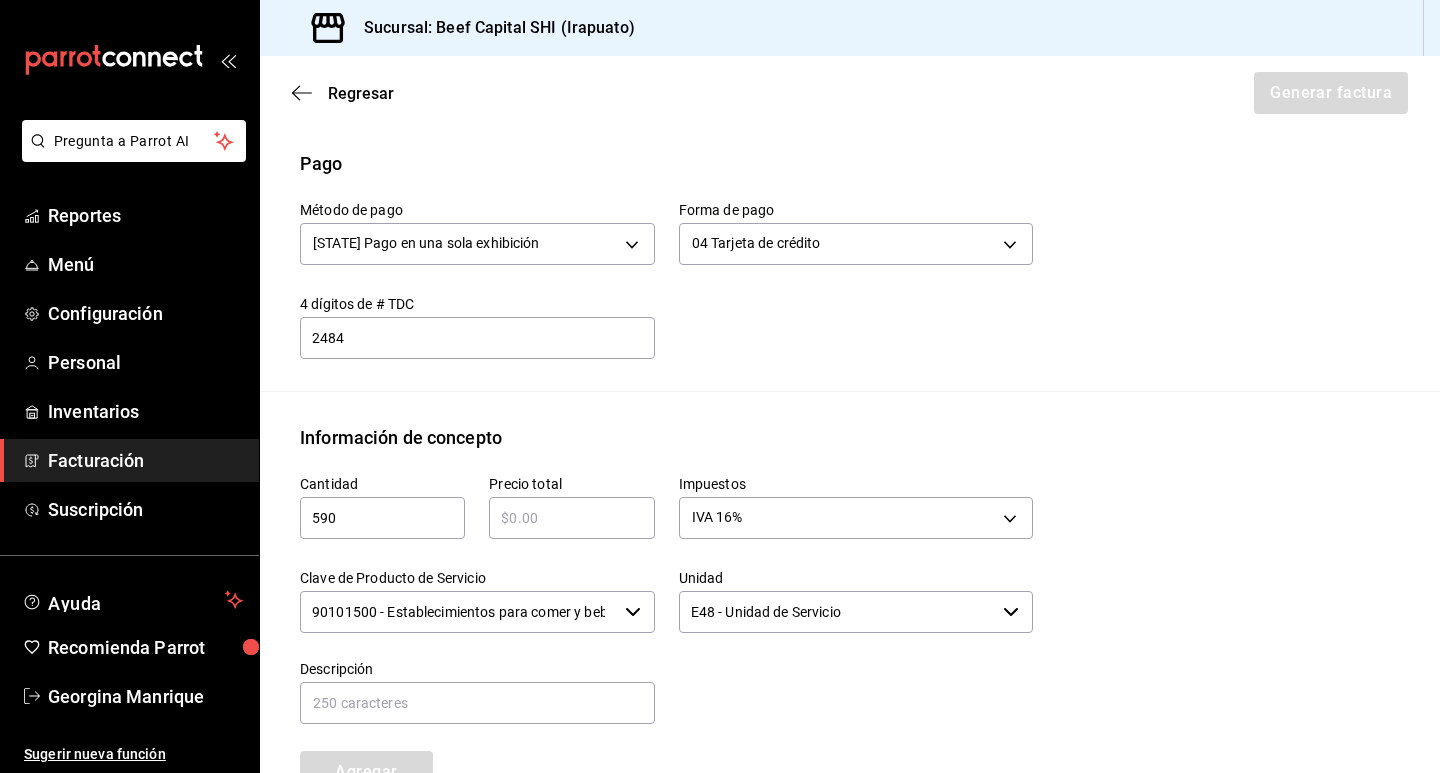 click at bounding box center [571, 518] 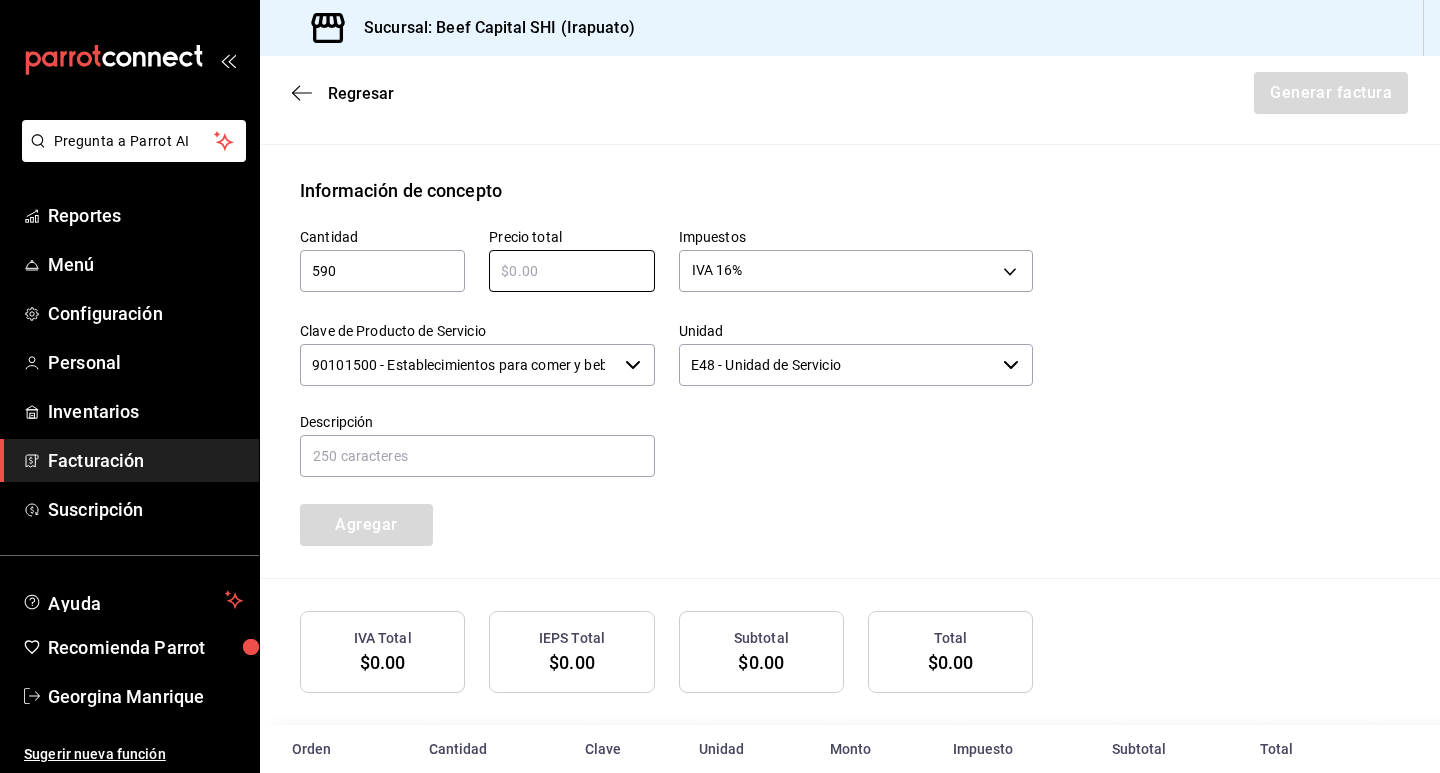 scroll, scrollTop: 882, scrollLeft: 0, axis: vertical 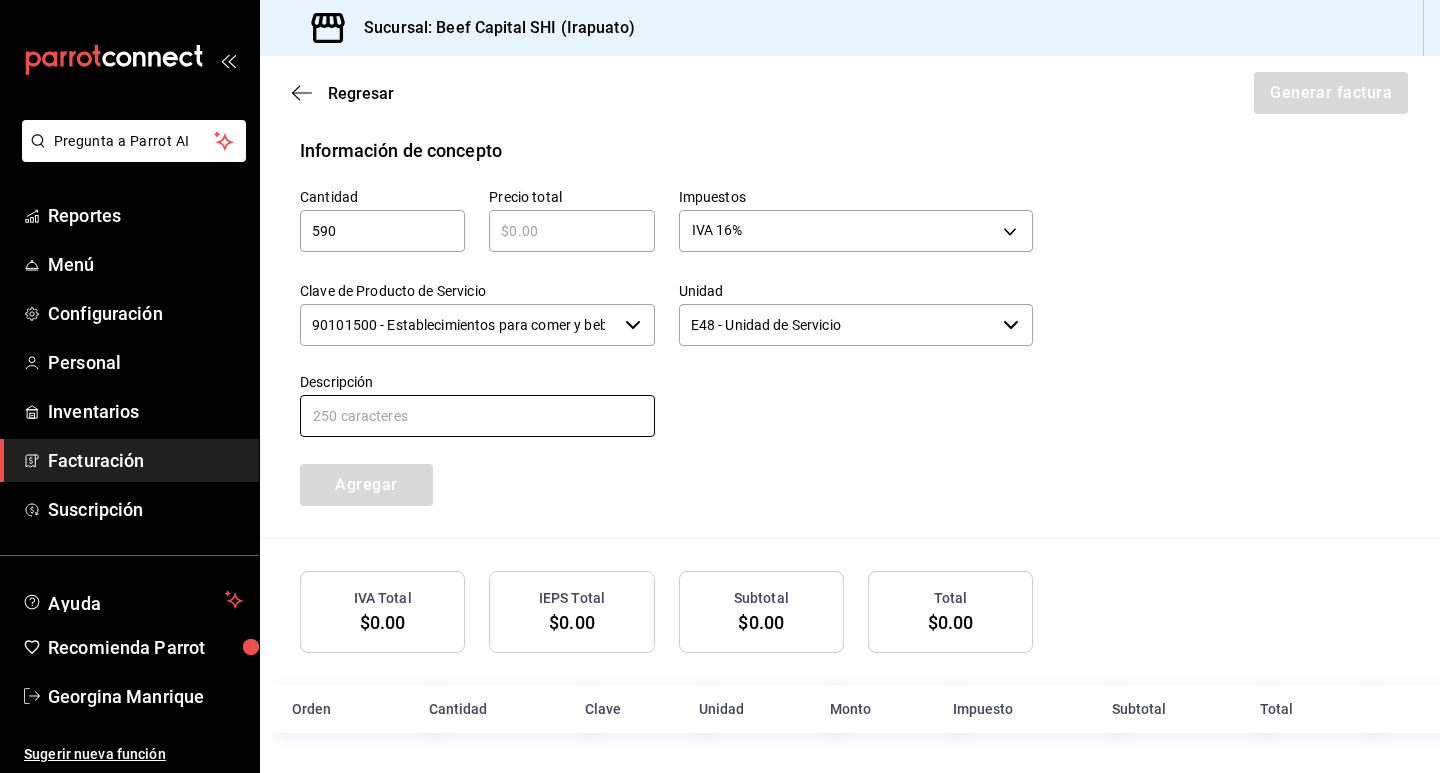 click at bounding box center [477, 416] 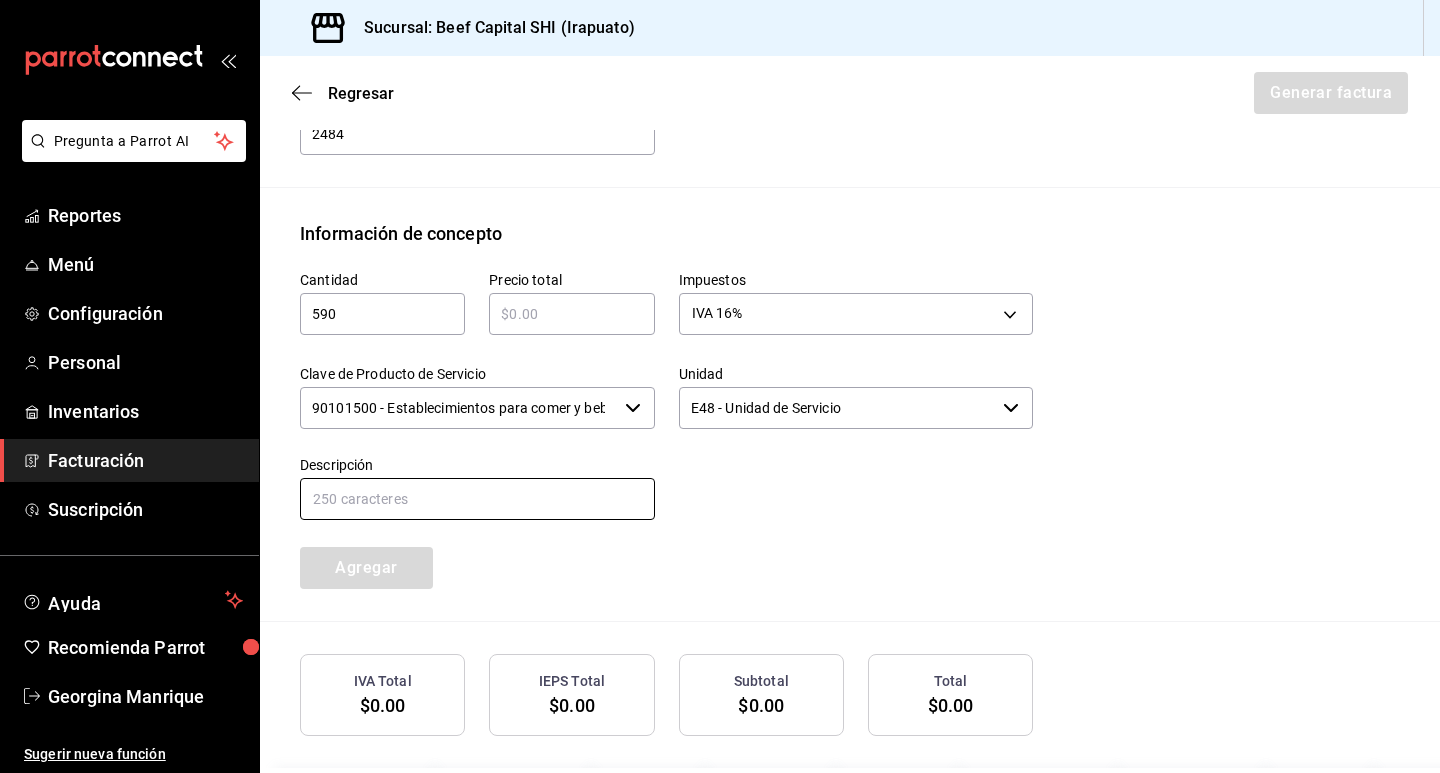 scroll, scrollTop: 882, scrollLeft: 0, axis: vertical 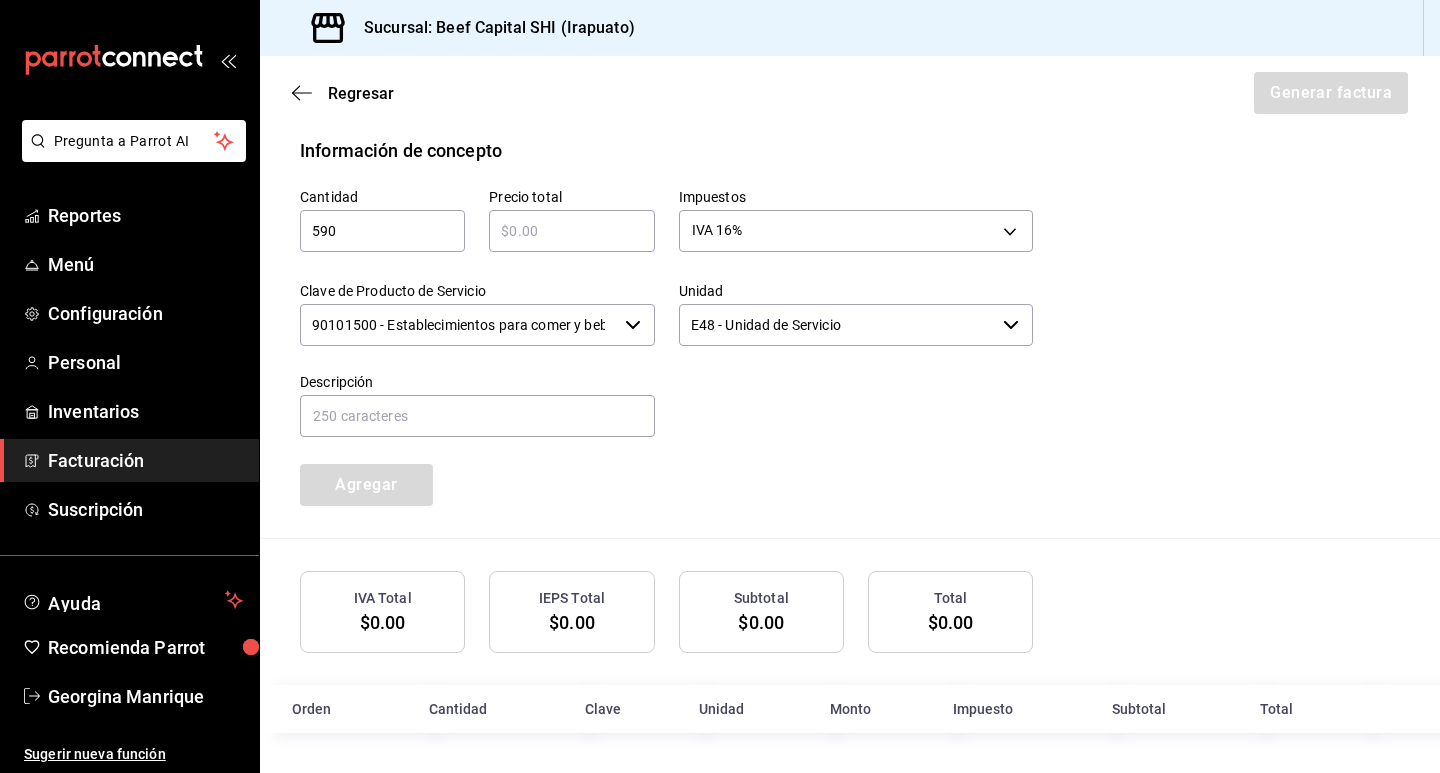 click at bounding box center [571, 231] 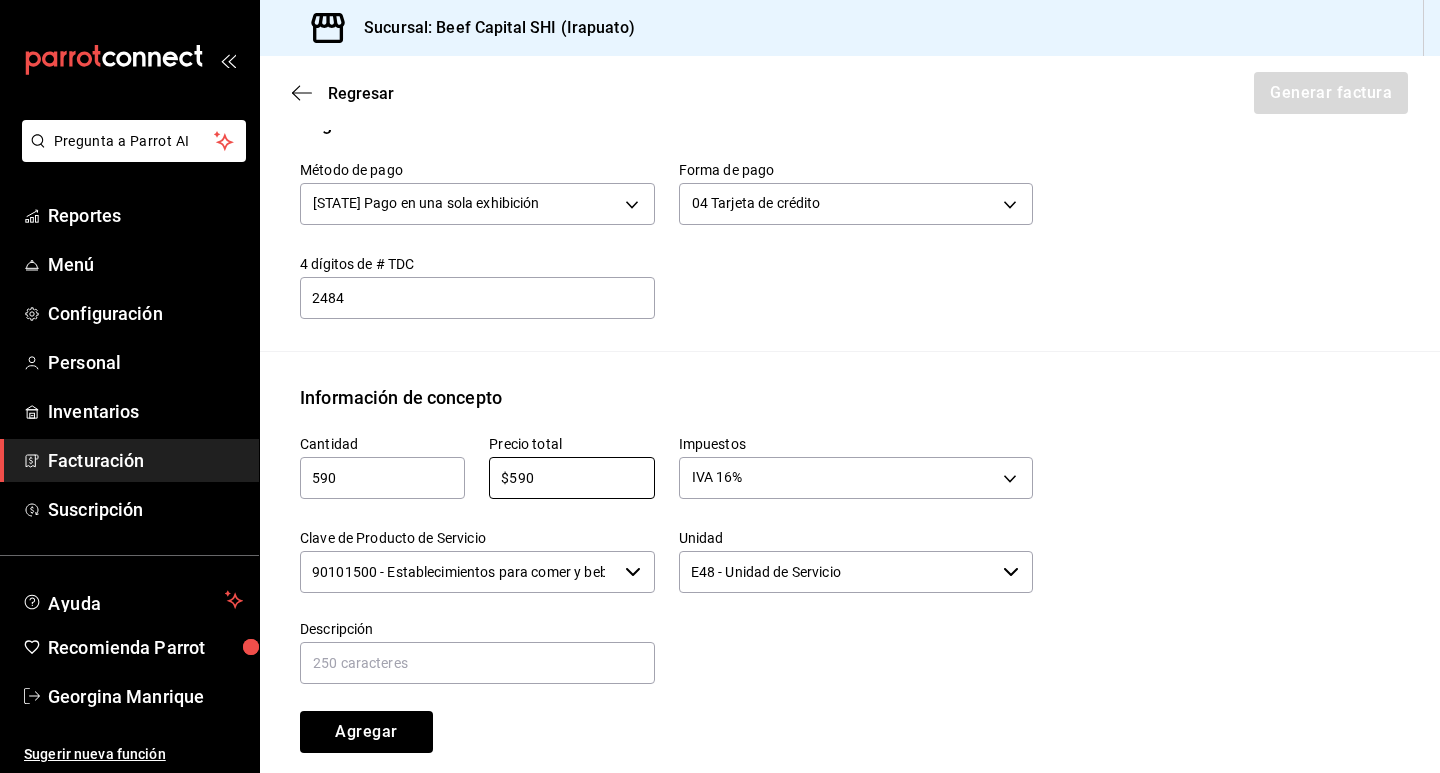 scroll, scrollTop: 682, scrollLeft: 0, axis: vertical 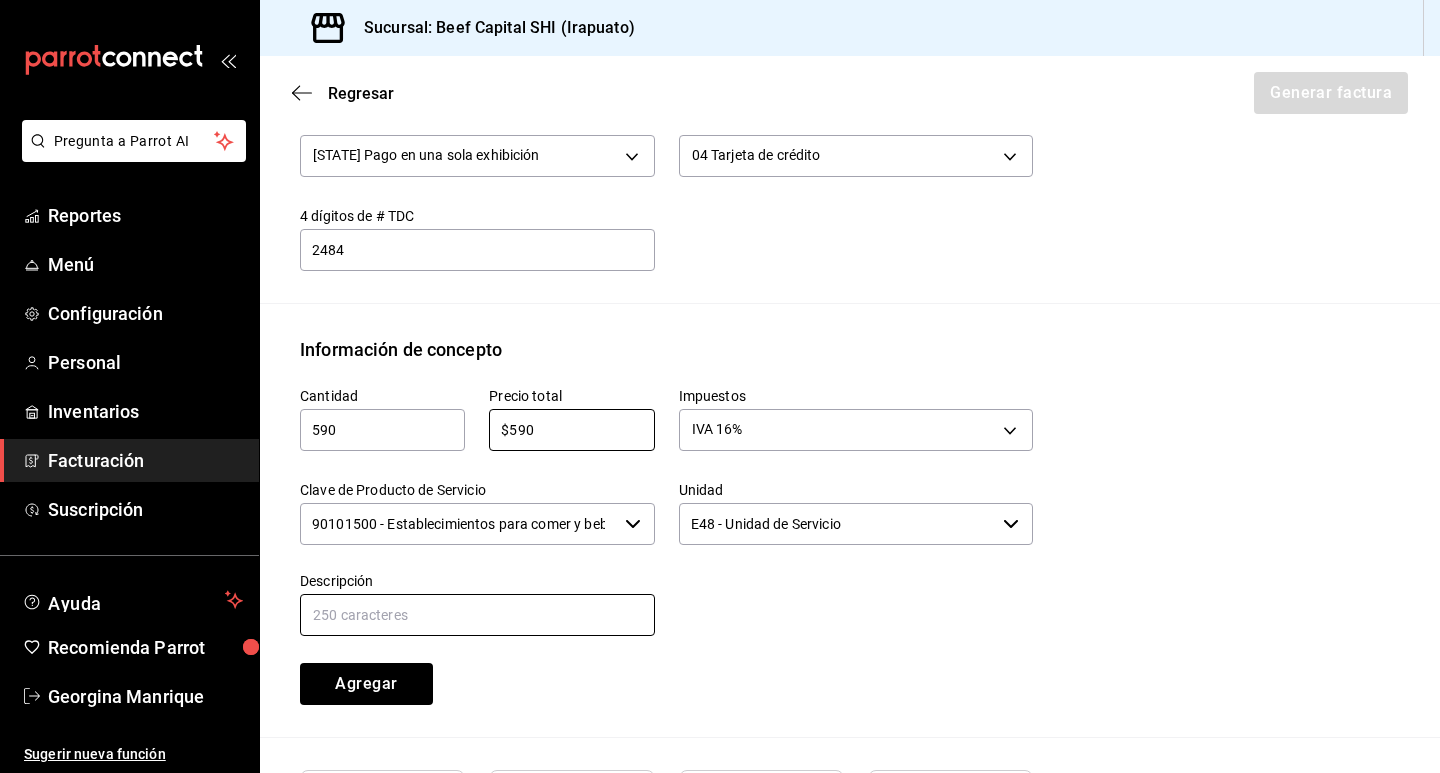 type on "$590" 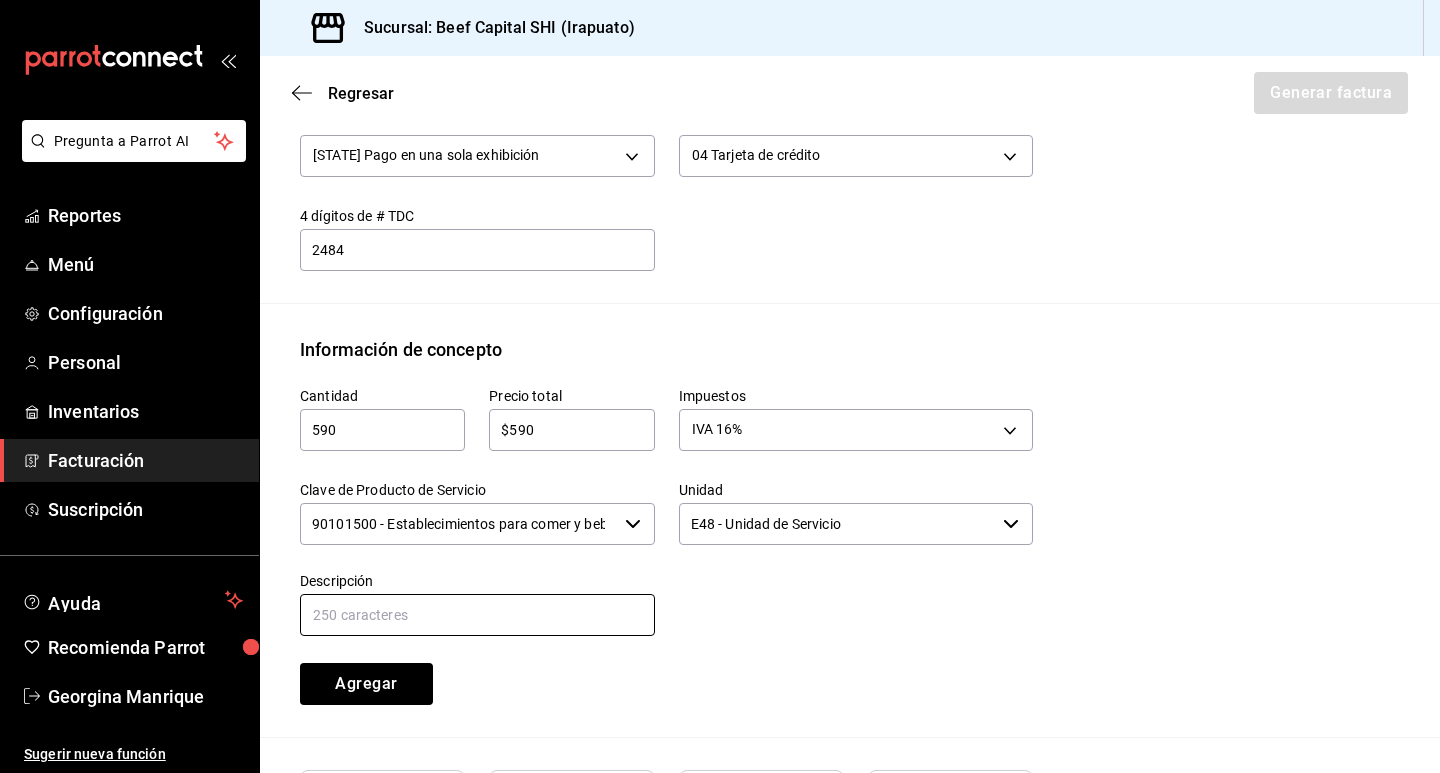 click at bounding box center [477, 615] 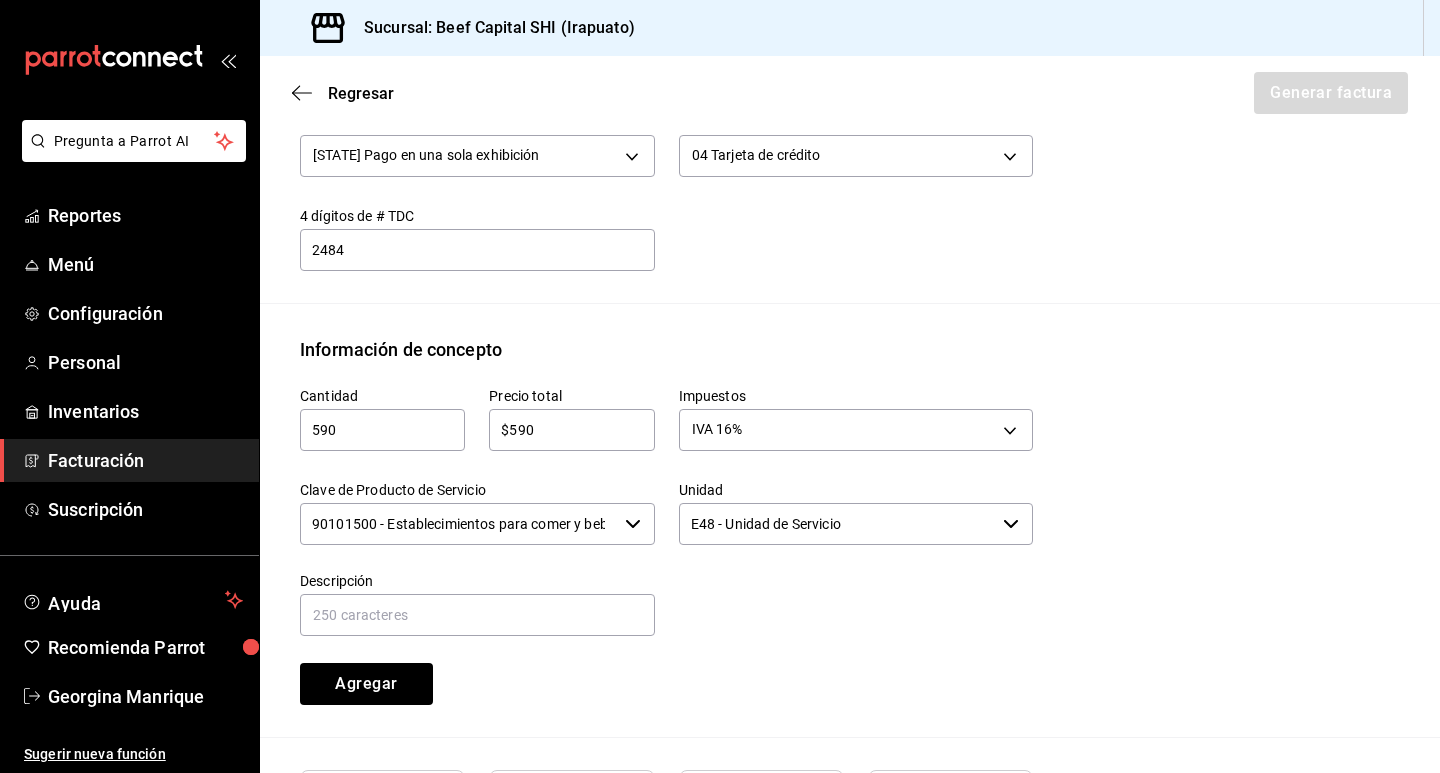 drag, startPoint x: 534, startPoint y: 626, endPoint x: 1075, endPoint y: 603, distance: 541.4887 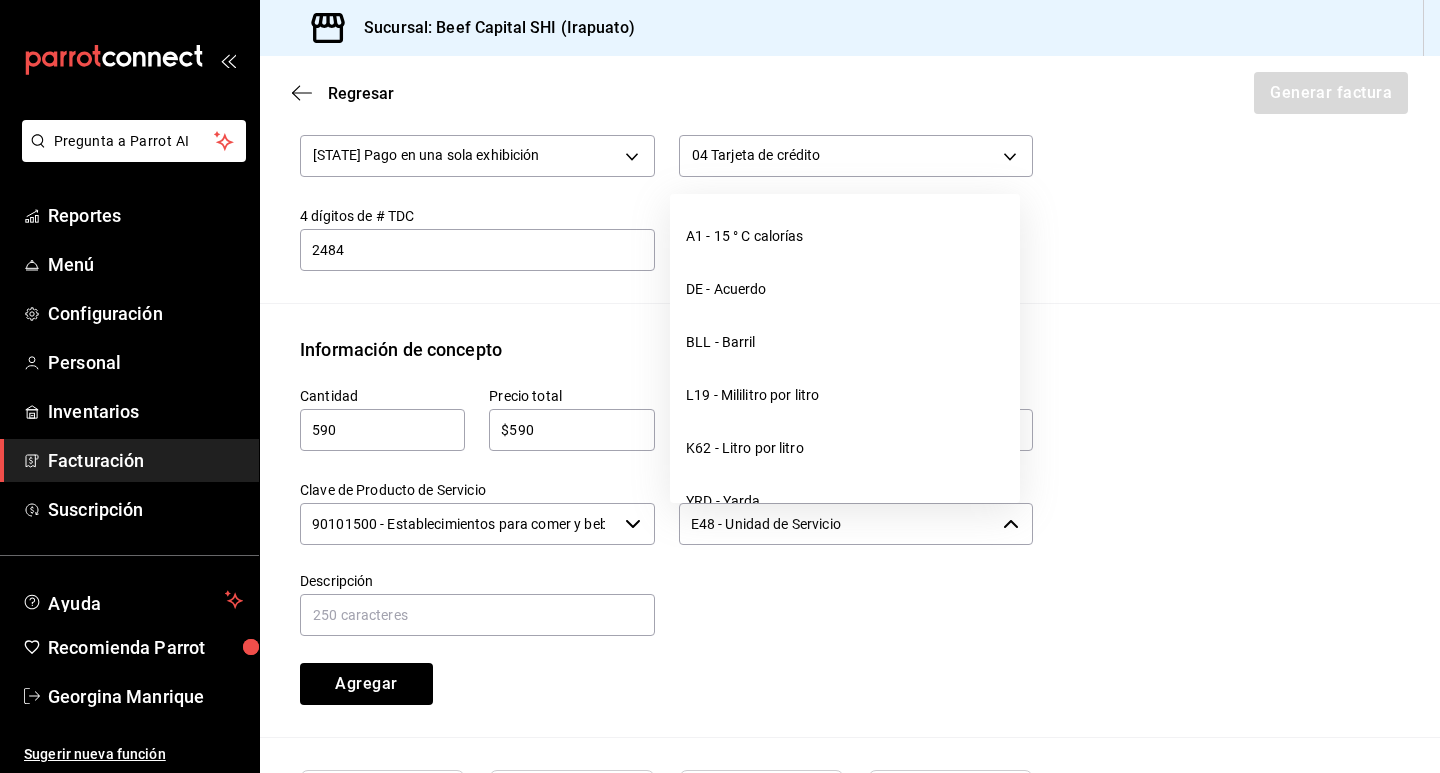 click on "E48 - Unidad de Servicio" at bounding box center (837, 524) 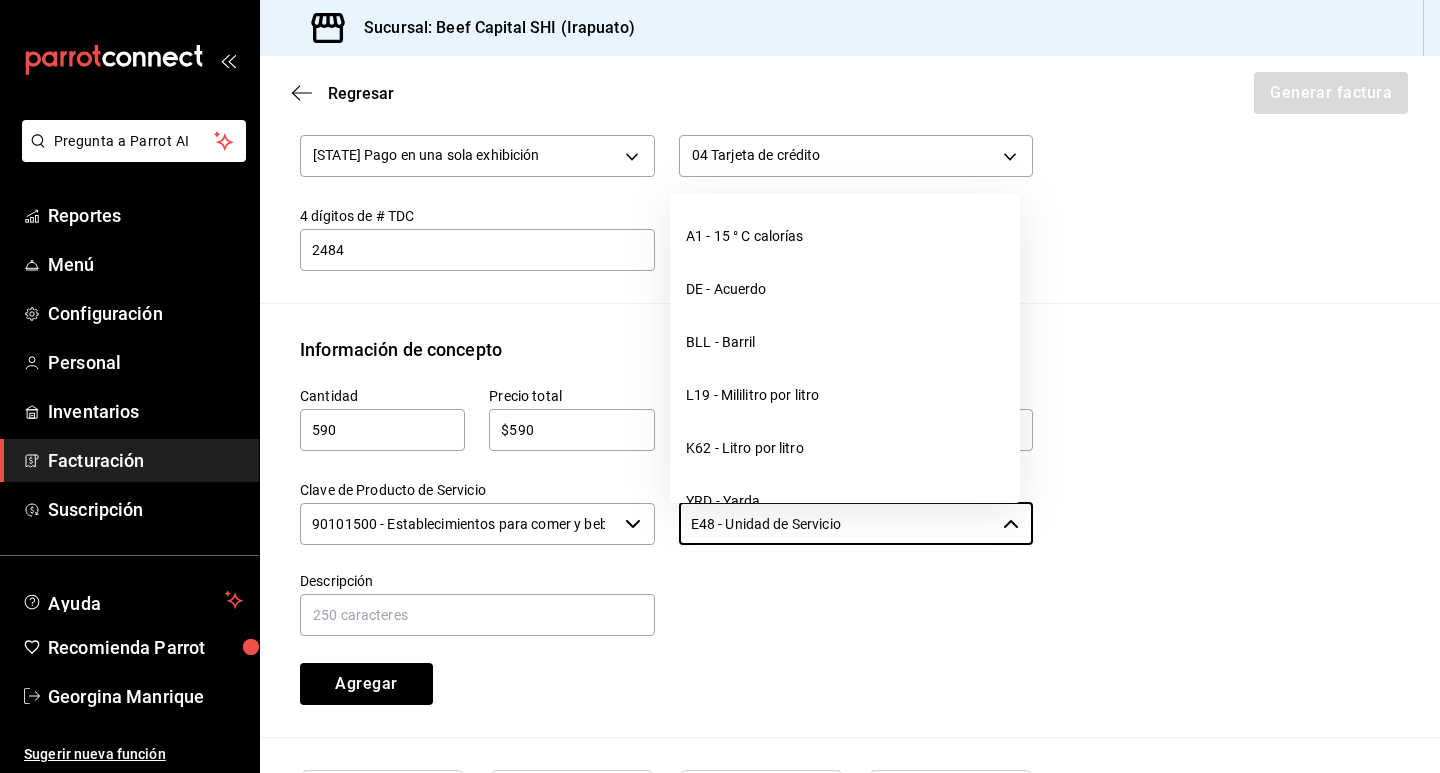 click at bounding box center [844, 593] 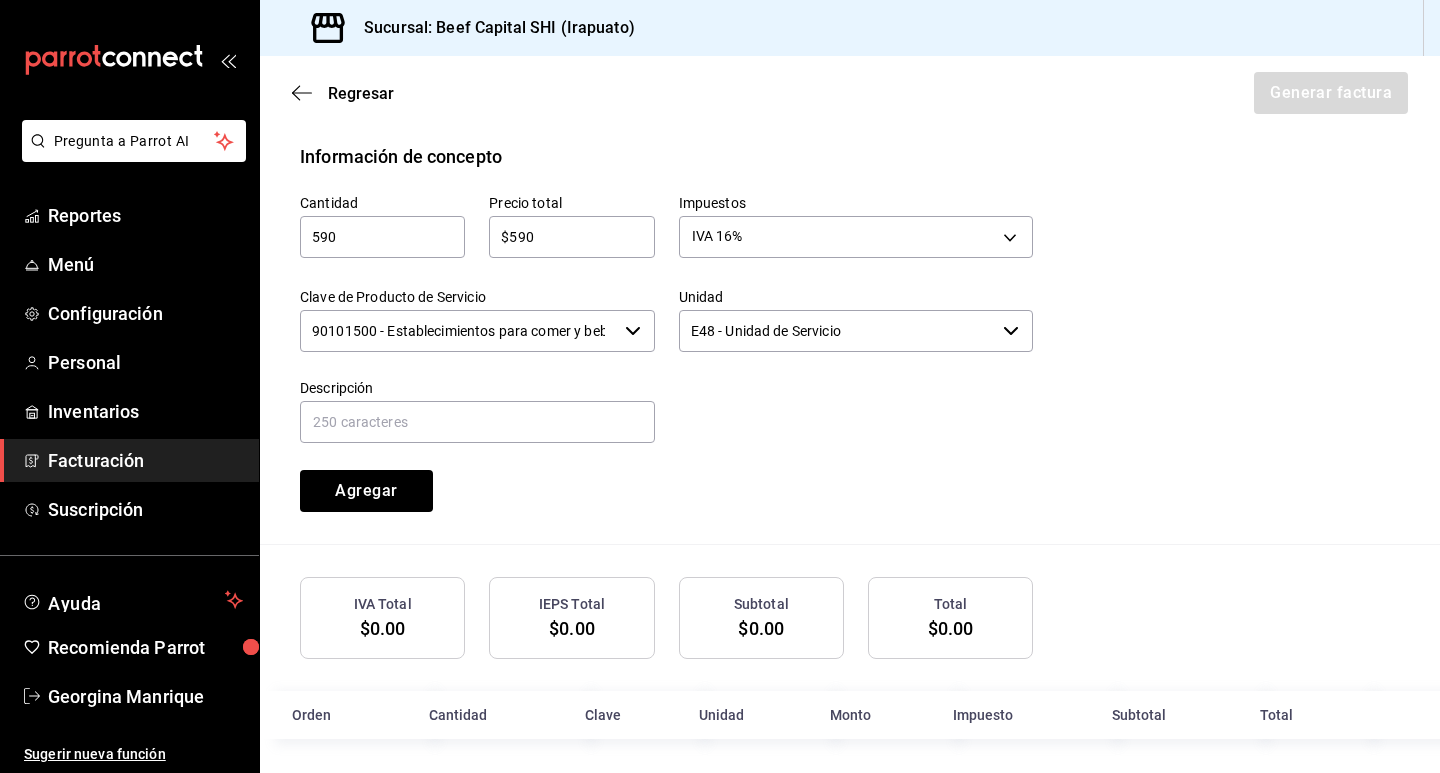 scroll, scrollTop: 882, scrollLeft: 0, axis: vertical 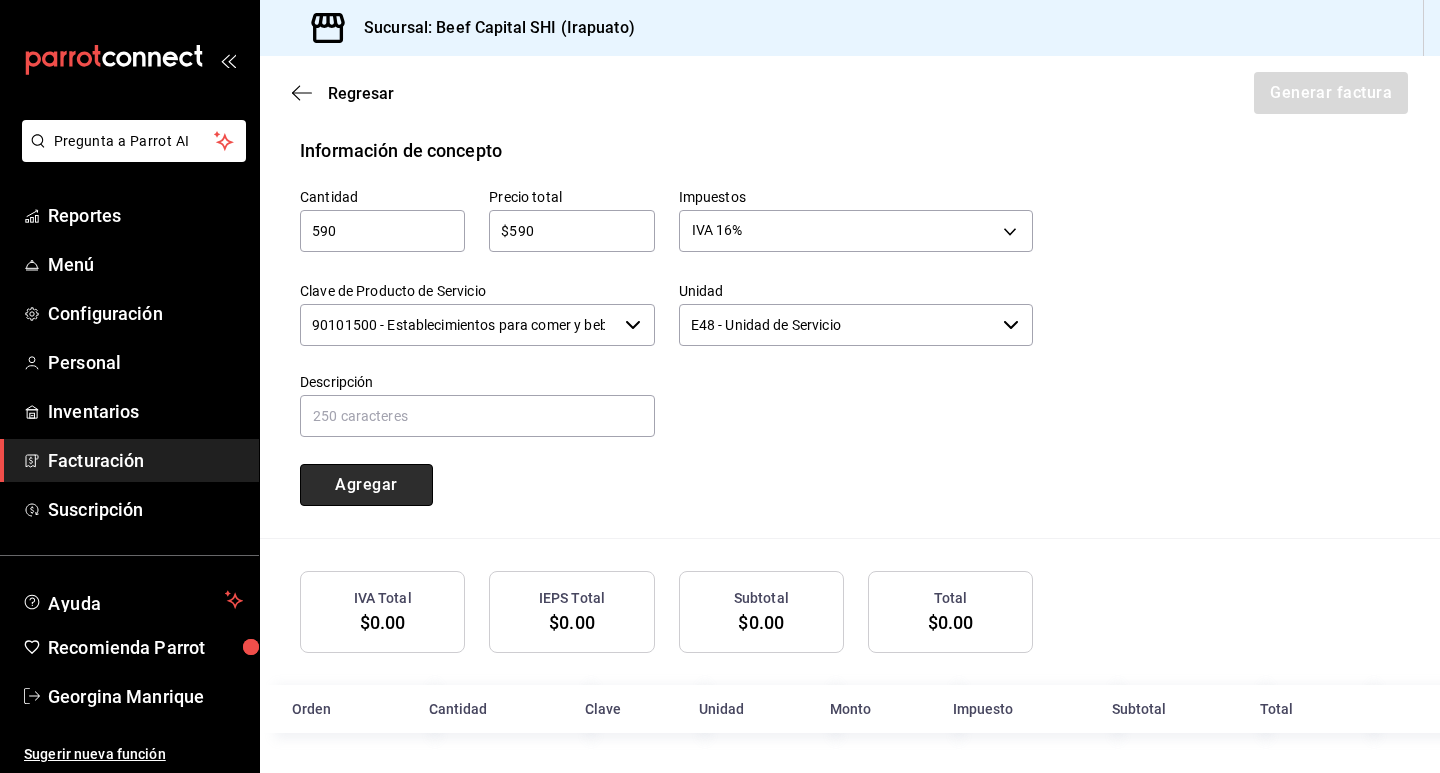 click on "Agregar" at bounding box center [366, 485] 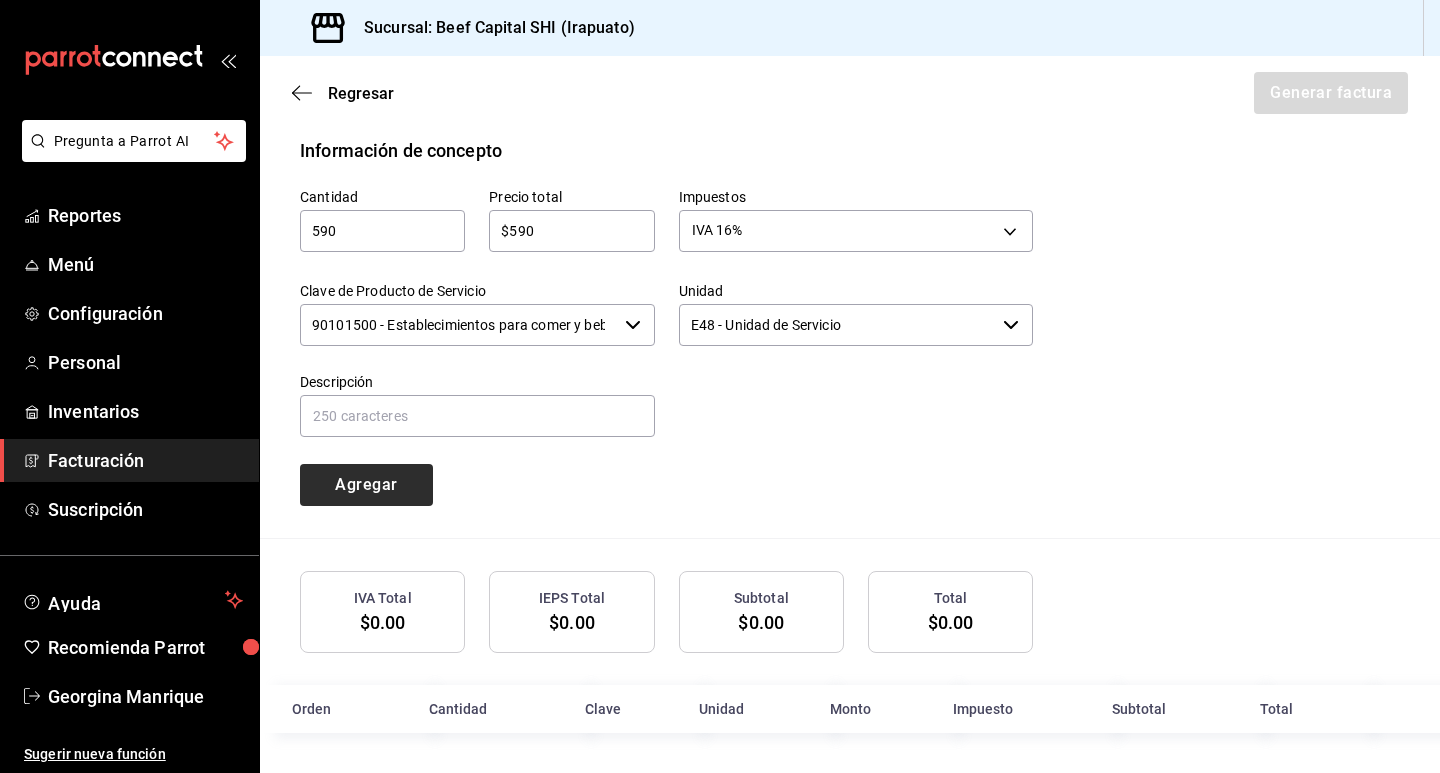 type 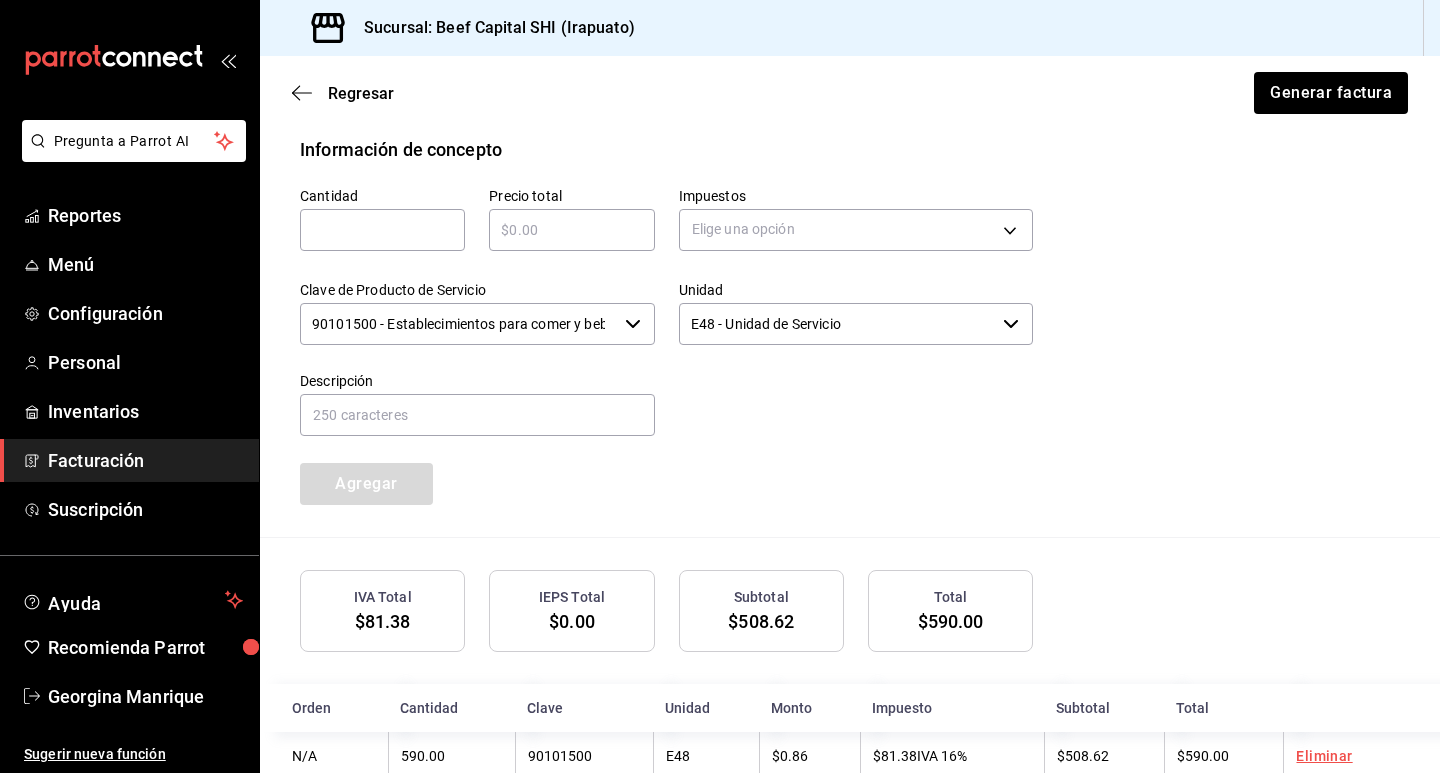 scroll, scrollTop: 932, scrollLeft: 0, axis: vertical 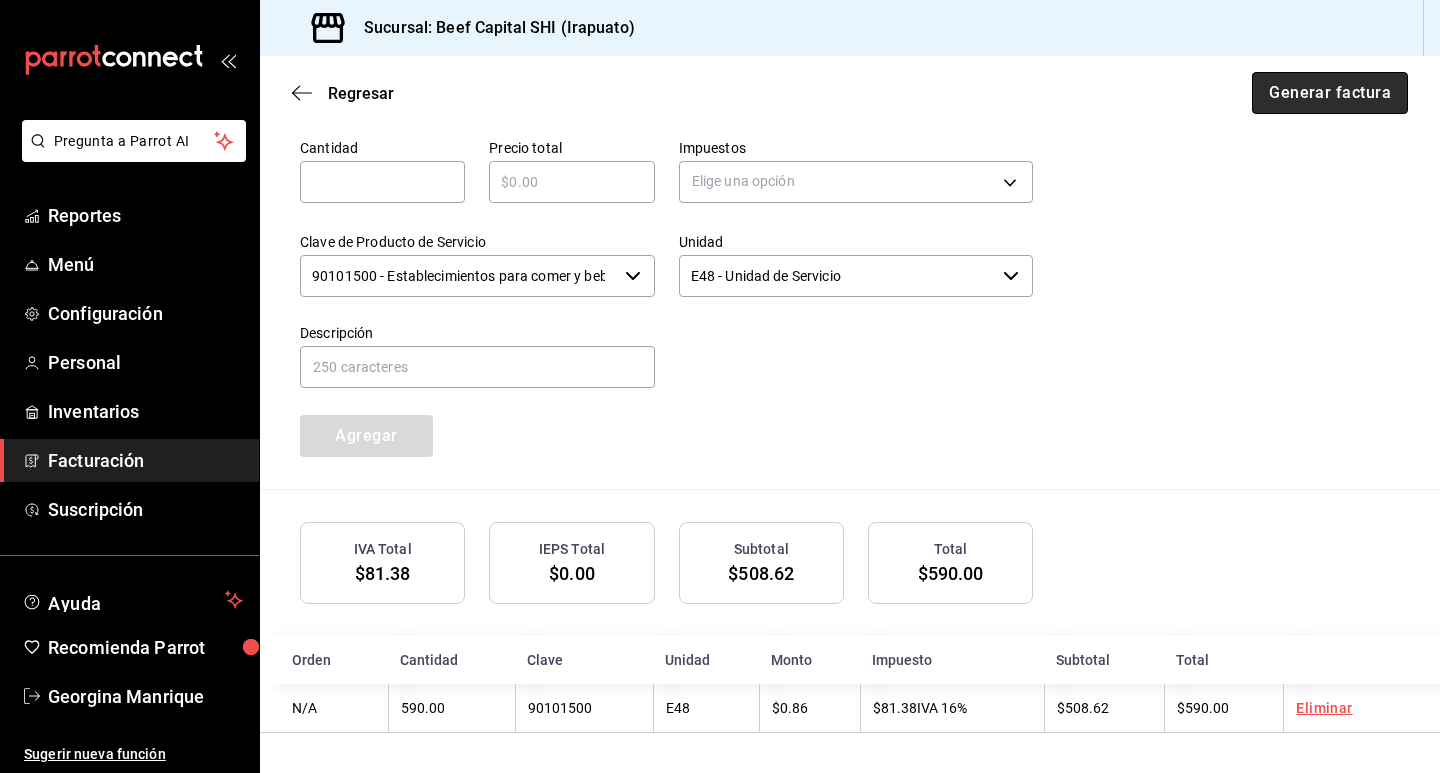 click on "Generar factura" at bounding box center (1330, 93) 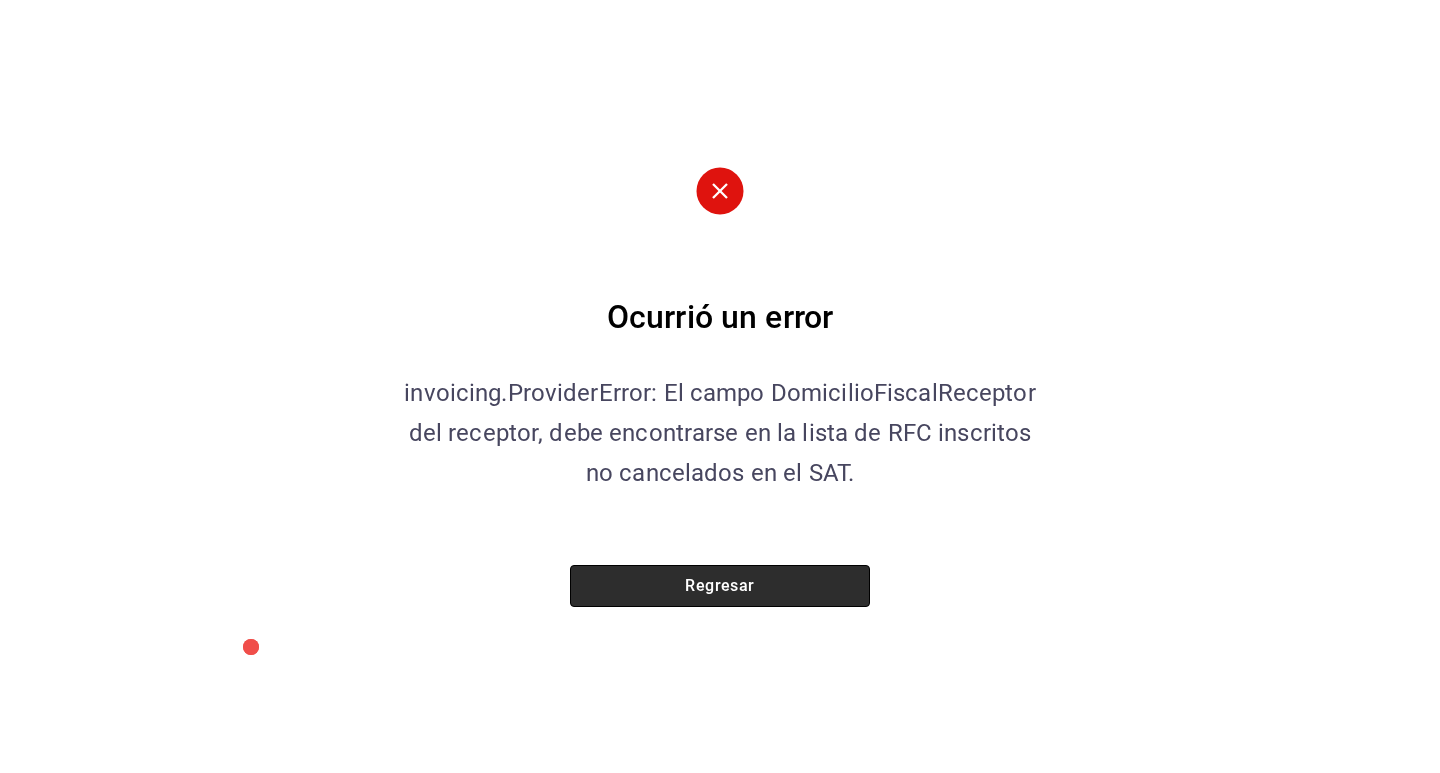 click on "Regresar" at bounding box center (720, 586) 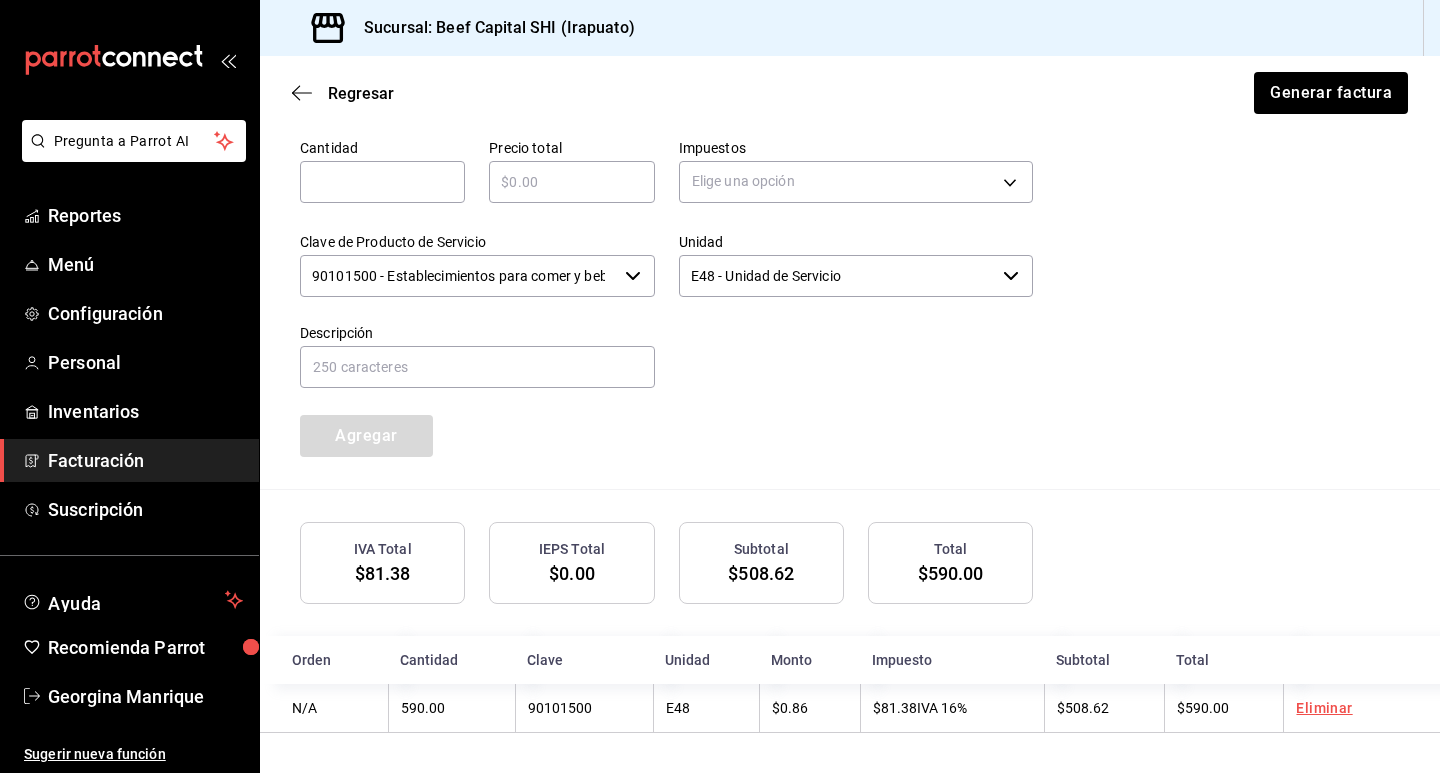 click on "Regresar Generar factura" at bounding box center [850, 93] 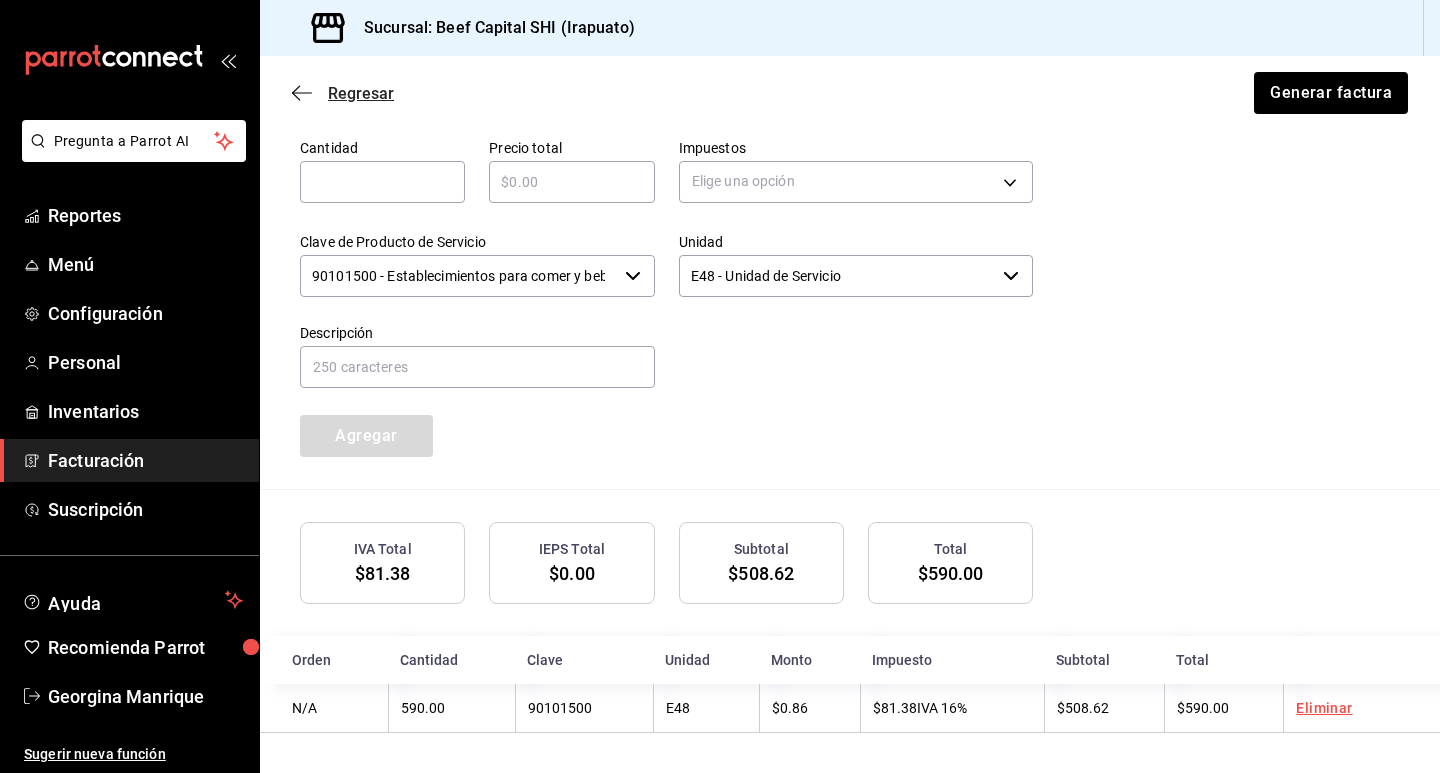 click 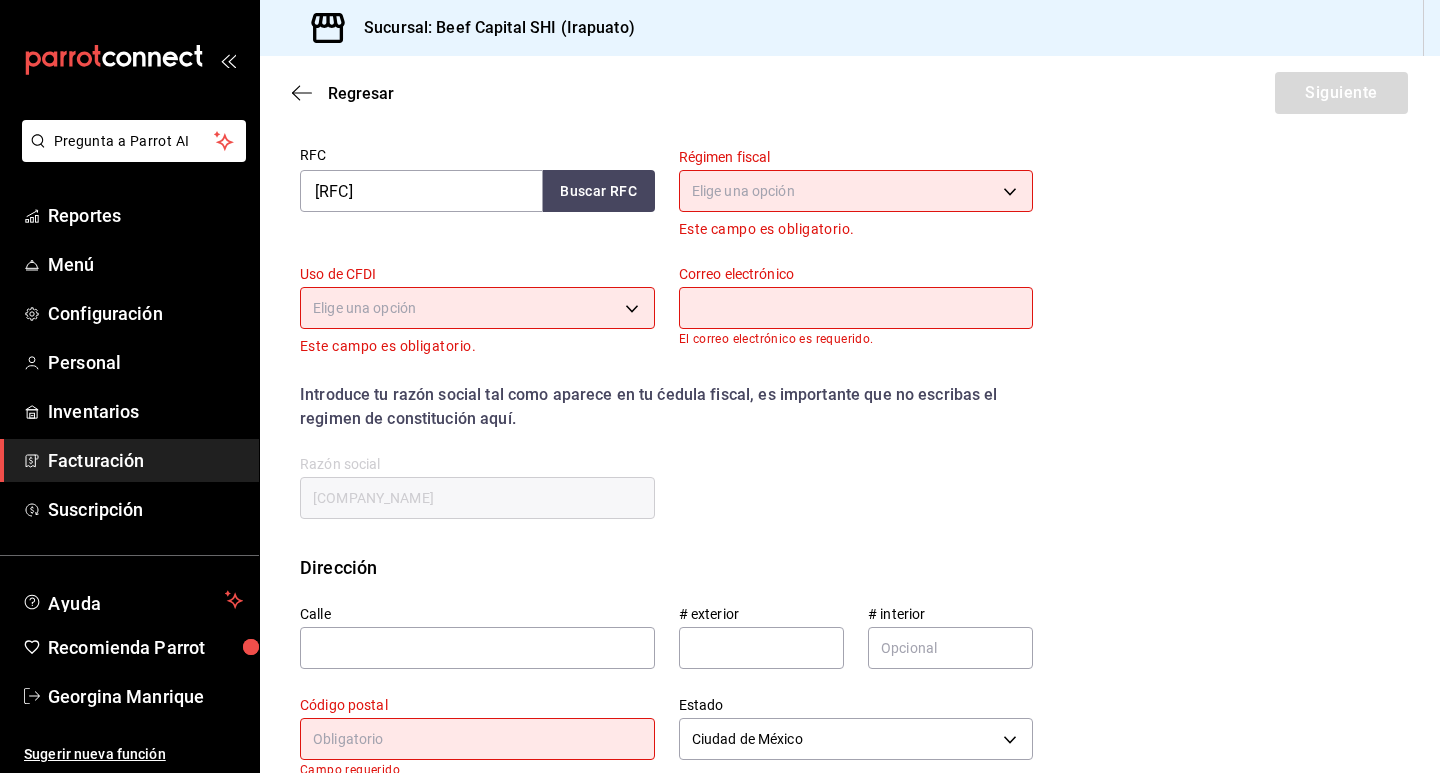 click 